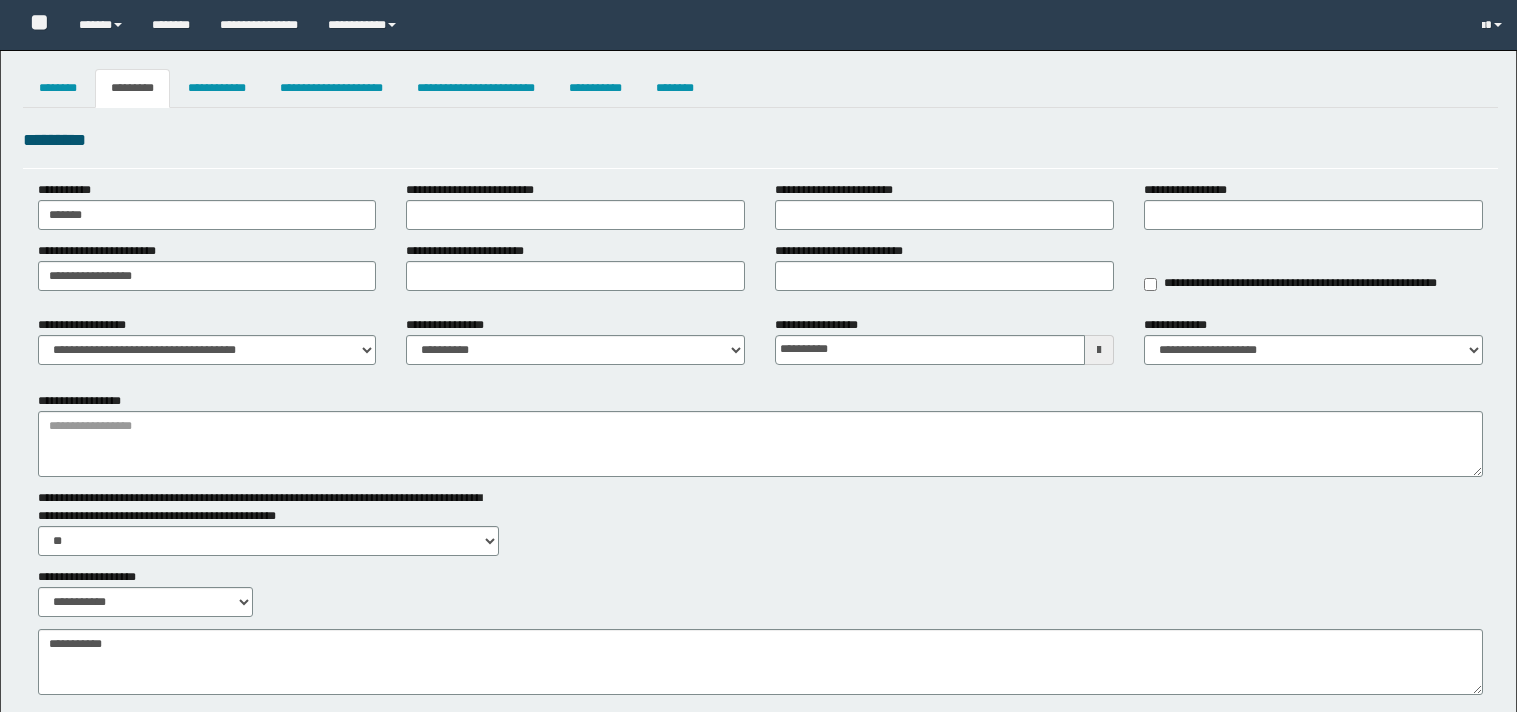 select on "***" 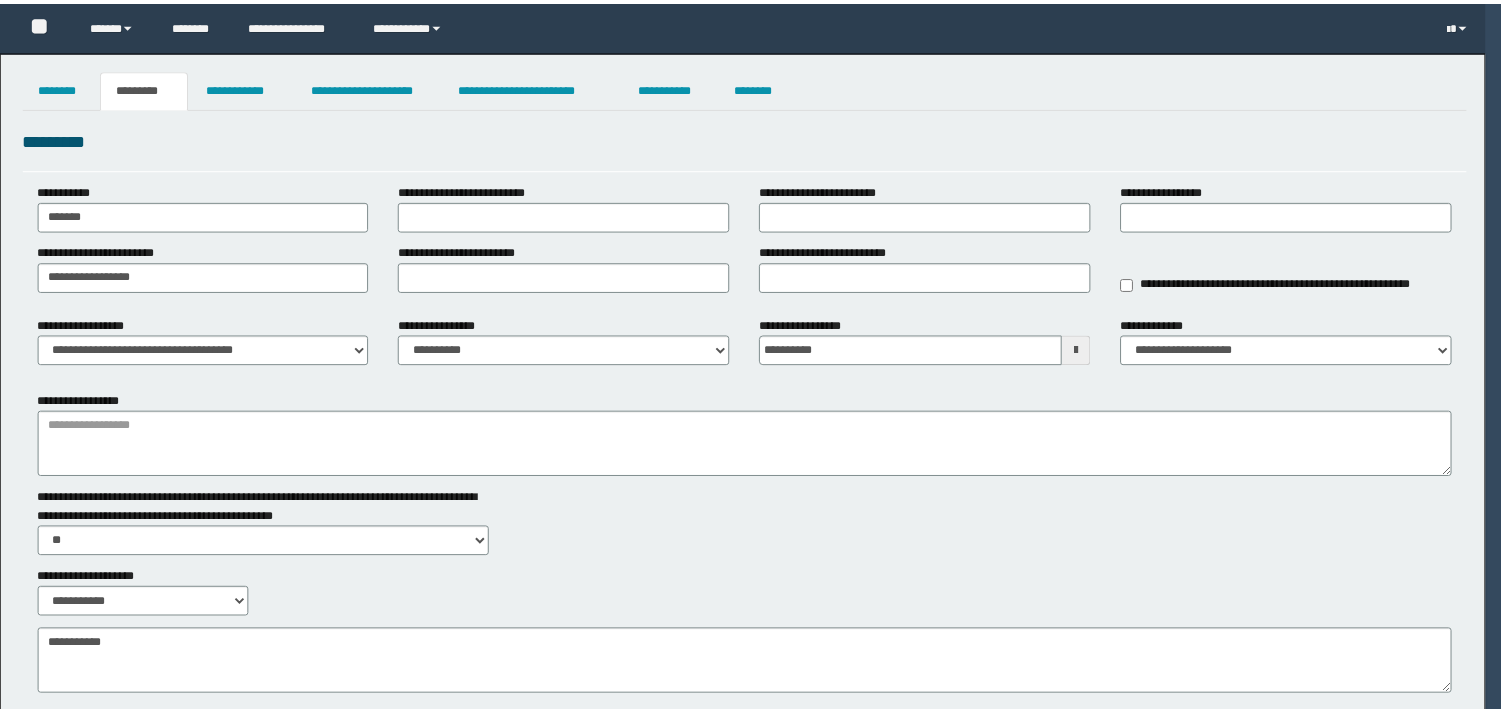 scroll, scrollTop: 0, scrollLeft: 0, axis: both 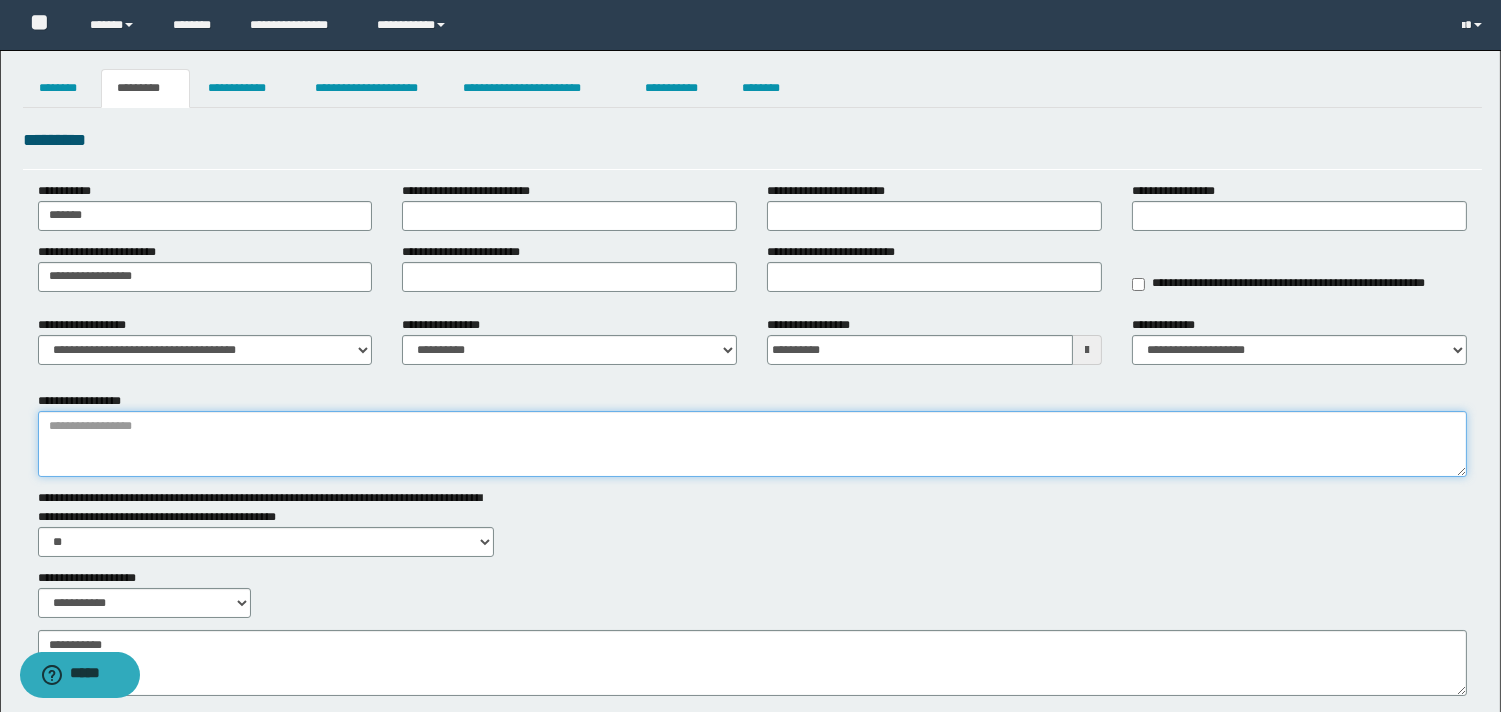 click on "**********" at bounding box center [752, 444] 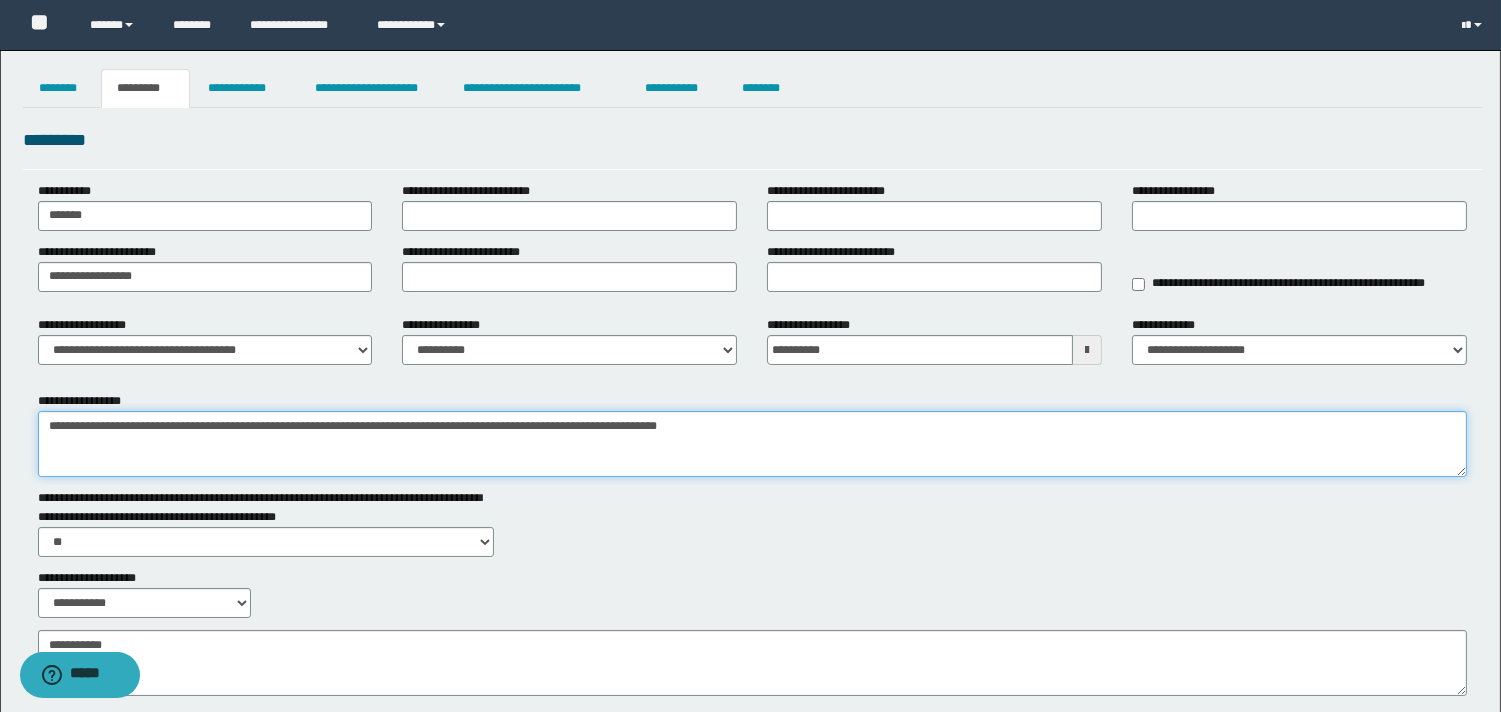 scroll, scrollTop: 200, scrollLeft: 0, axis: vertical 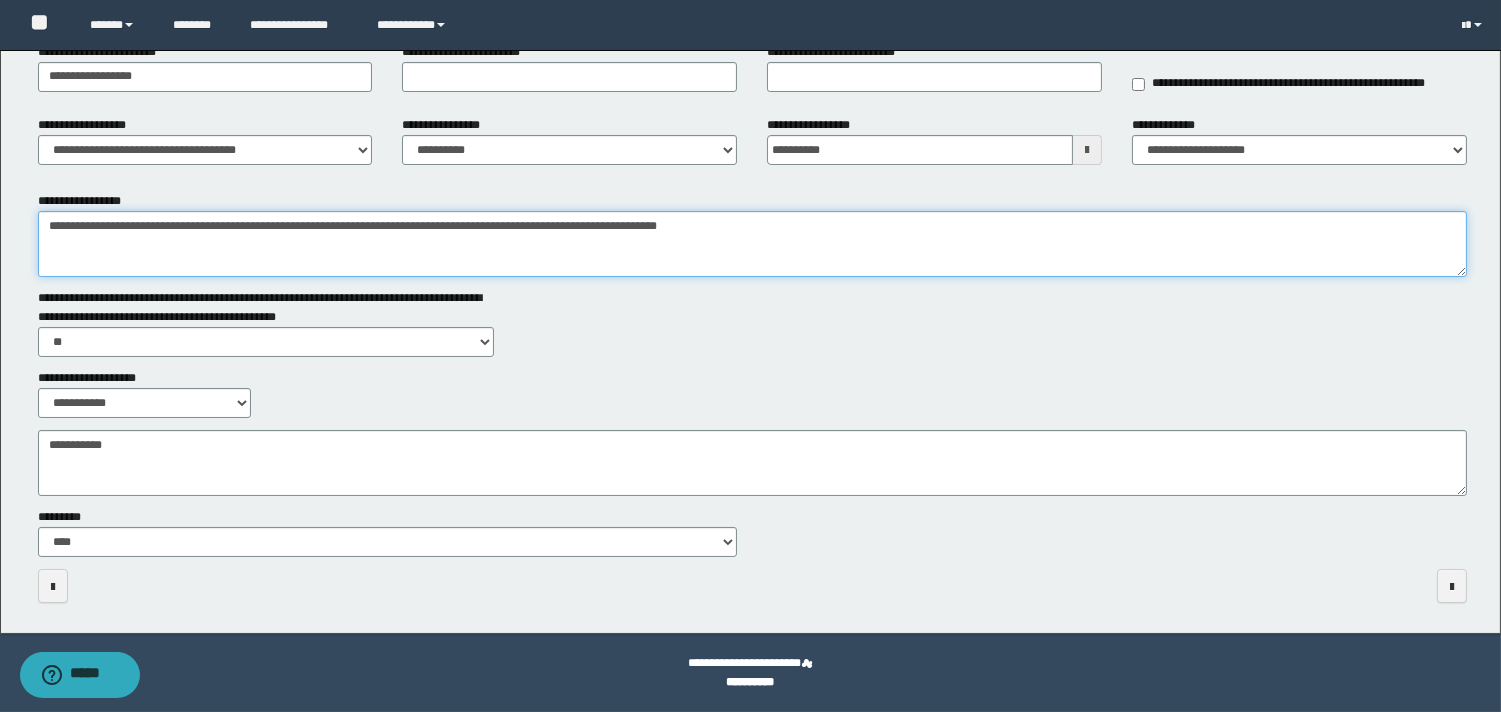 type on "**********" 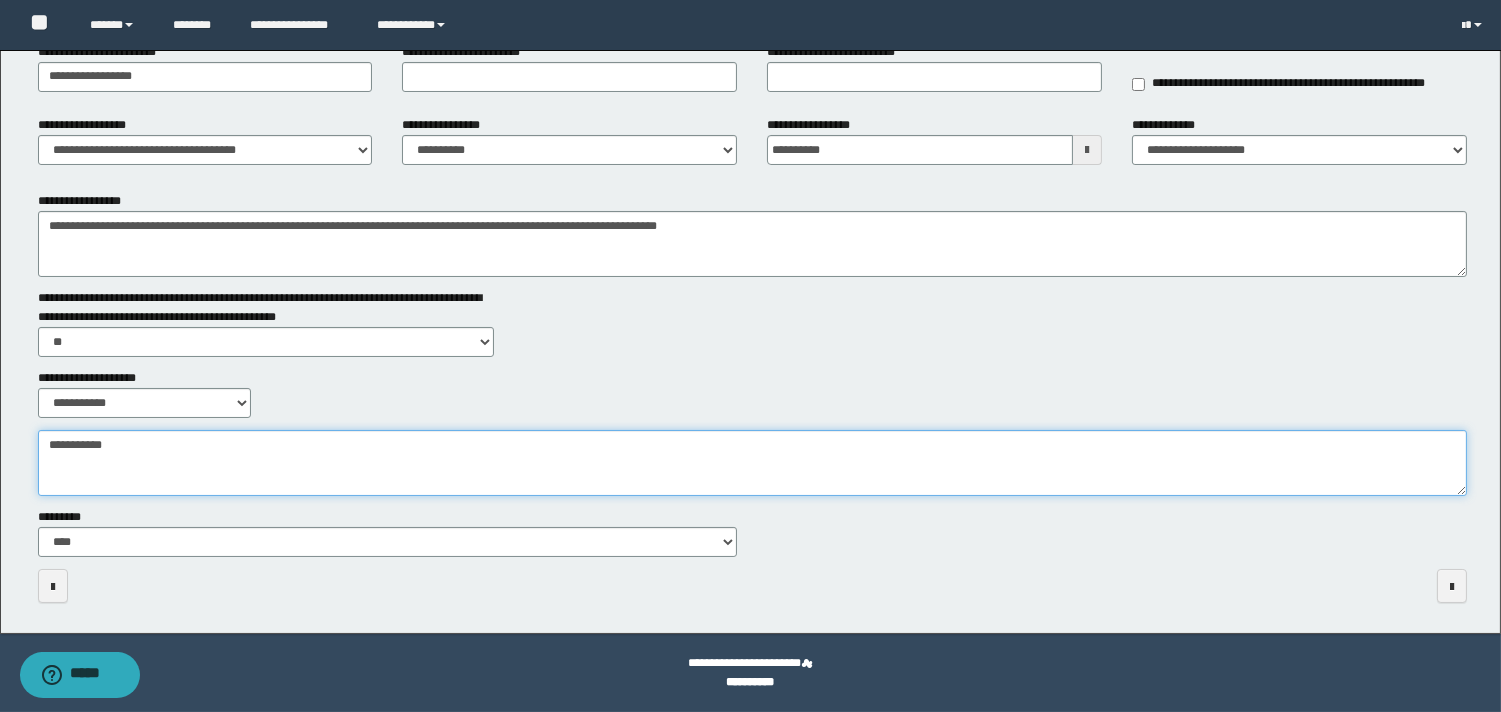 click on "**********" at bounding box center (752, 463) 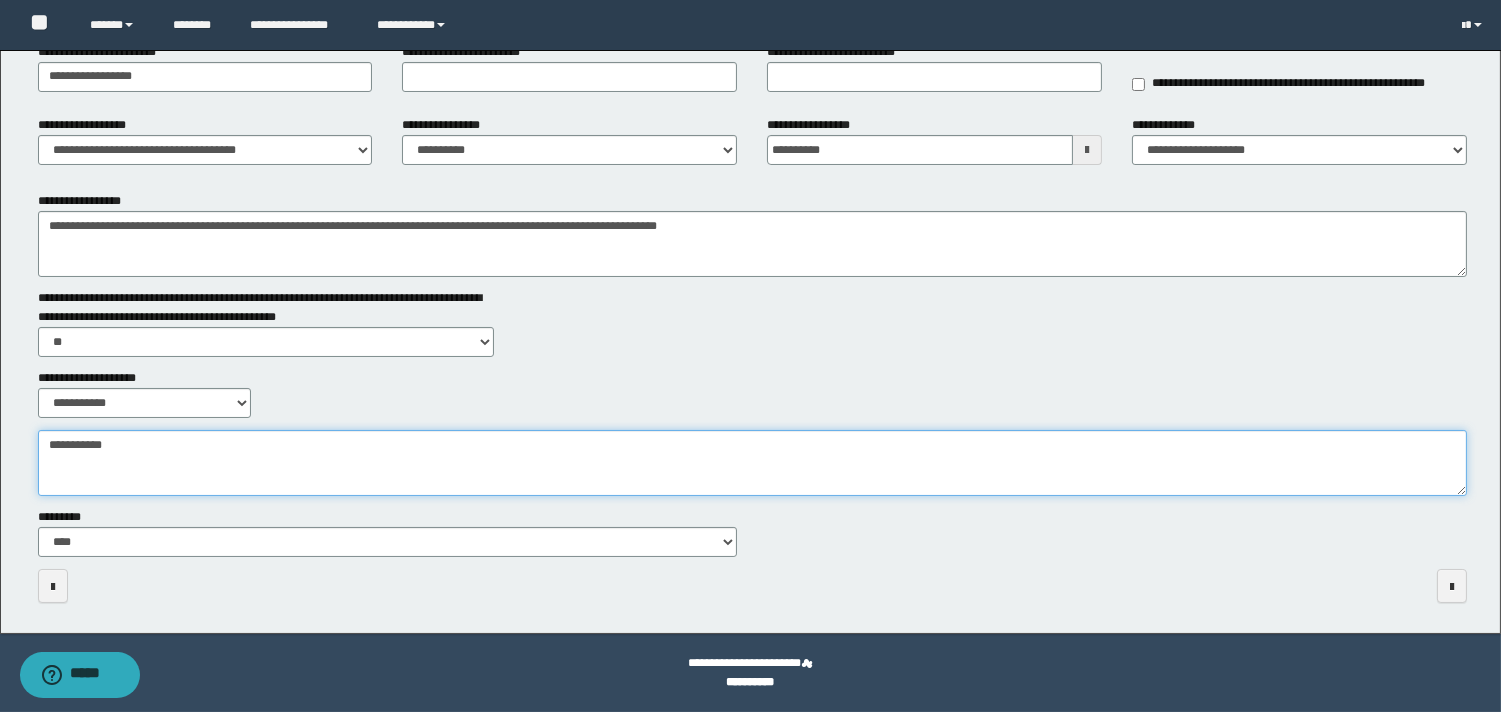 click on "**********" at bounding box center [752, 463] 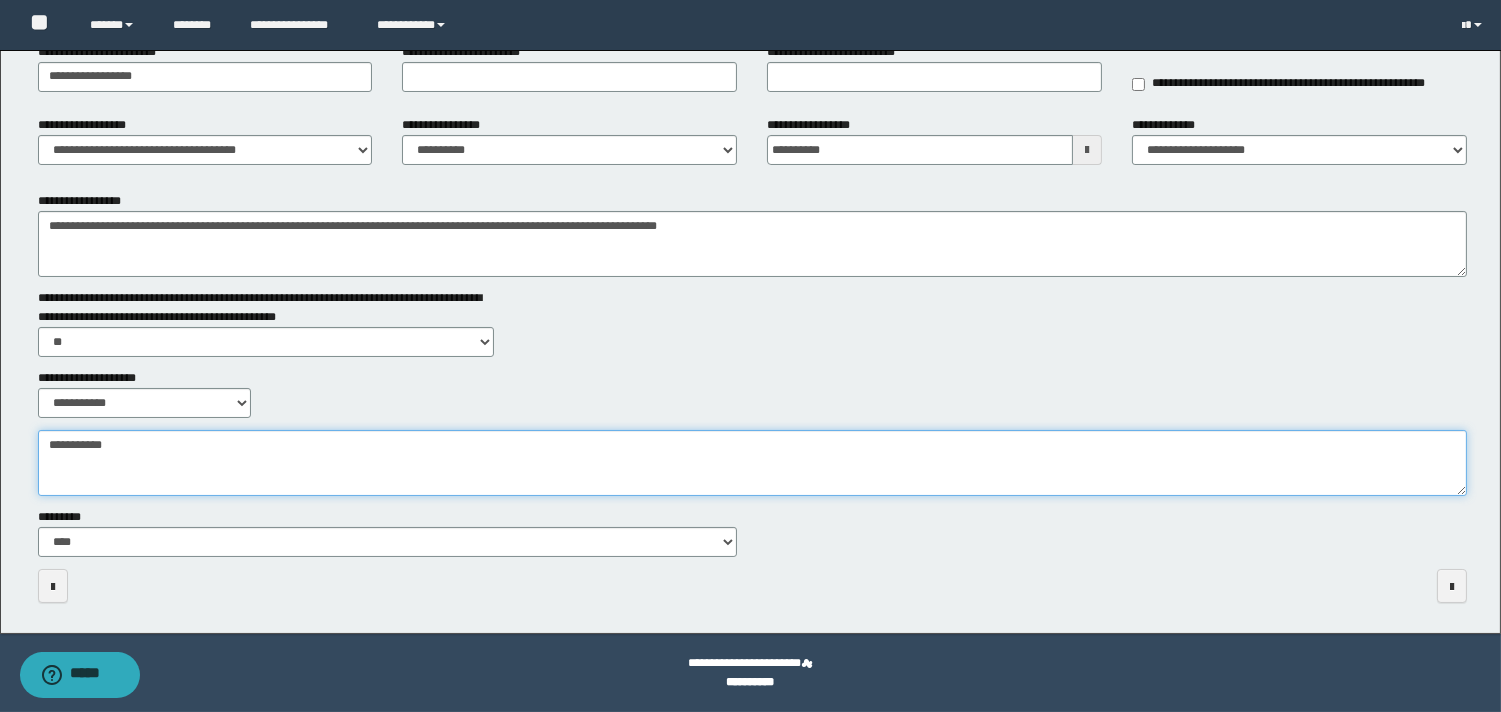paste on "**********" 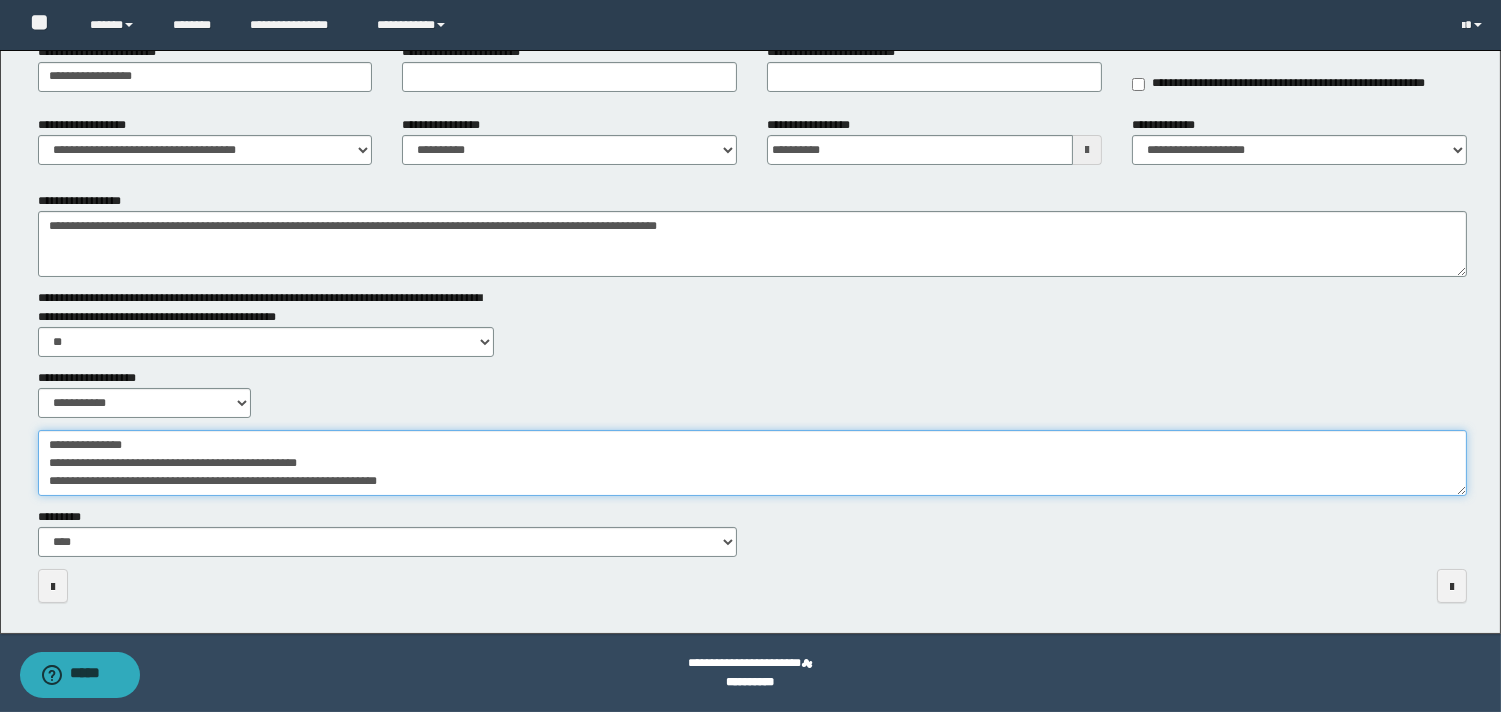 scroll, scrollTop: 12, scrollLeft: 0, axis: vertical 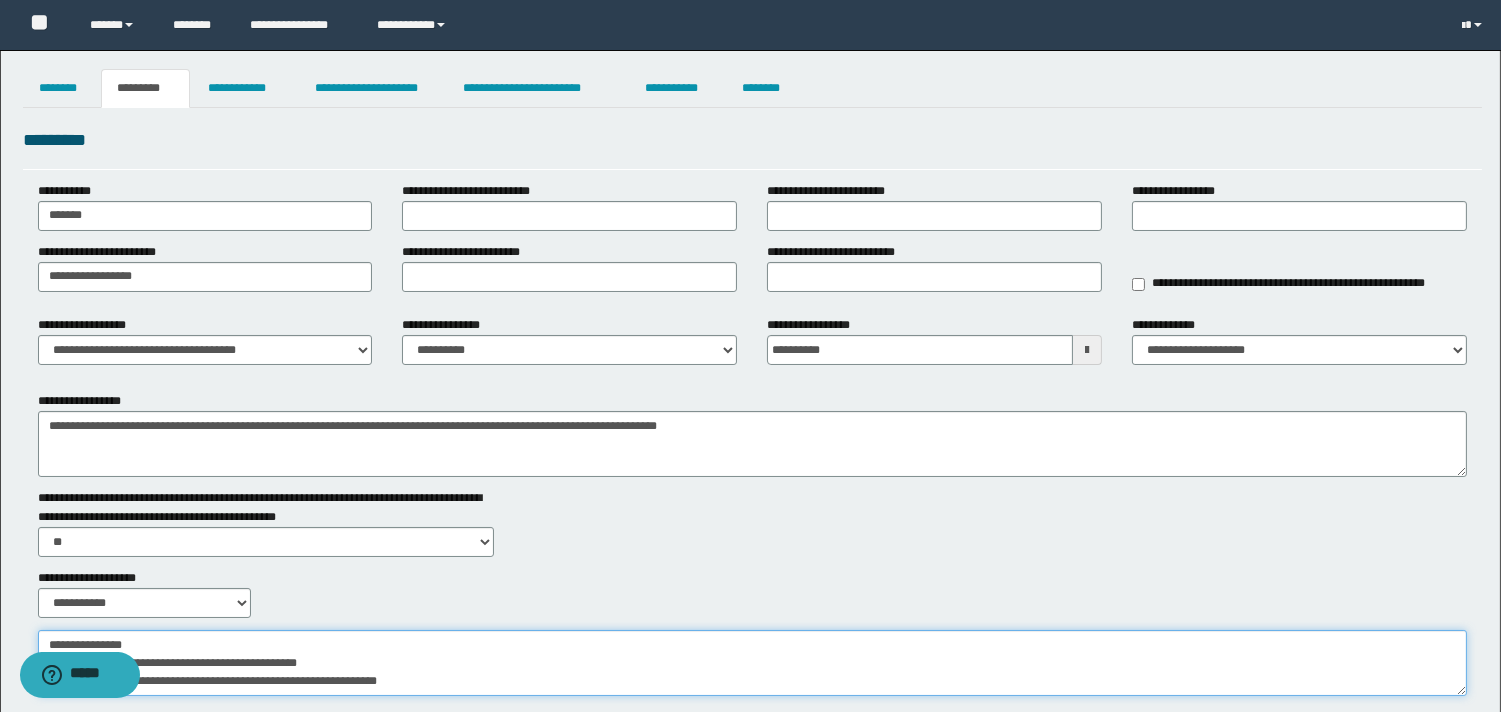 type on "**********" 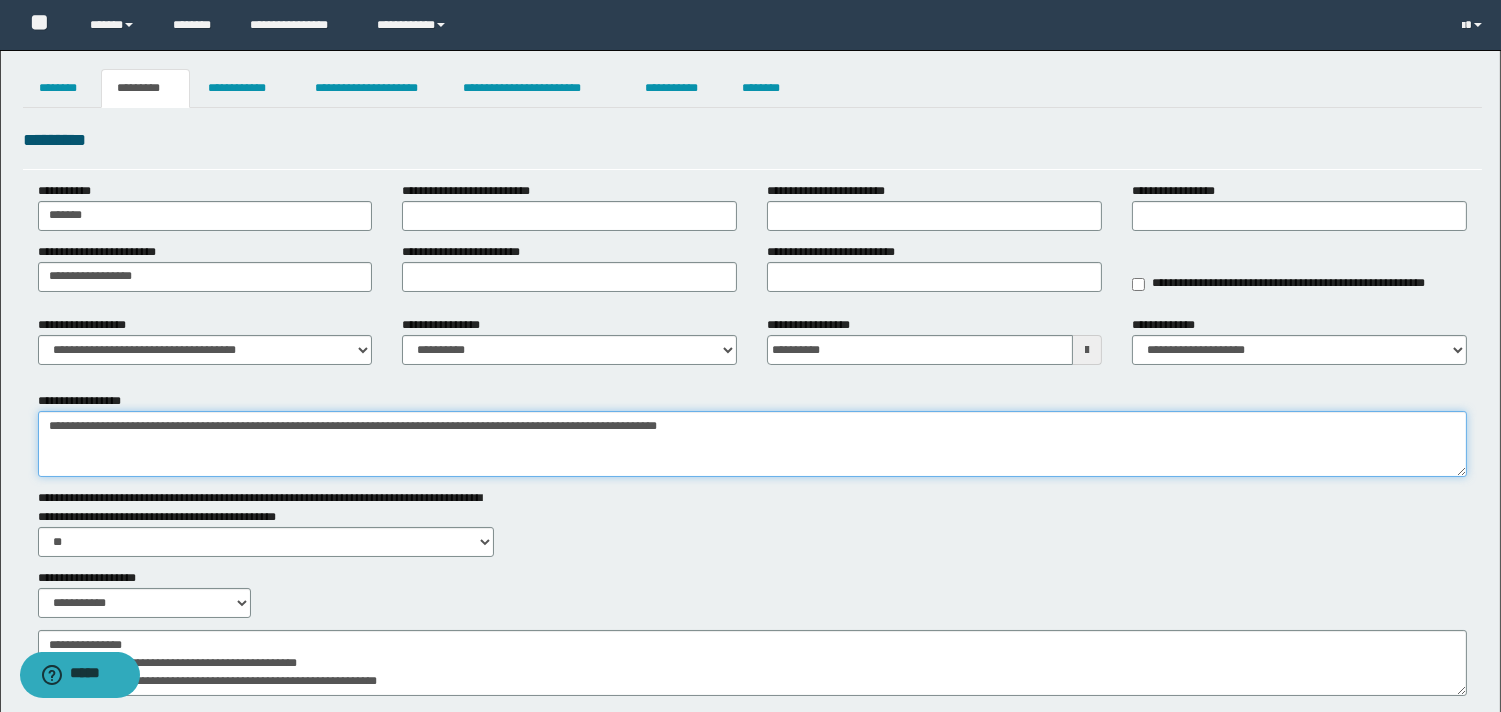 drag, startPoint x: 61, startPoint y: 427, endPoint x: 835, endPoint y: 425, distance: 774.00256 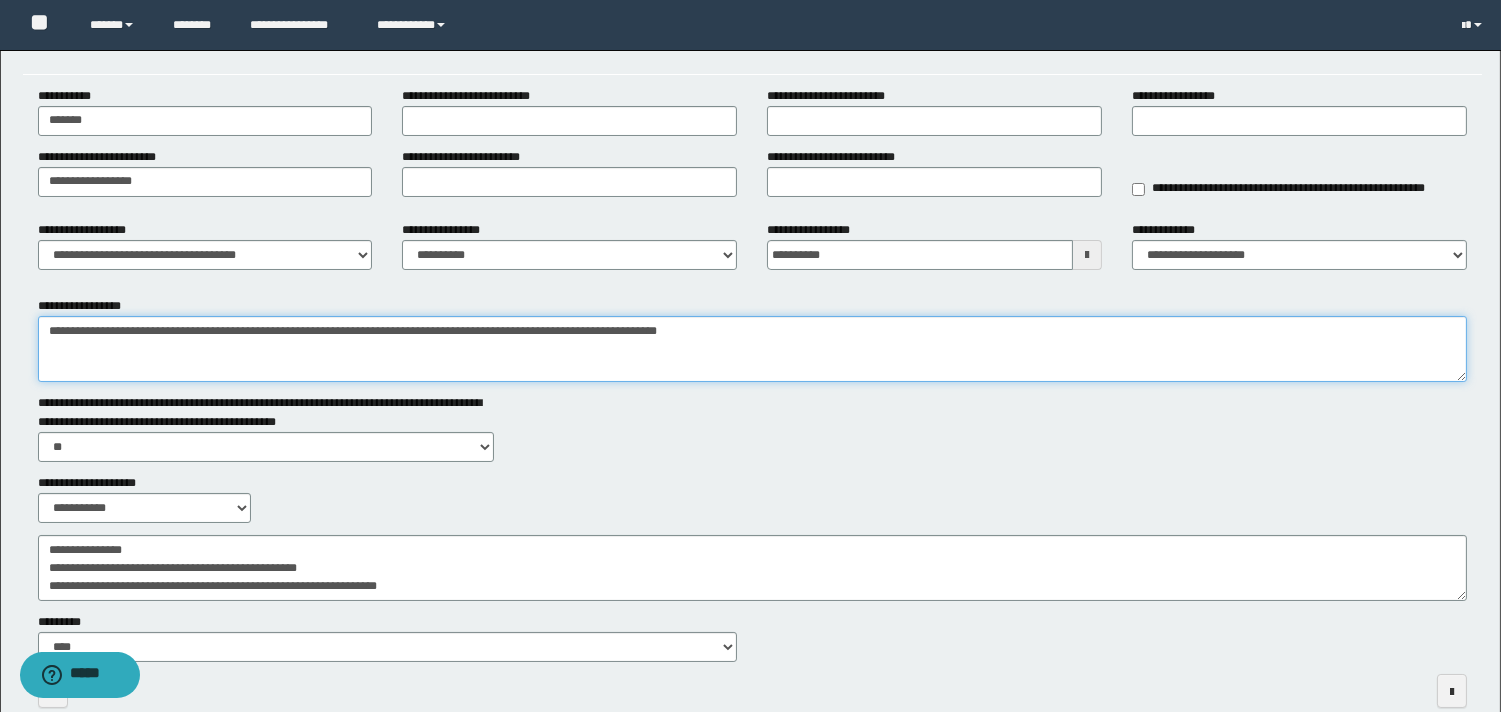 scroll, scrollTop: 0, scrollLeft: 0, axis: both 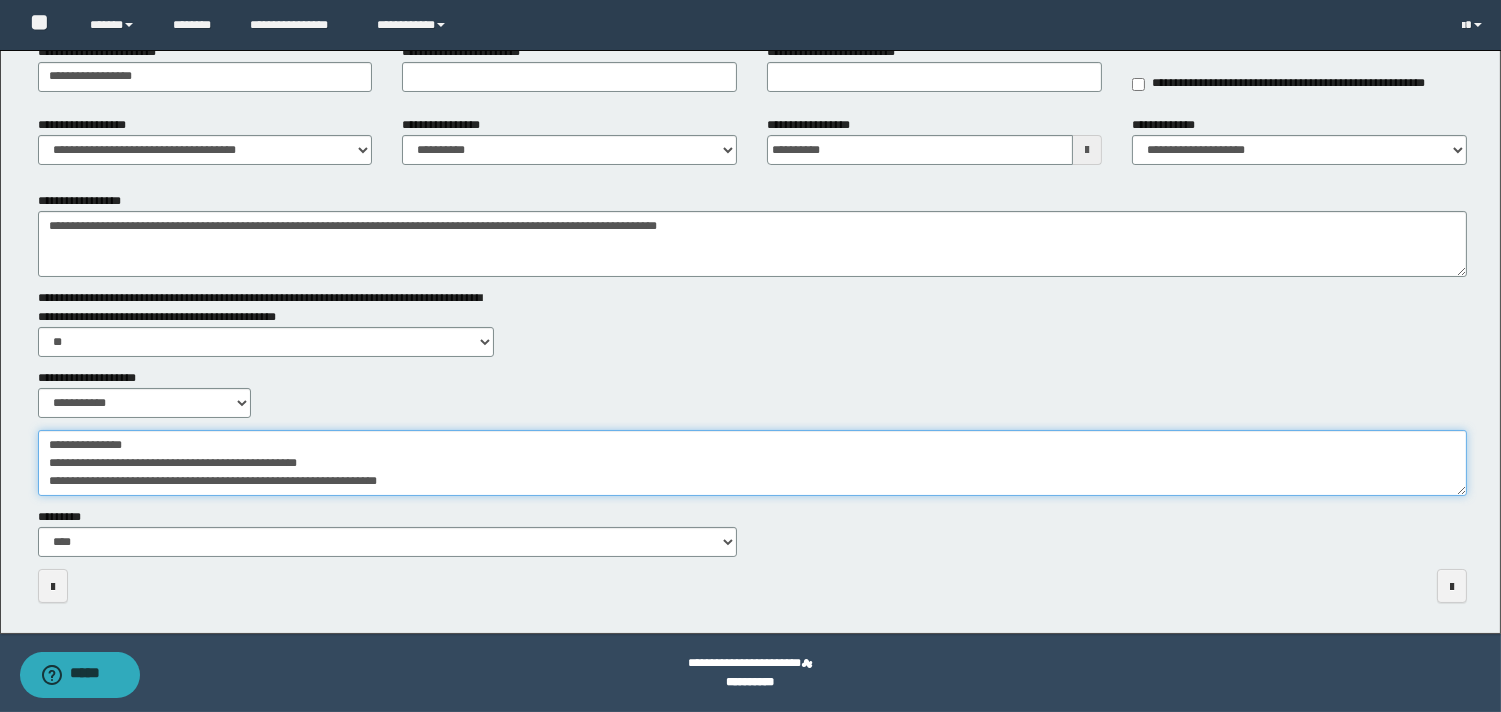 drag, startPoint x: 44, startPoint y: 434, endPoint x: 467, endPoint y: 504, distance: 428.75284 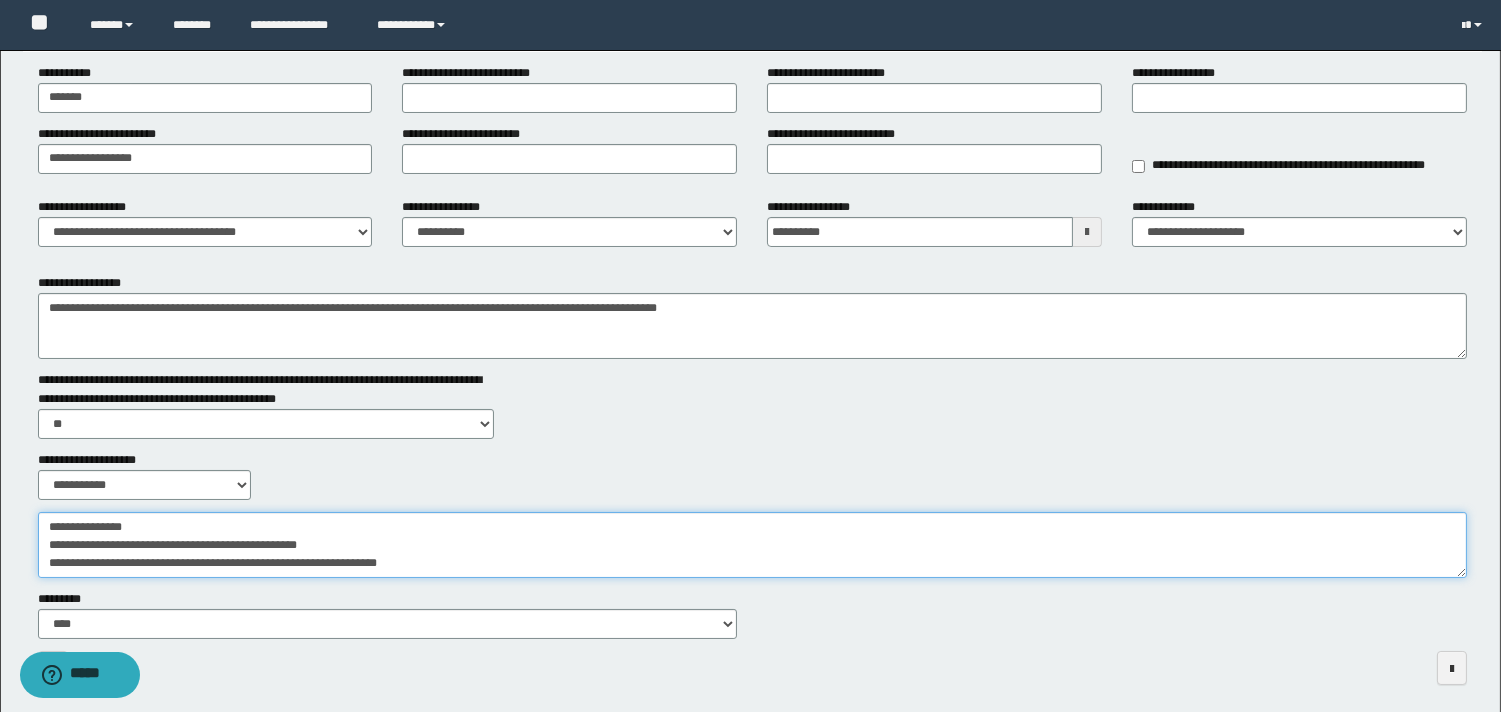 scroll, scrollTop: 0, scrollLeft: 0, axis: both 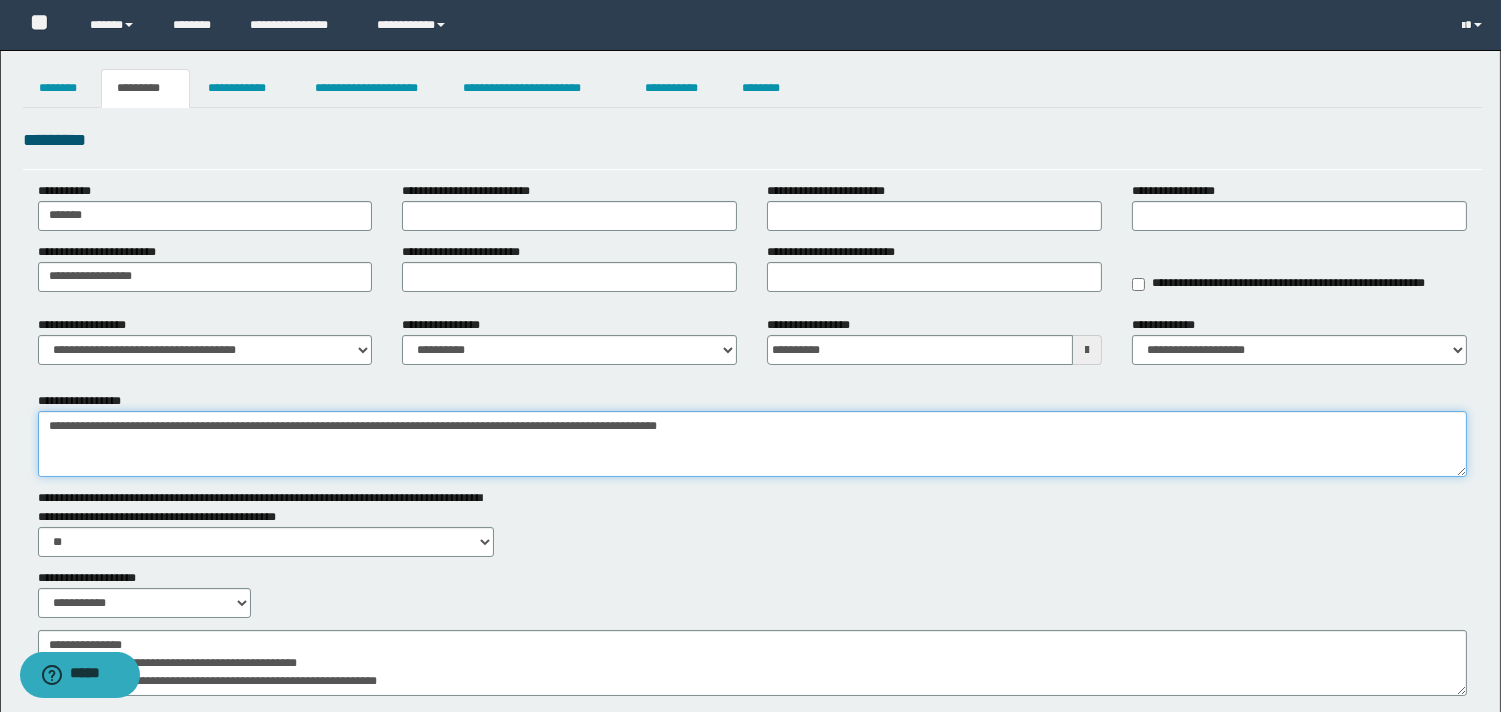 drag, startPoint x: 517, startPoint y: 425, endPoint x: 586, endPoint y: 424, distance: 69.00725 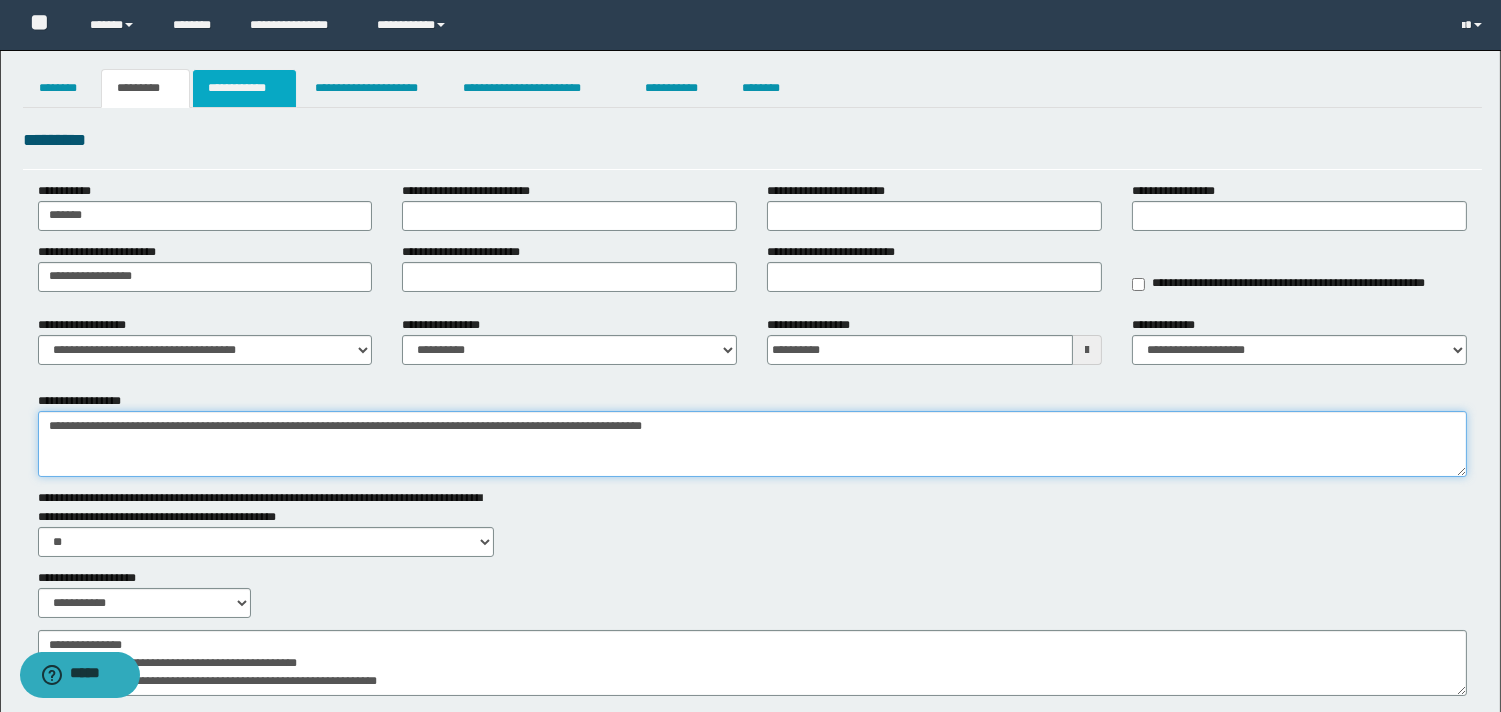 type on "**********" 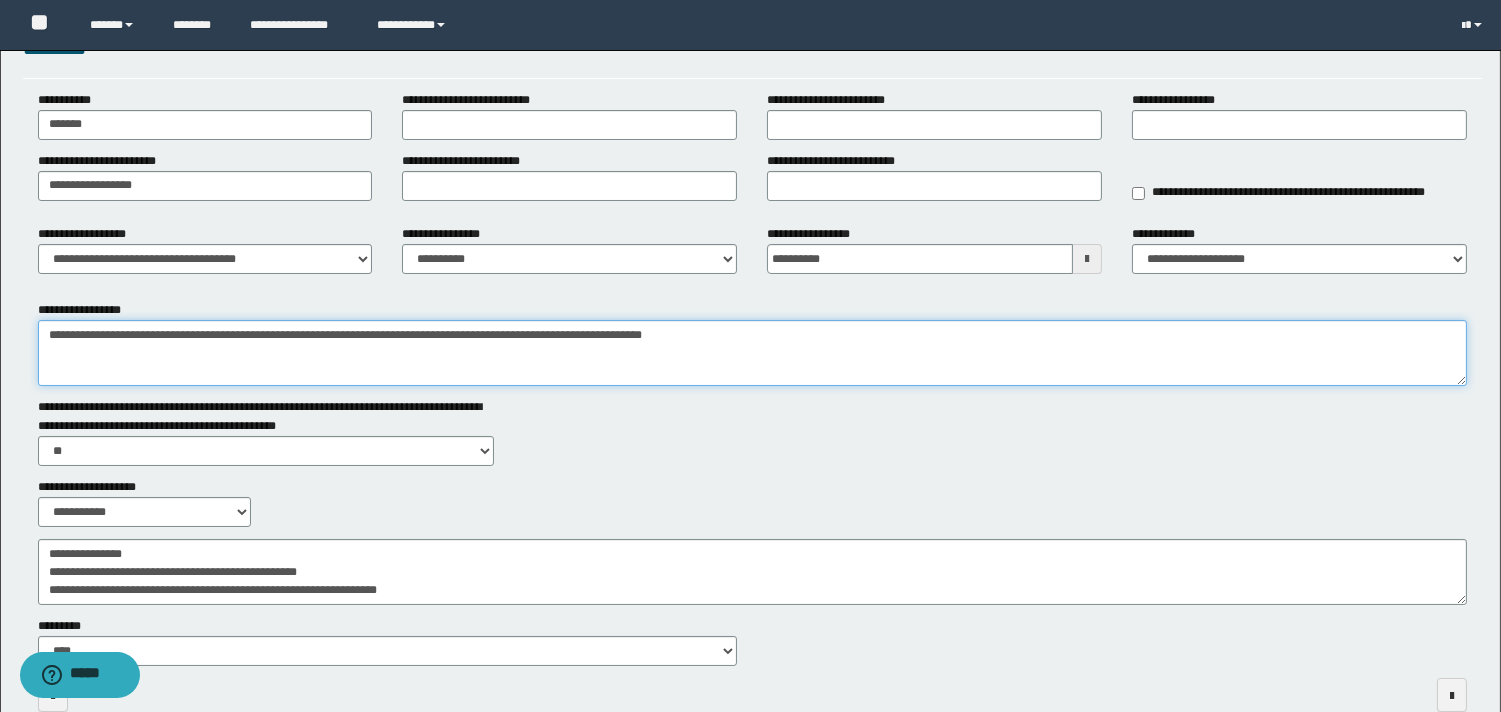 scroll, scrollTop: 0, scrollLeft: 0, axis: both 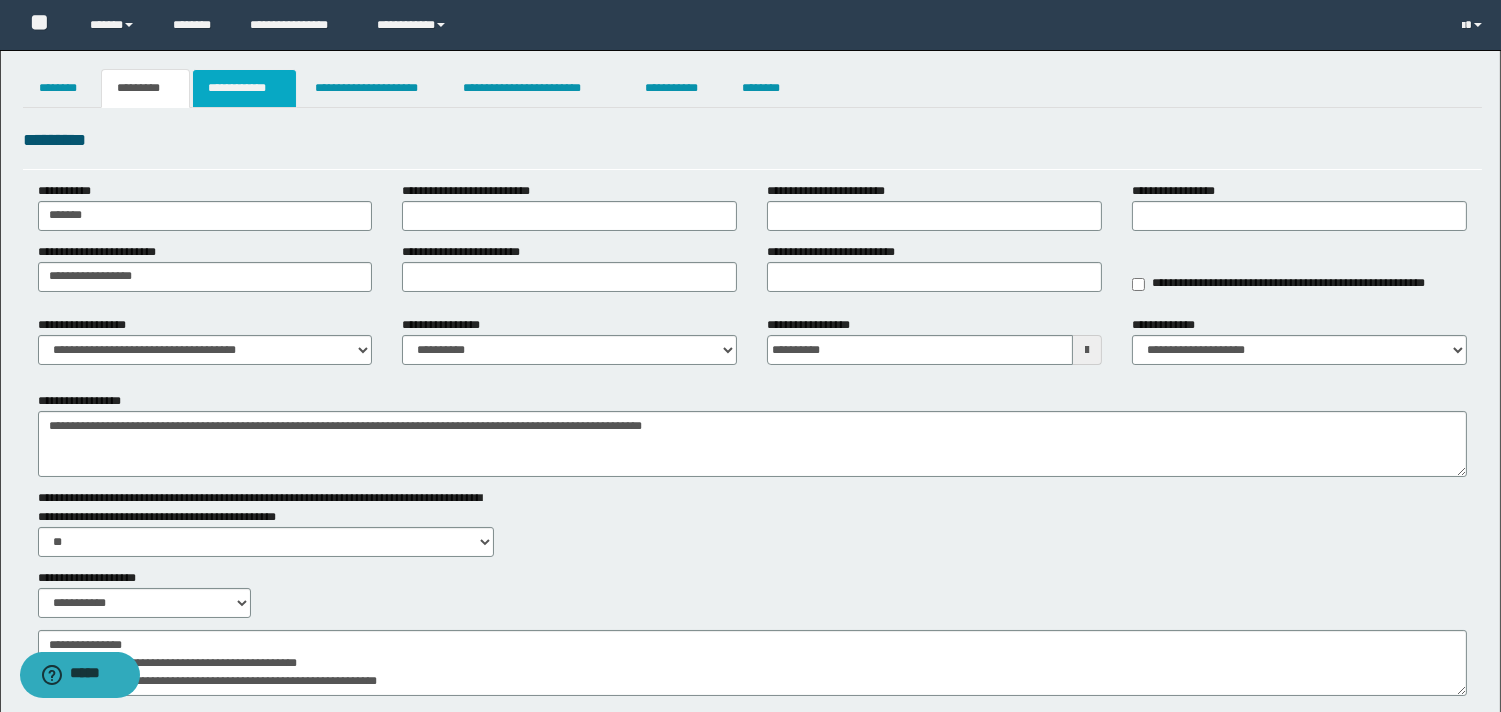 click on "**********" at bounding box center (244, 88) 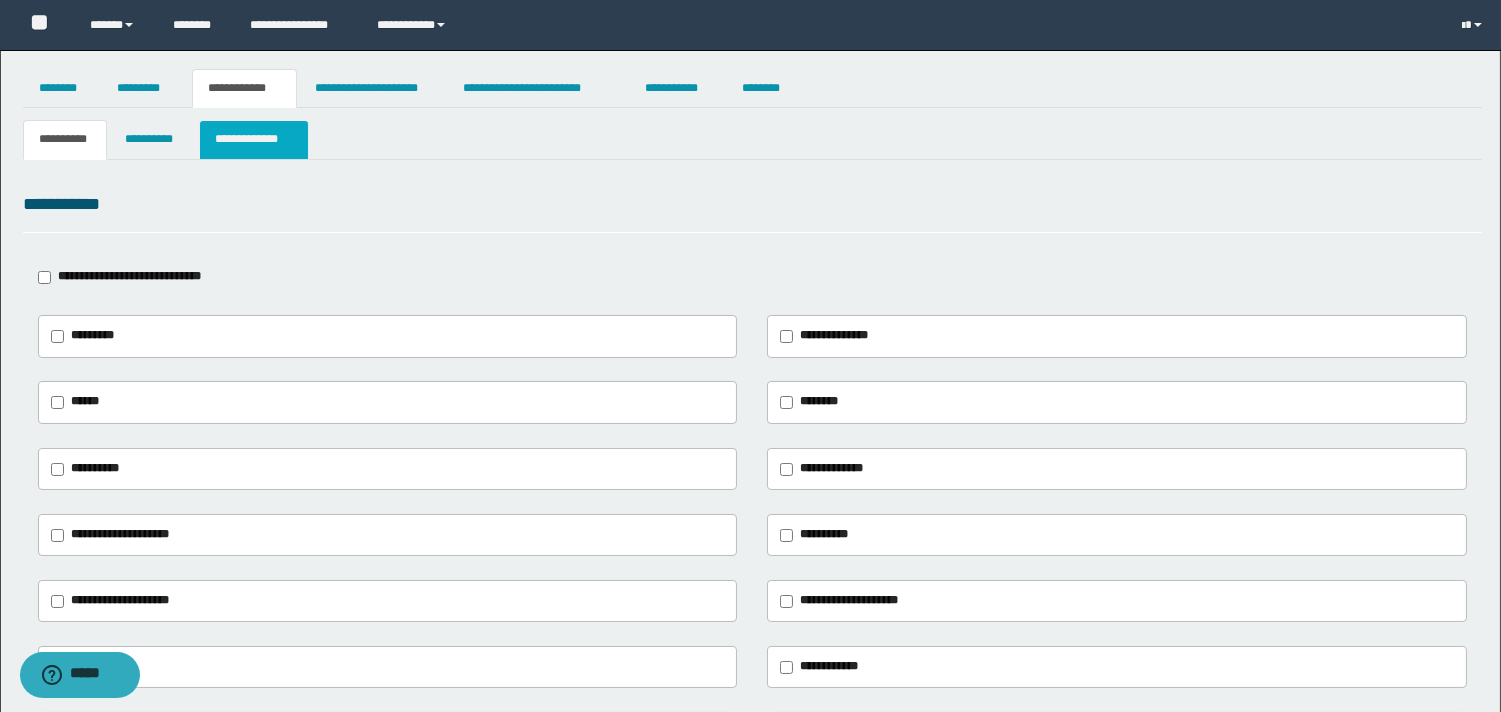 click on "**********" at bounding box center (253, 139) 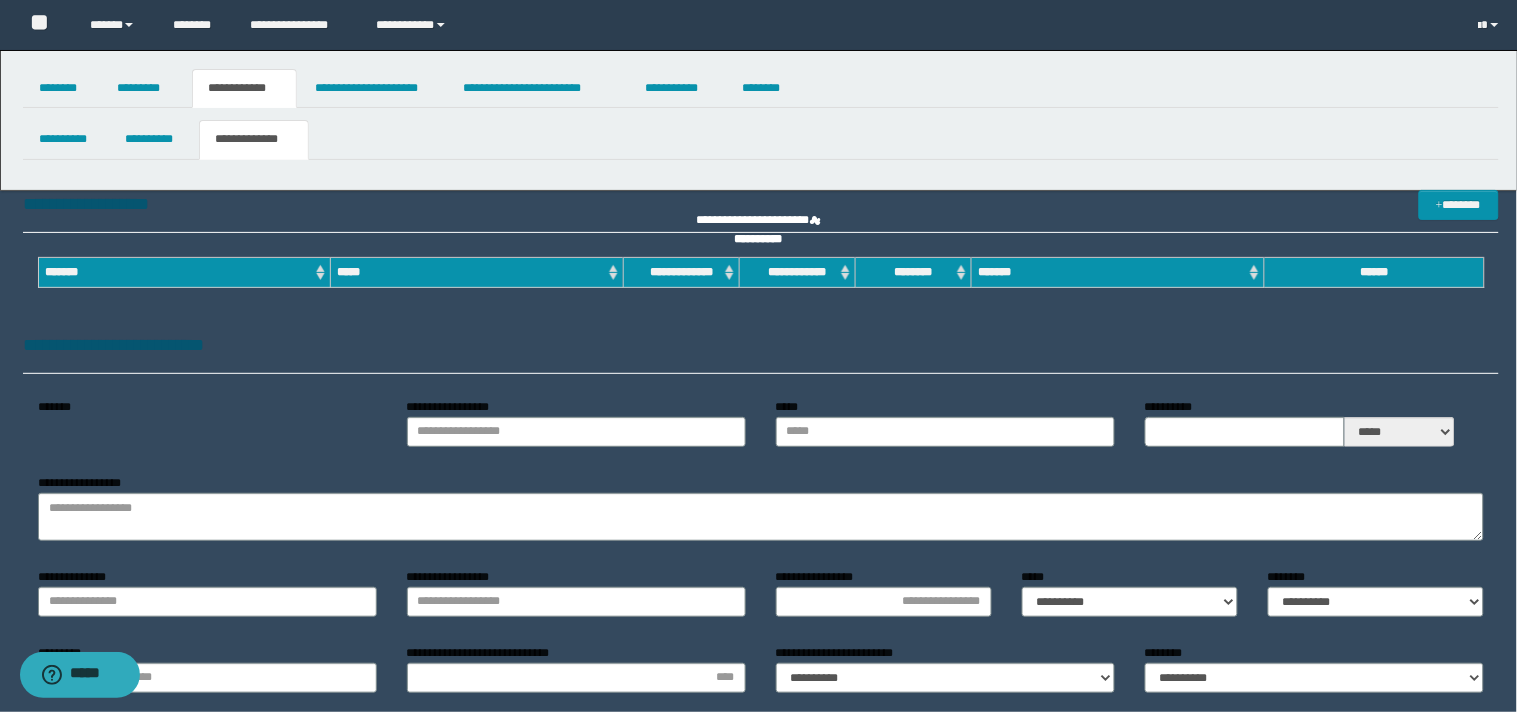 type on "********" 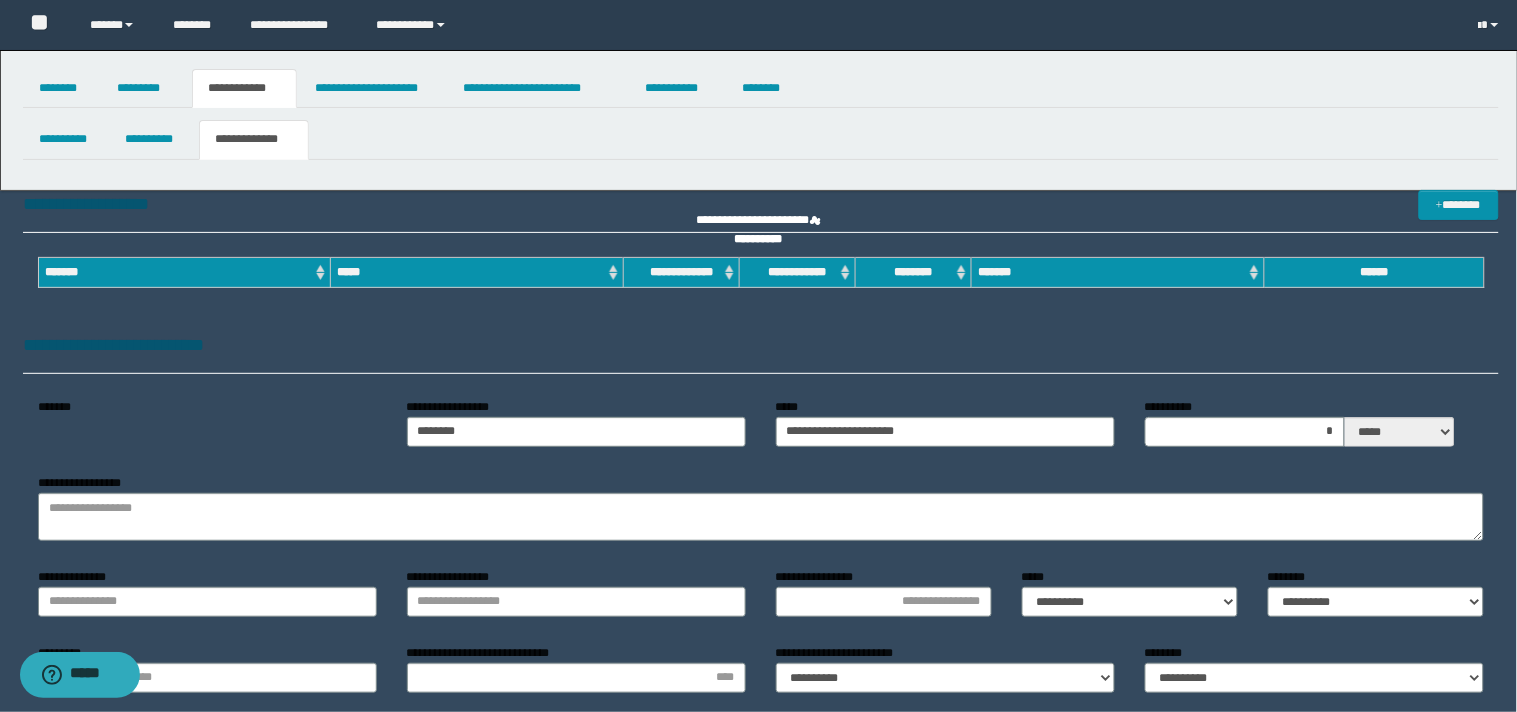 select on "*" 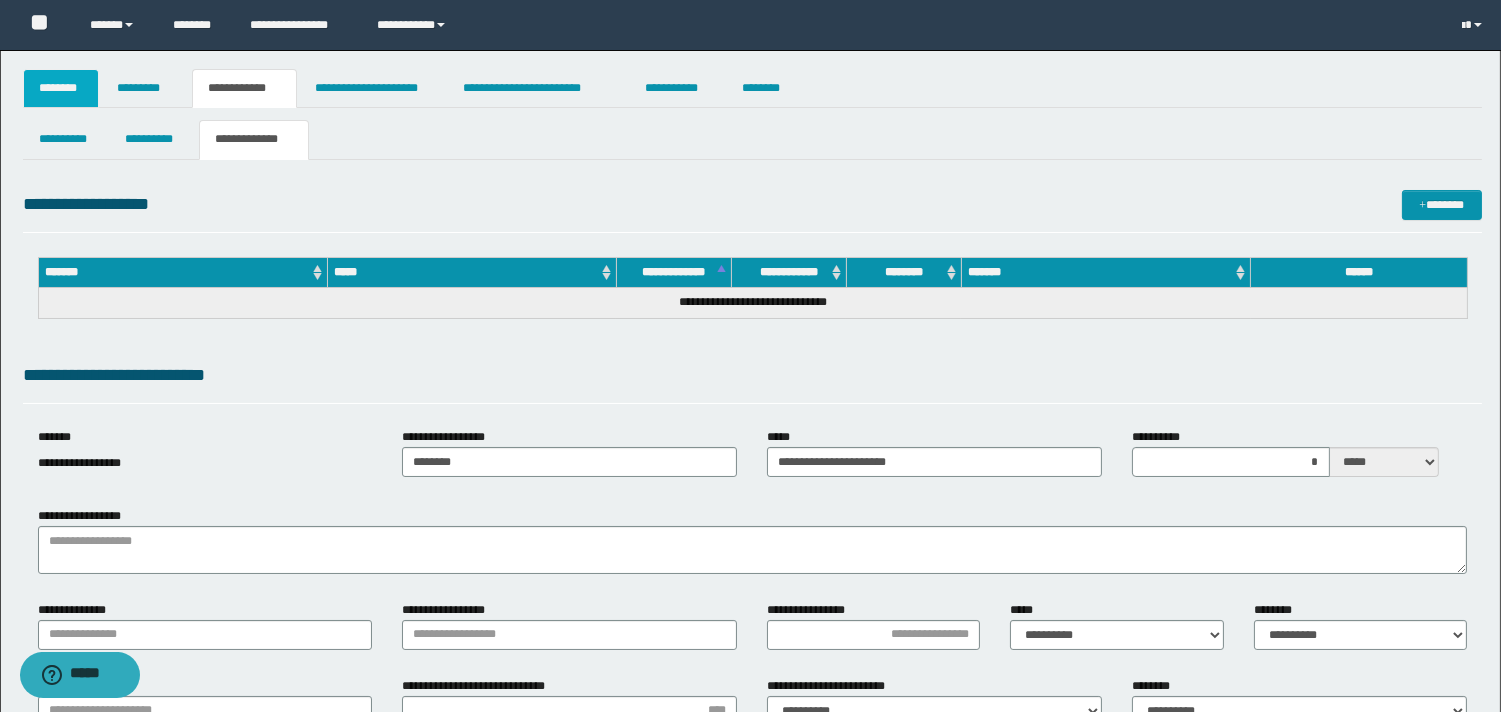 click on "********" at bounding box center (61, 88) 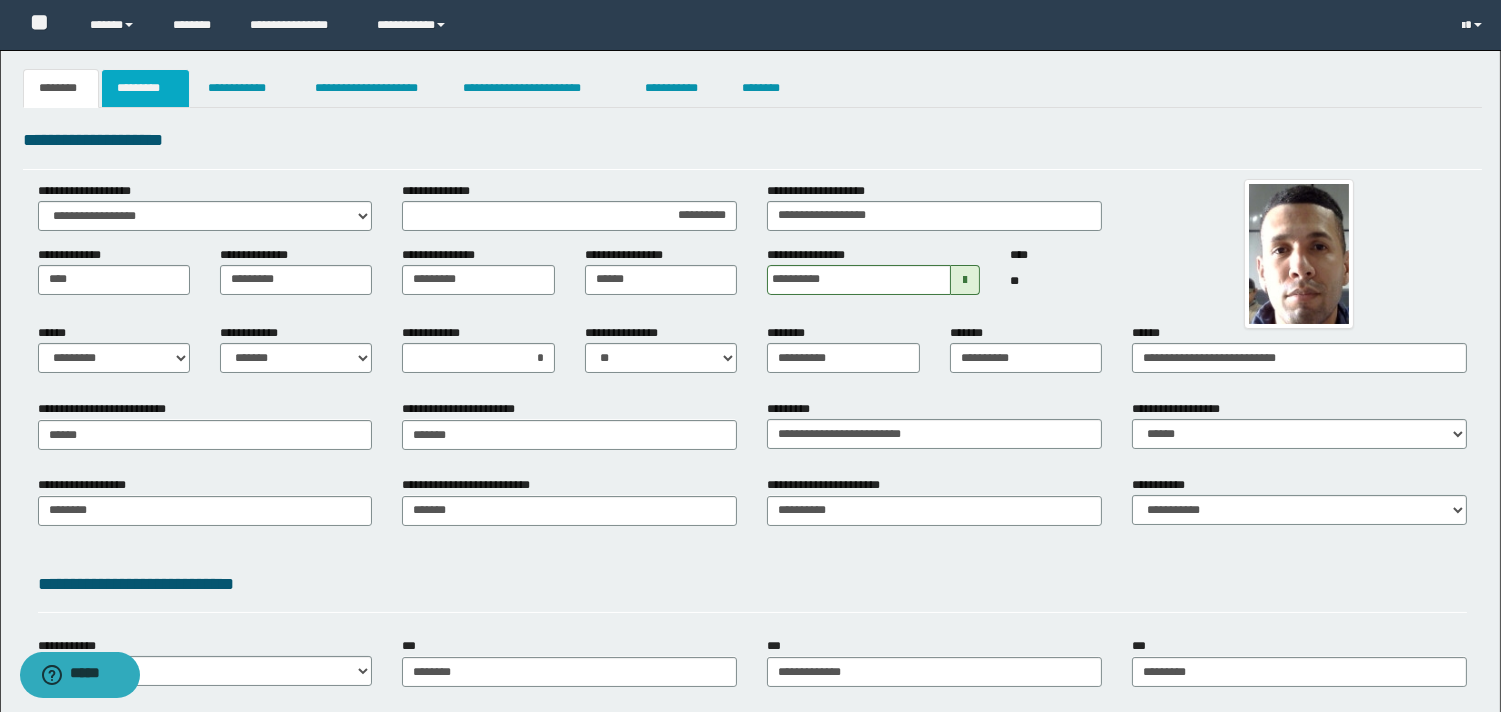 click on "*********" at bounding box center [145, 88] 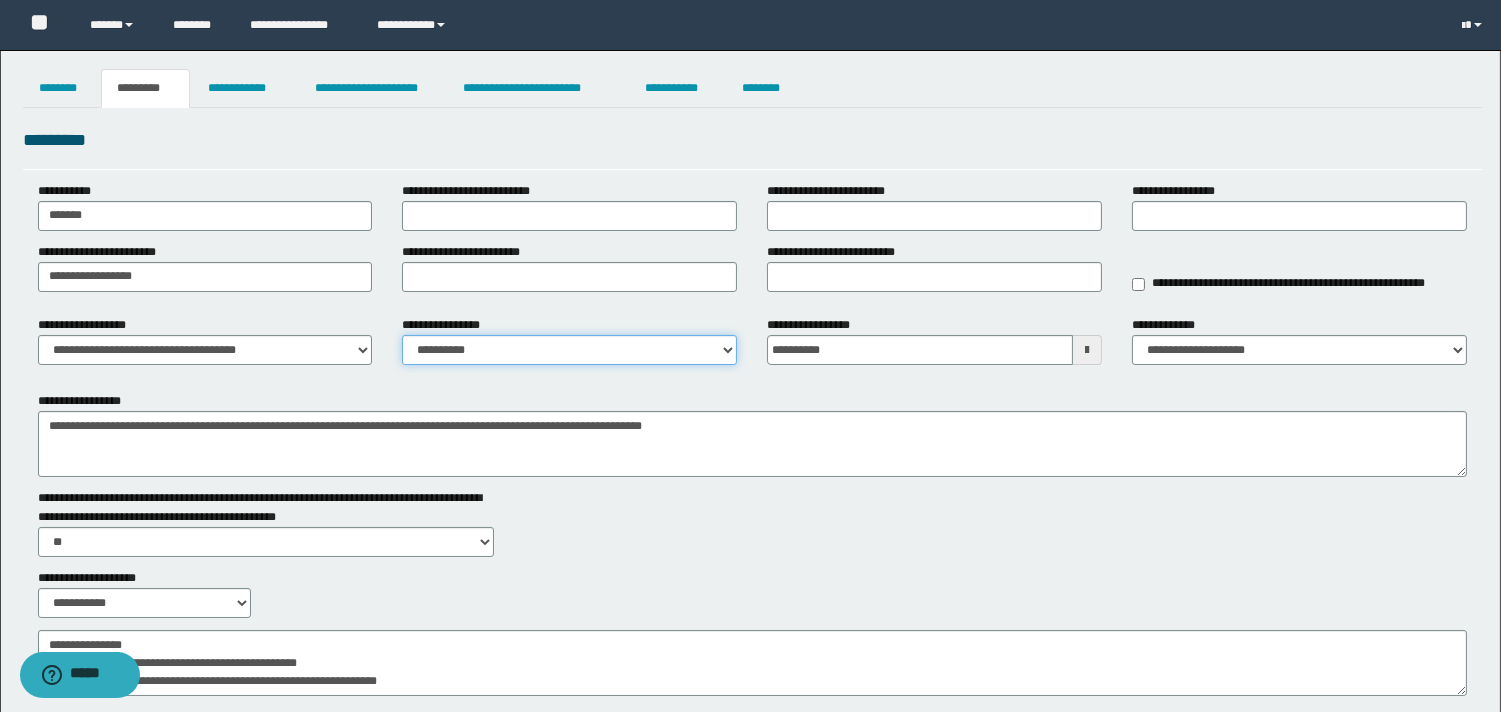 click on "**********" at bounding box center (569, 350) 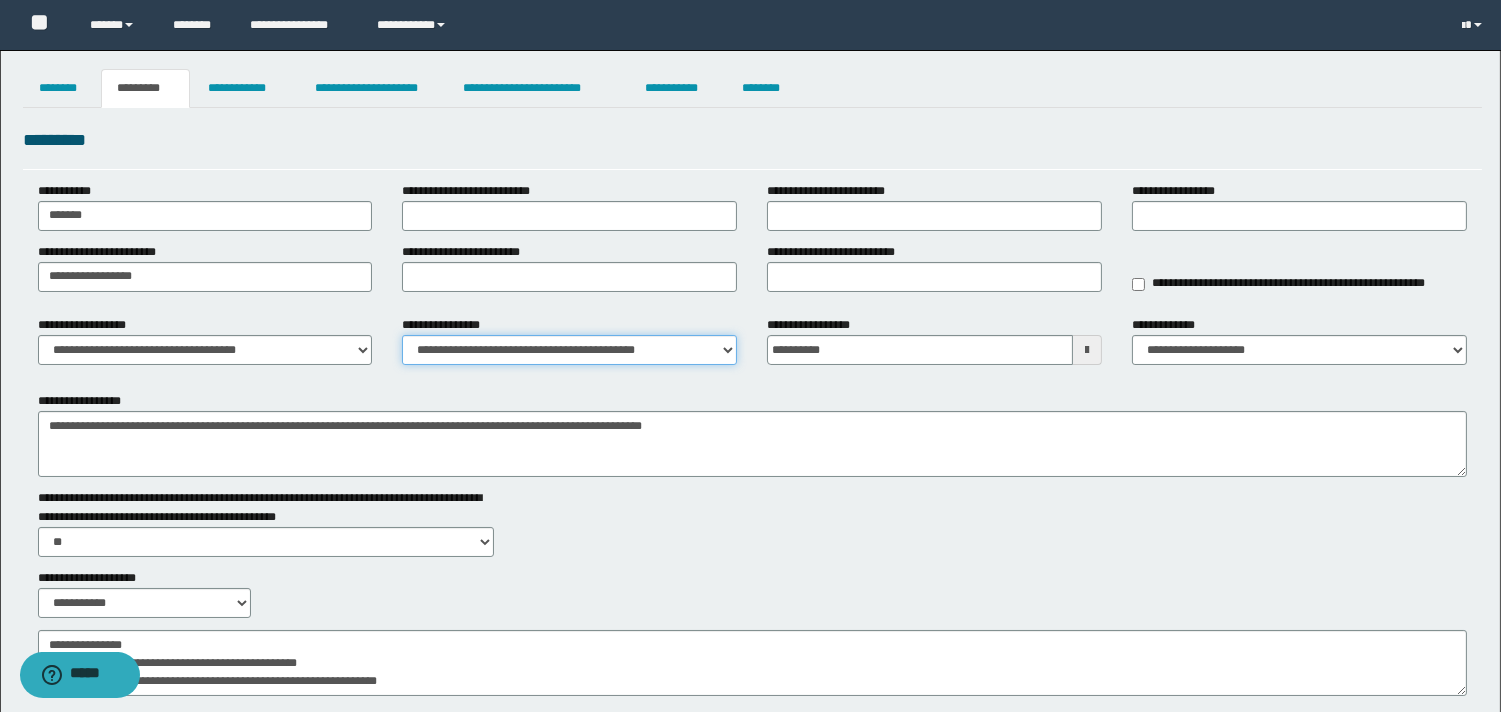 click on "**********" at bounding box center (569, 350) 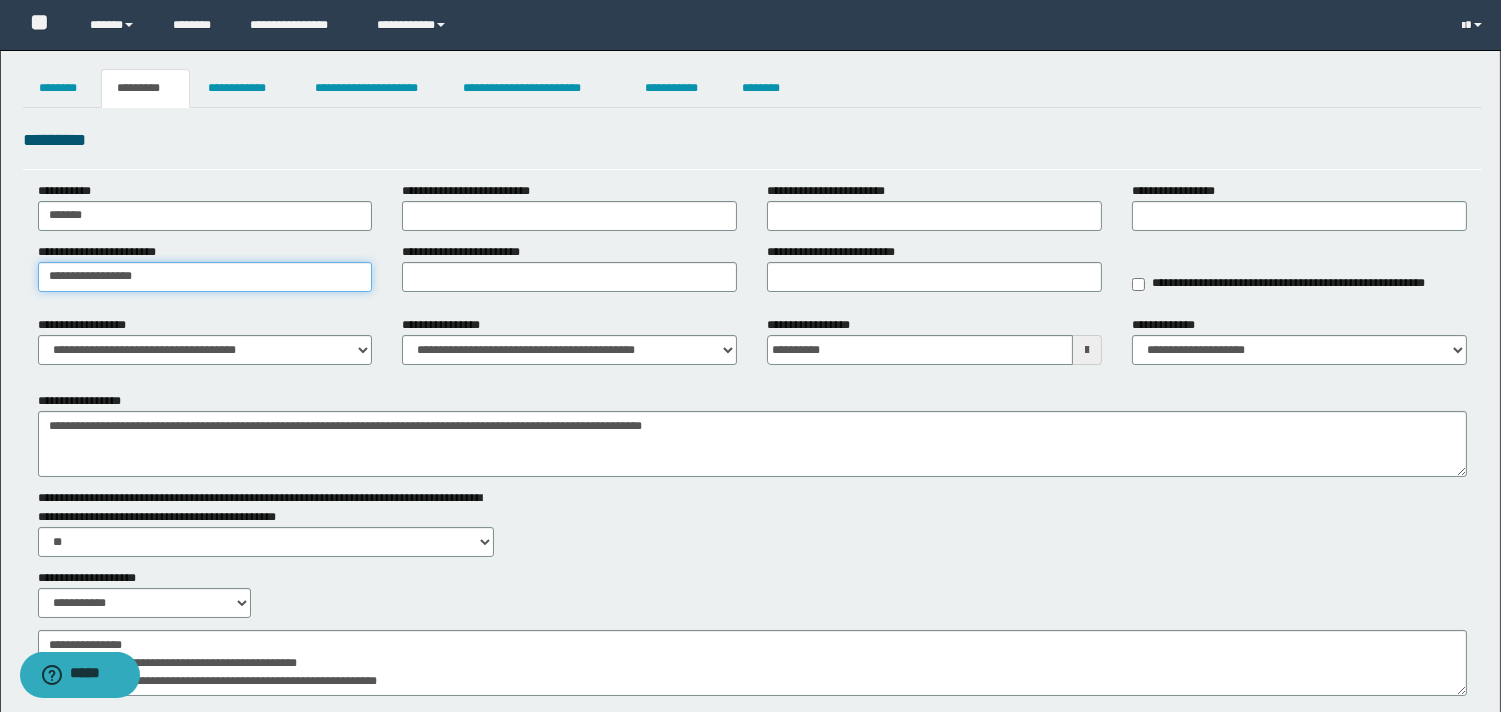 drag, startPoint x: 217, startPoint y: 283, endPoint x: 4, endPoint y: 256, distance: 214.70445 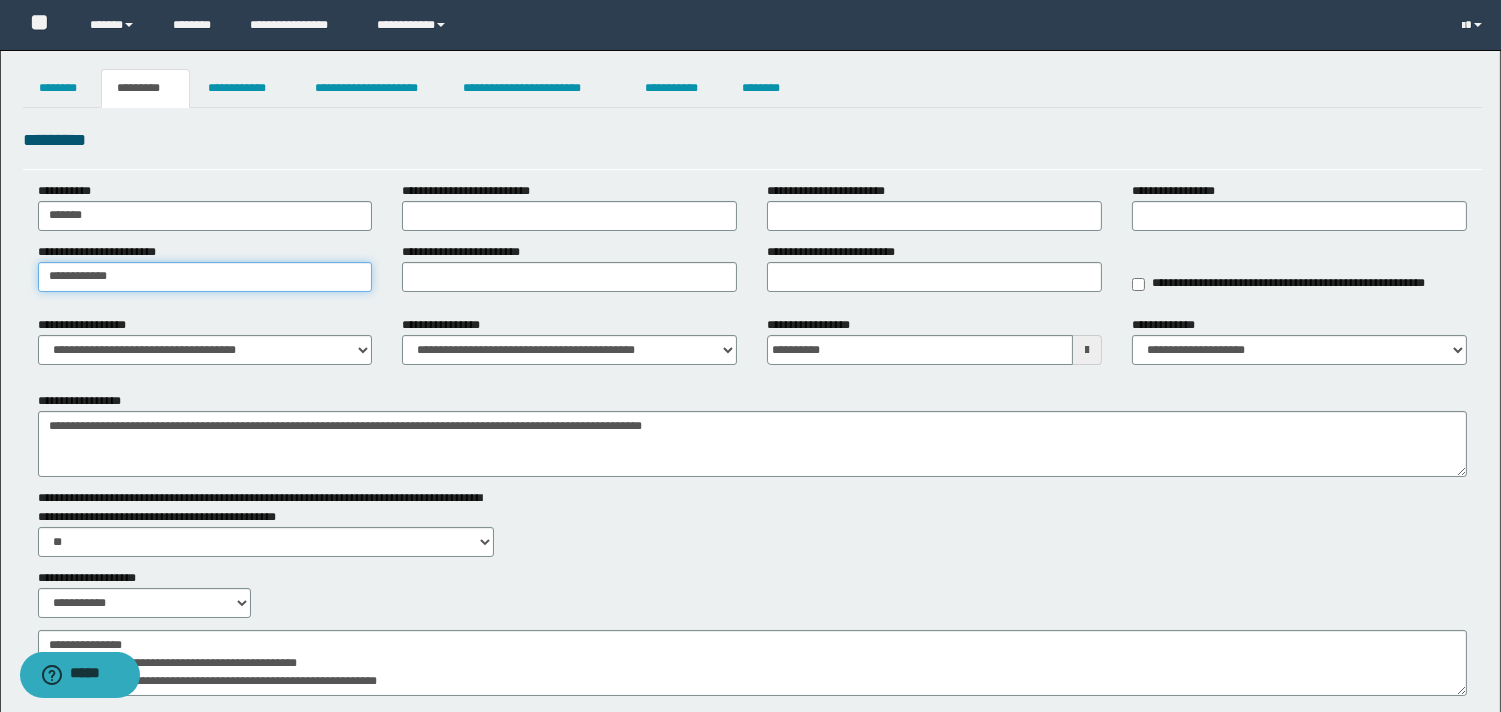 type on "**********" 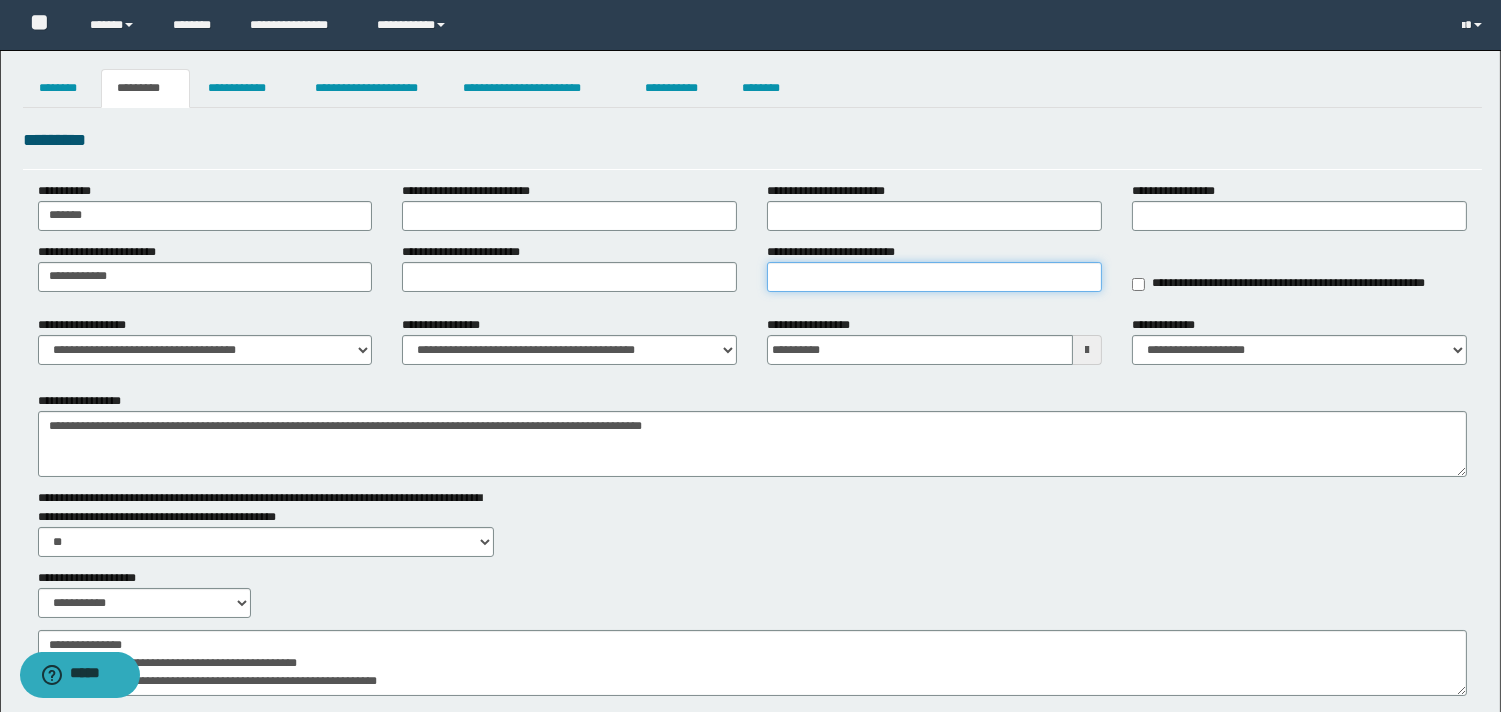 click on "**********" at bounding box center (934, 277) 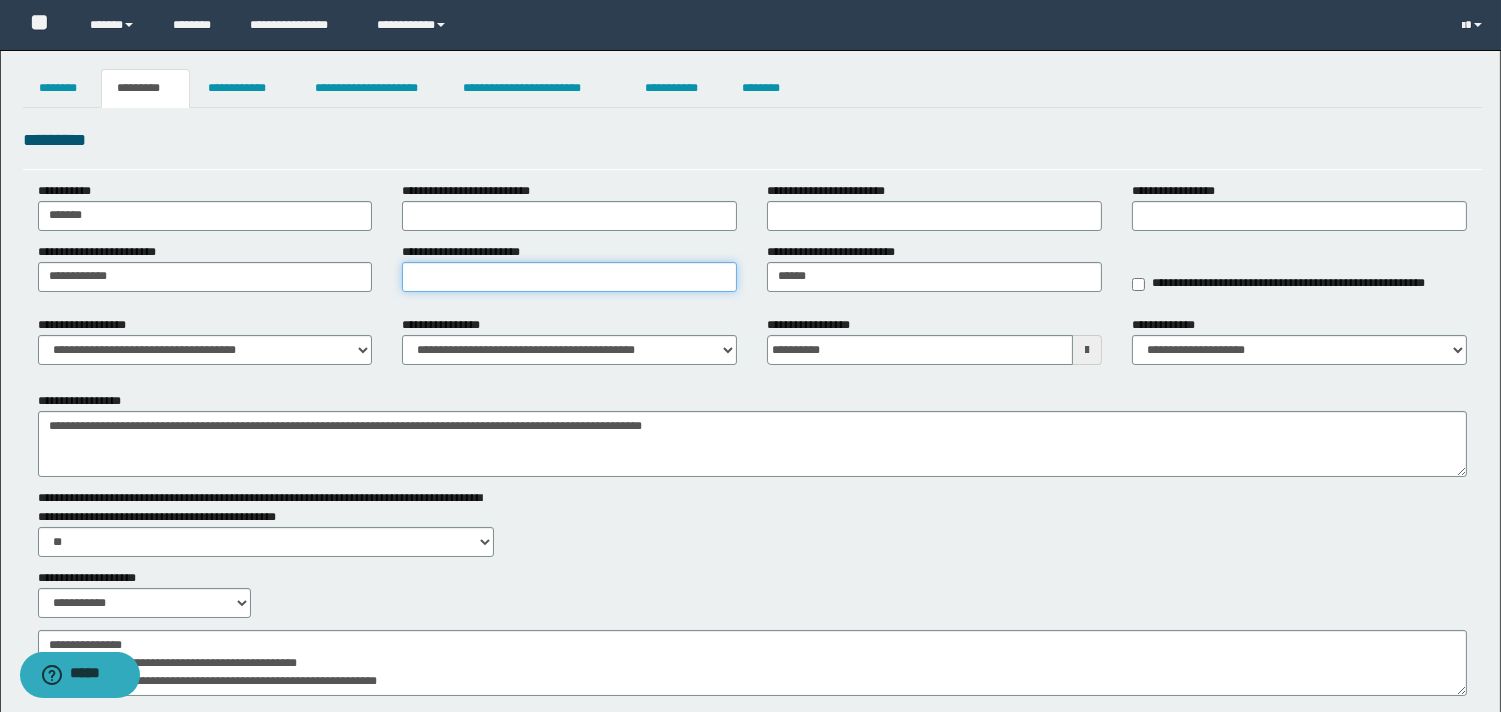 click on "**********" at bounding box center (569, 277) 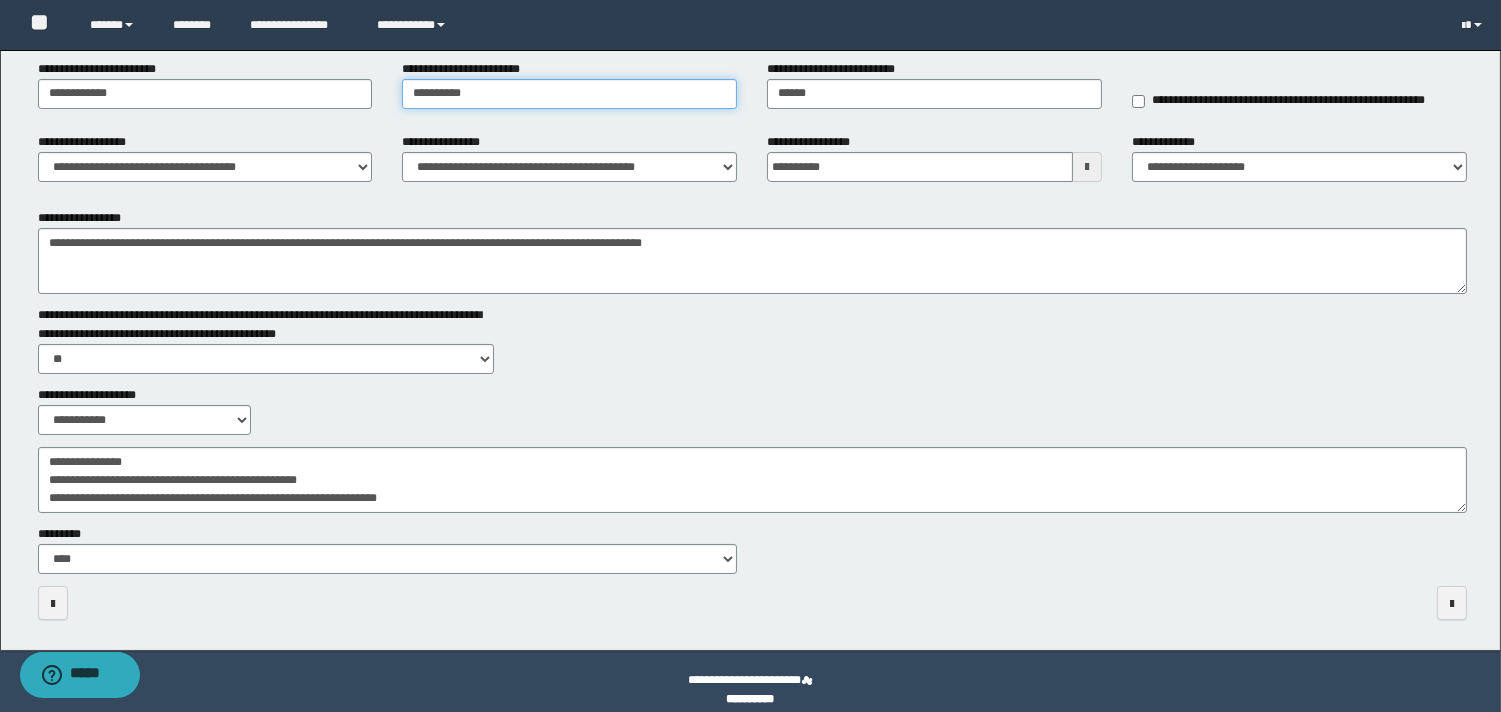 scroll, scrollTop: 0, scrollLeft: 0, axis: both 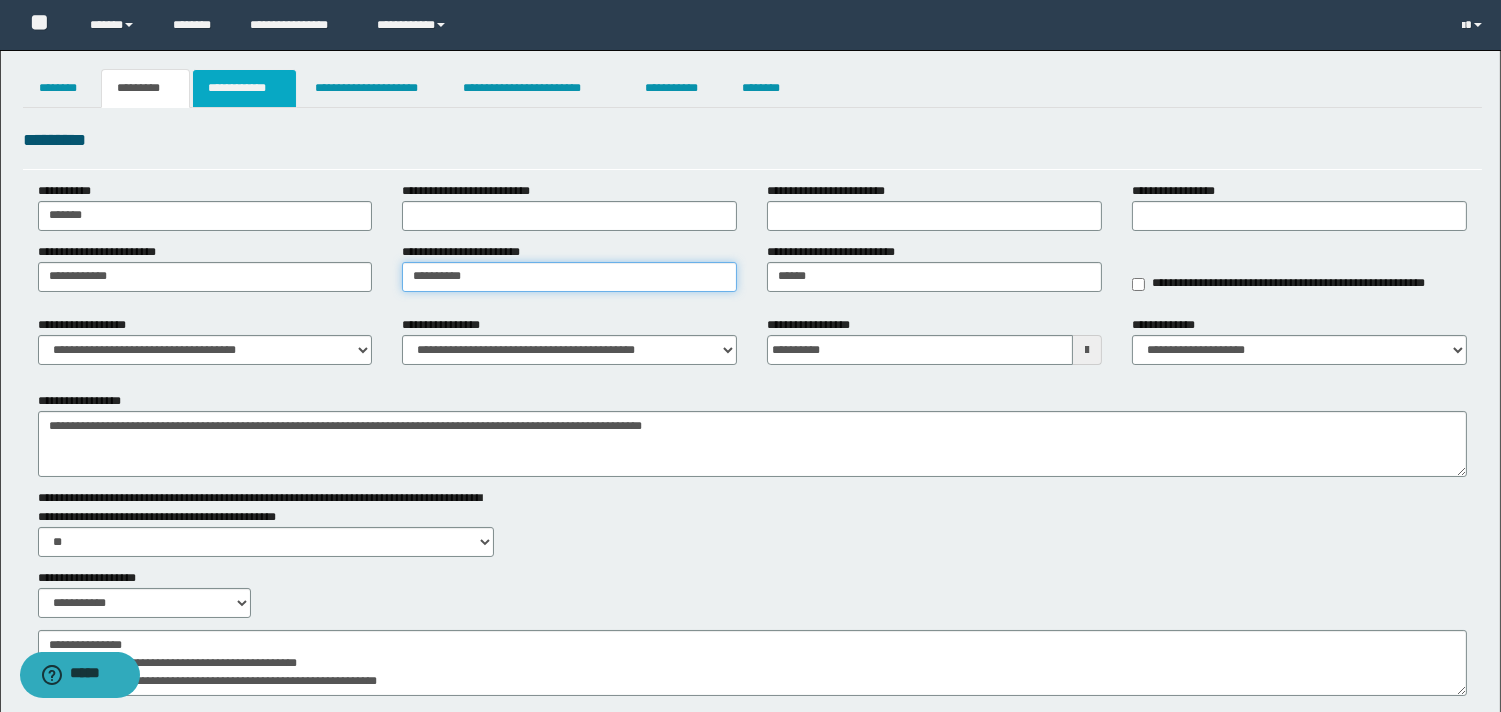type on "**********" 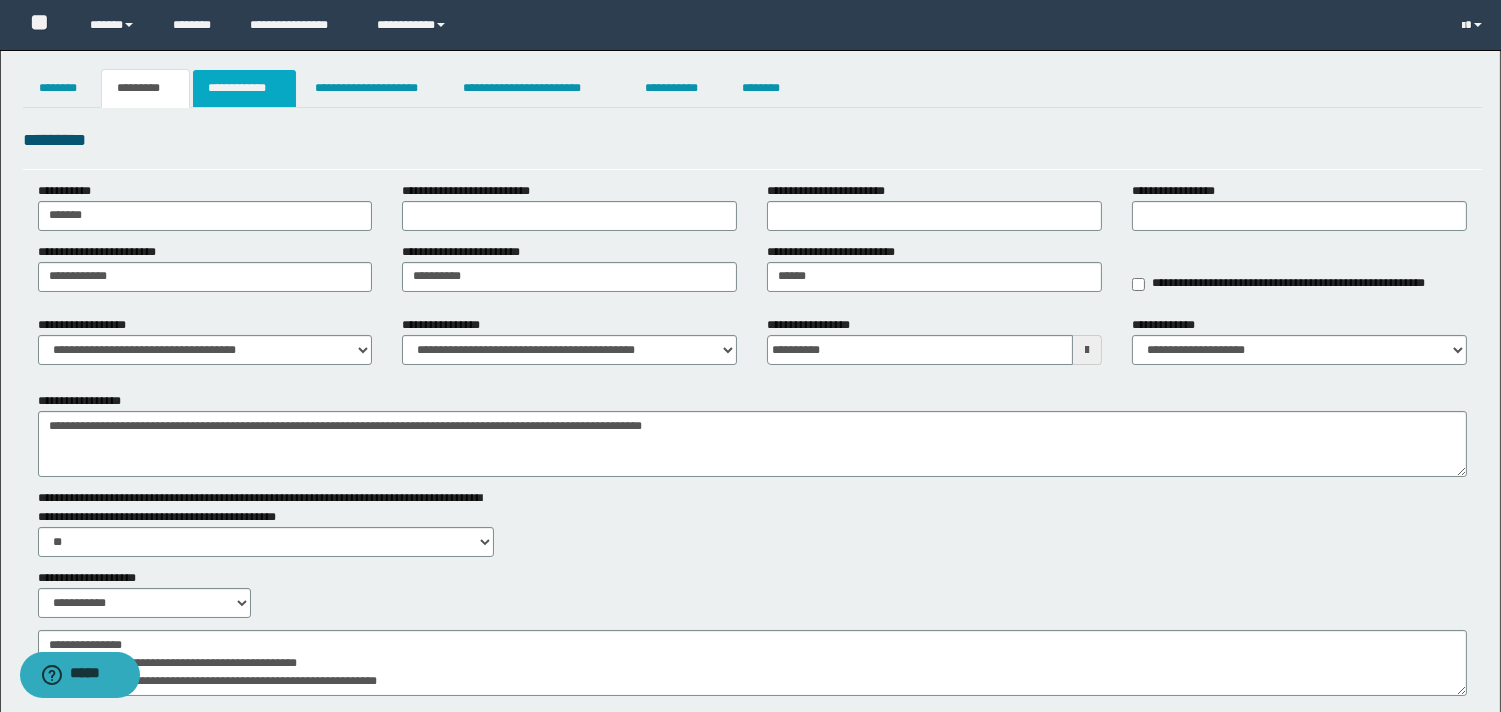 click on "**********" at bounding box center [244, 88] 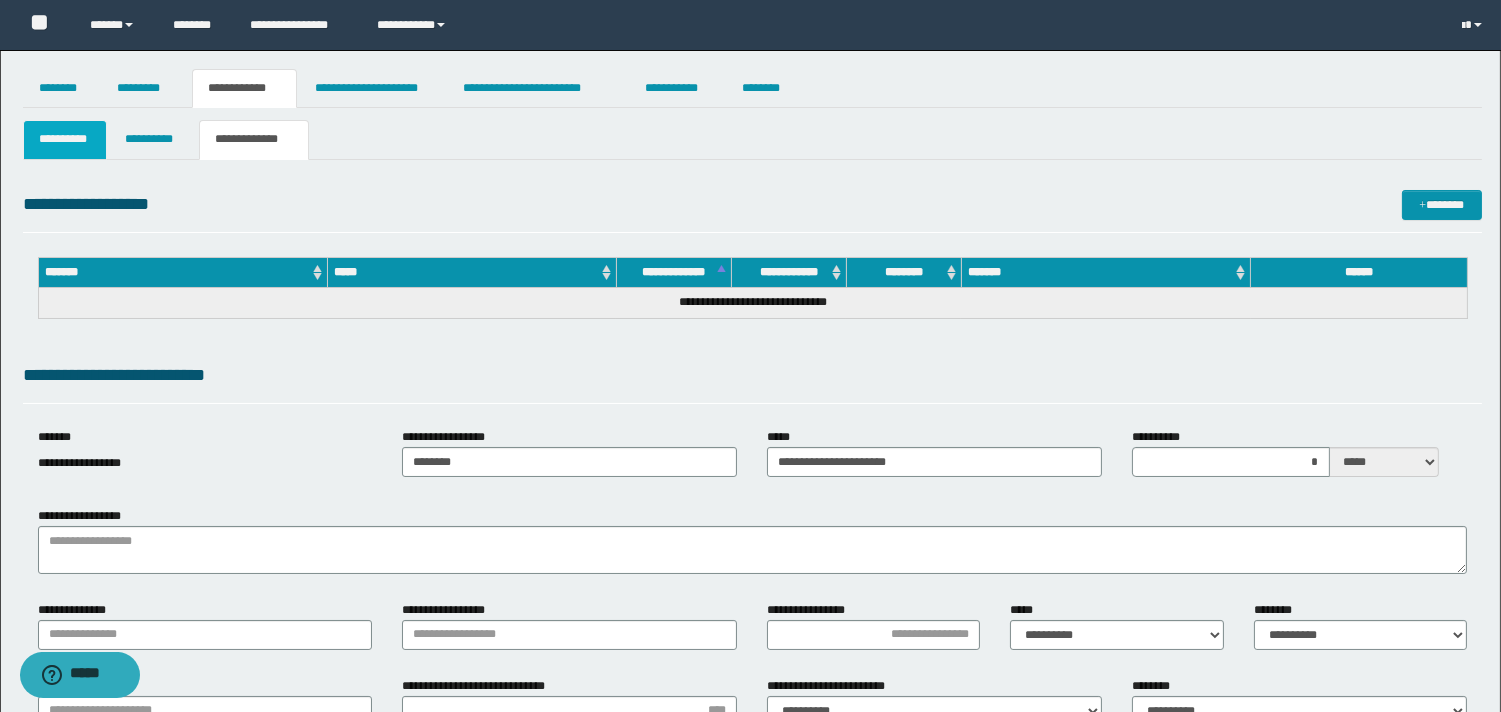 click on "**********" at bounding box center (65, 139) 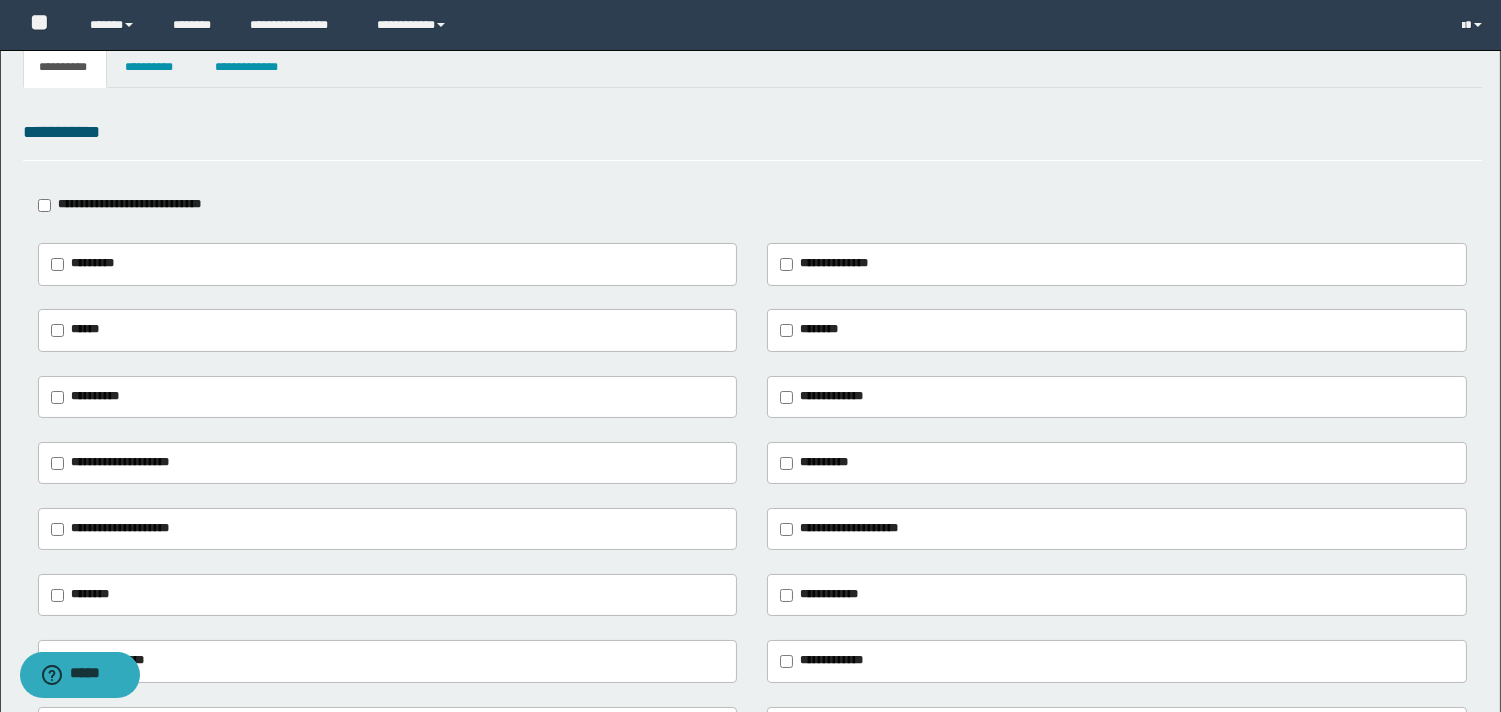 scroll, scrollTop: 111, scrollLeft: 0, axis: vertical 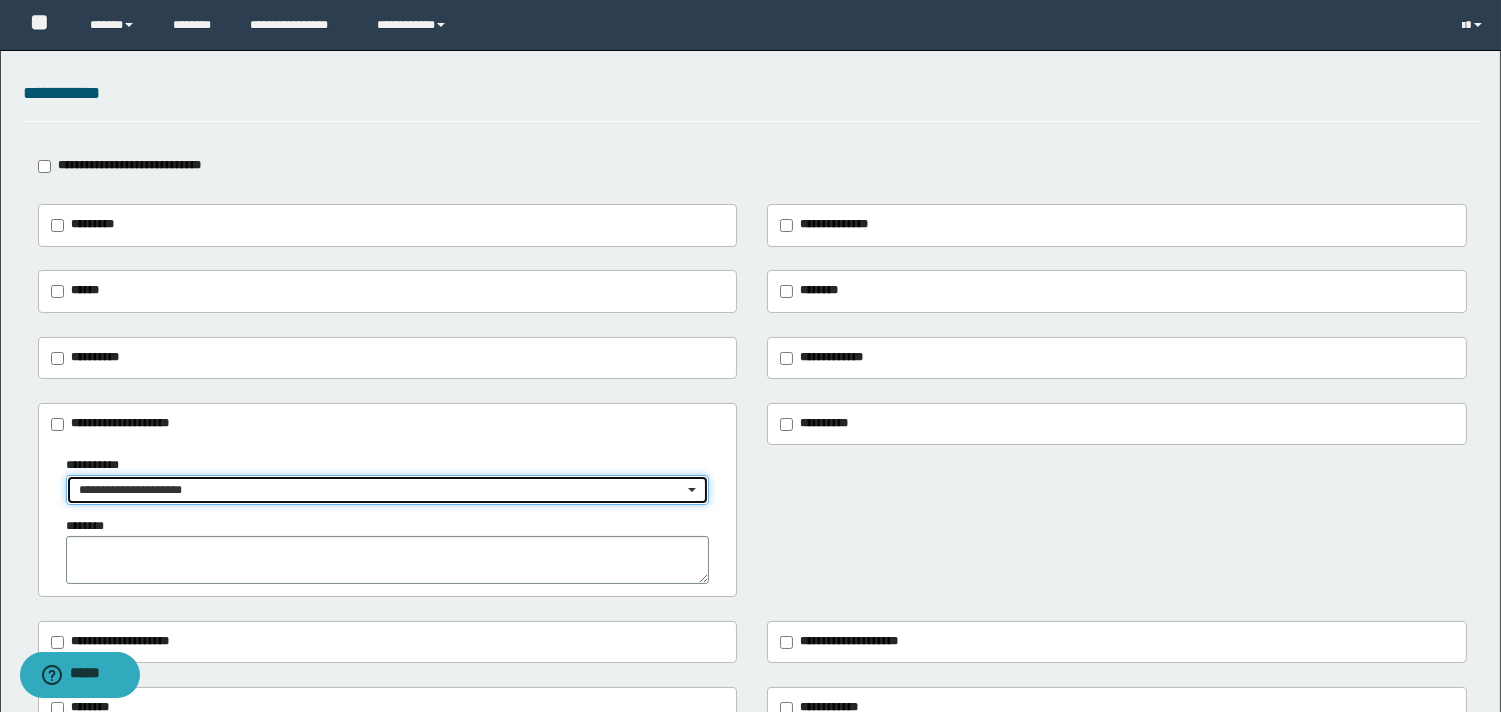 click on "**********" at bounding box center (387, 490) 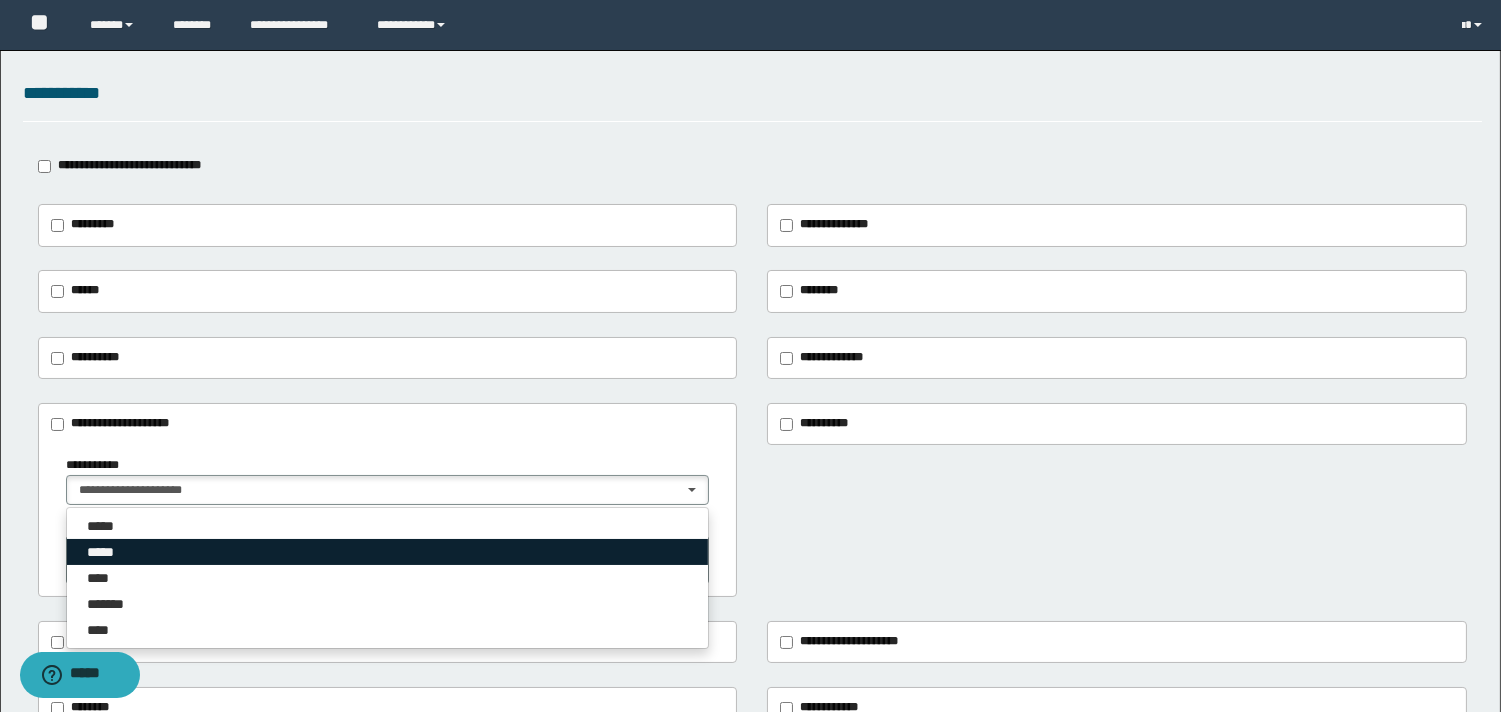 click on "*****" at bounding box center (107, 552) 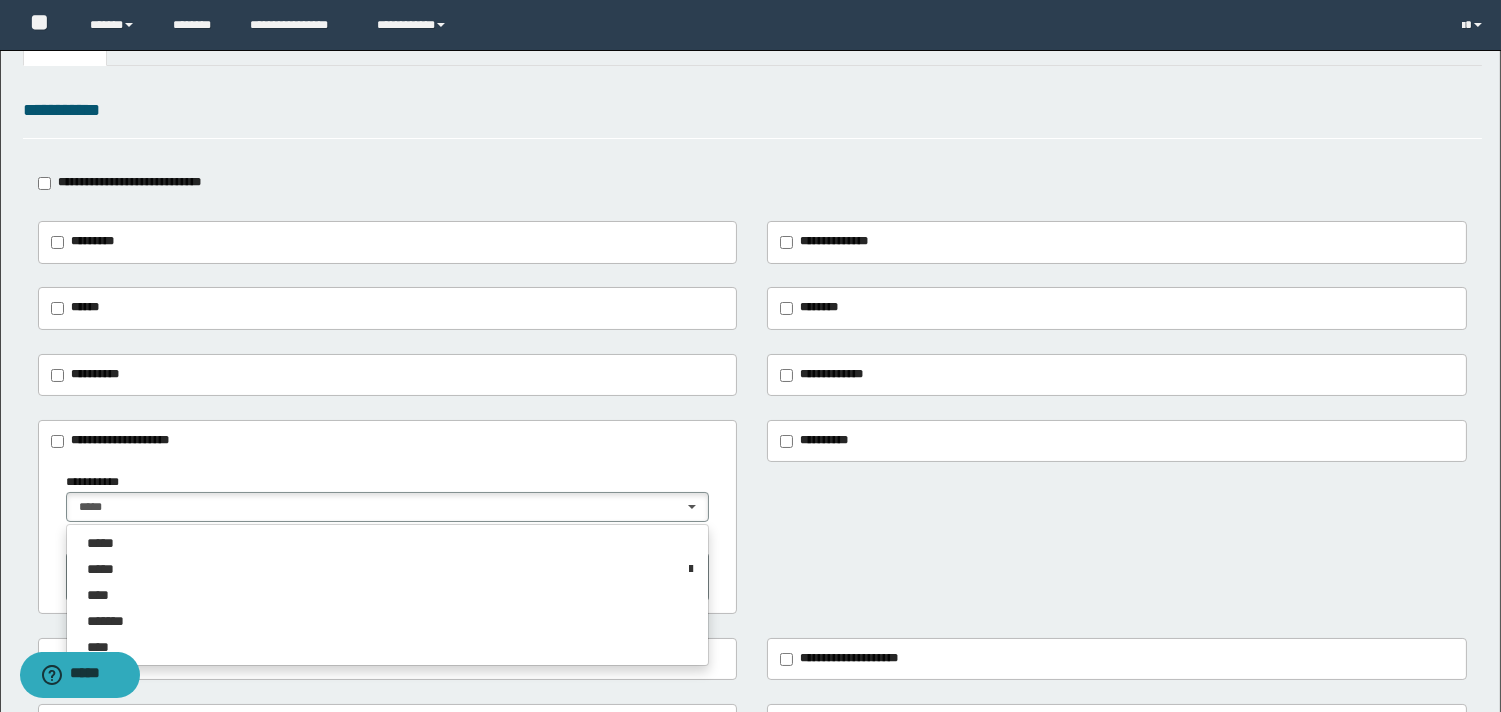 scroll, scrollTop: 0, scrollLeft: 0, axis: both 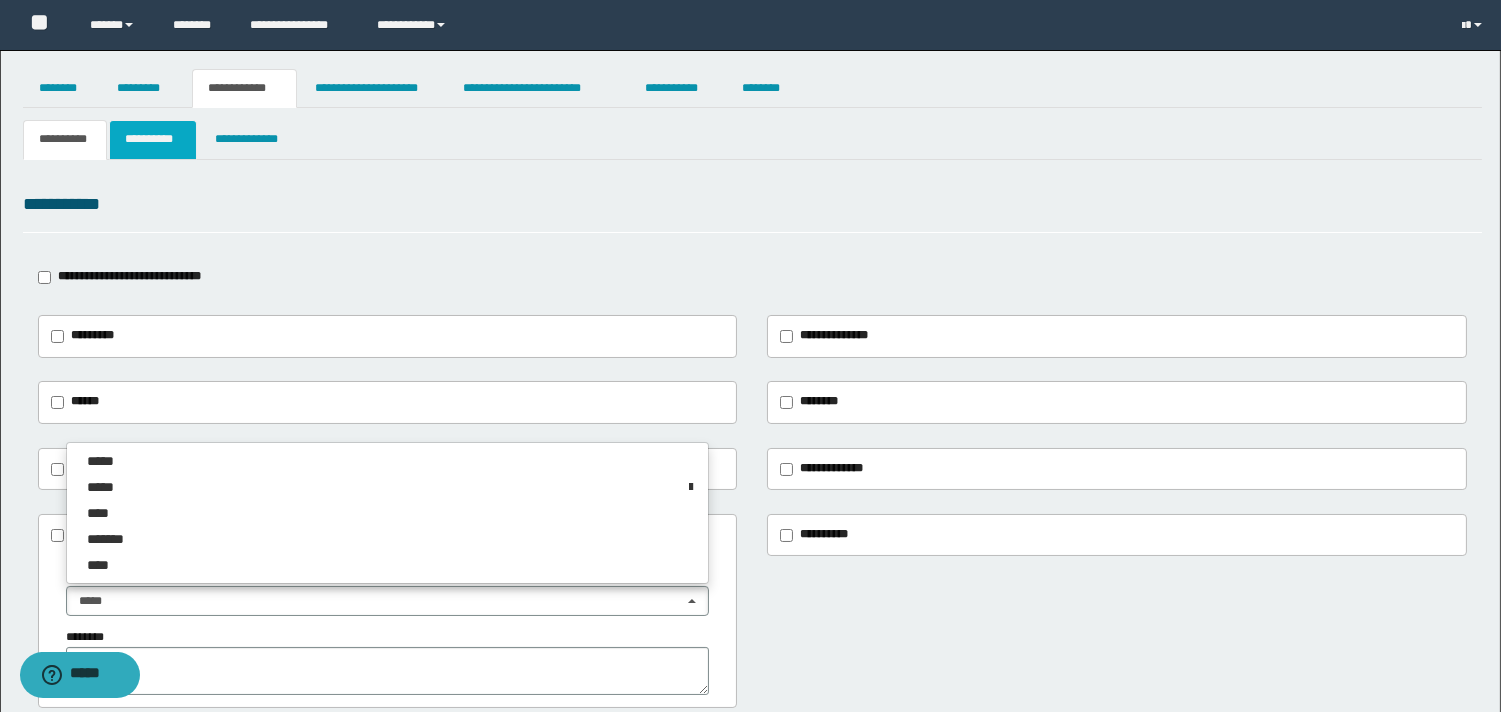 click on "**********" at bounding box center (153, 139) 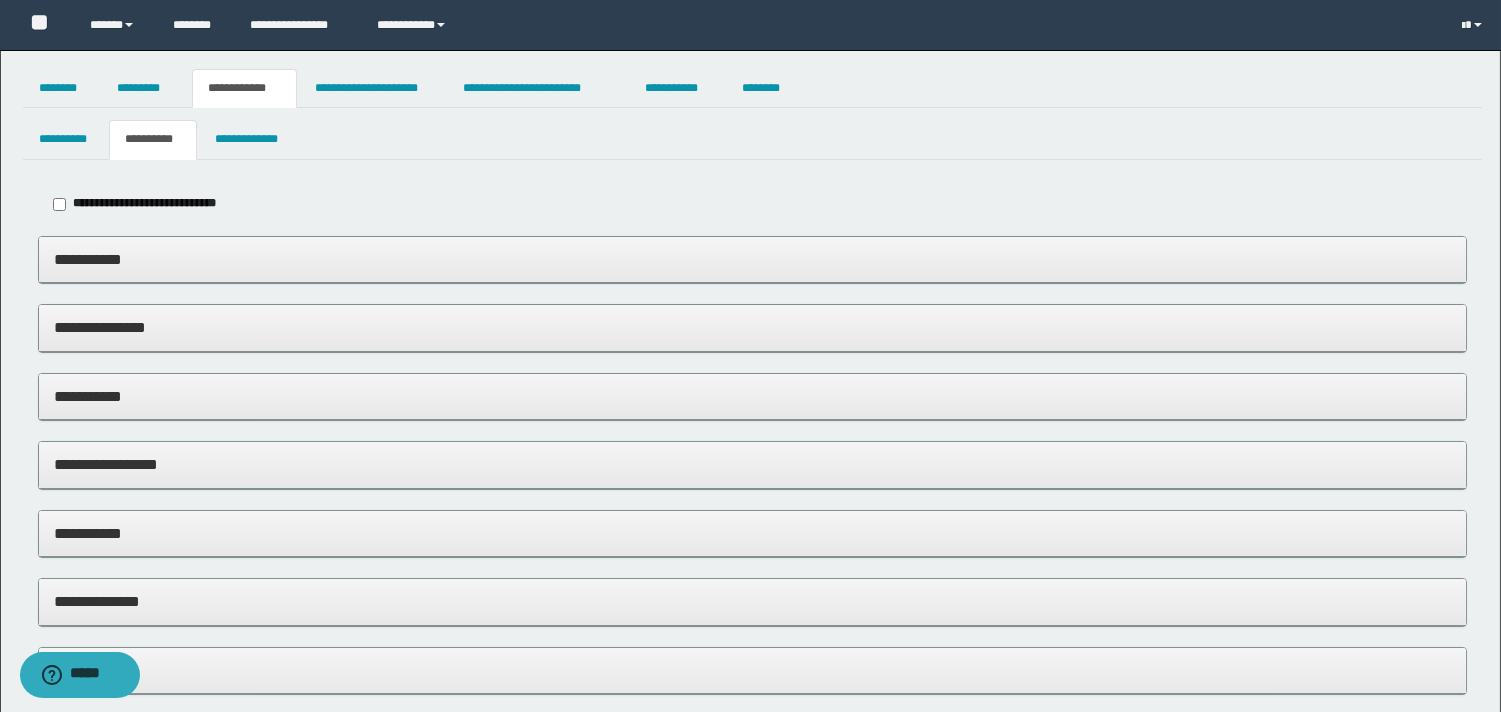 click on "**********" at bounding box center [752, 259] 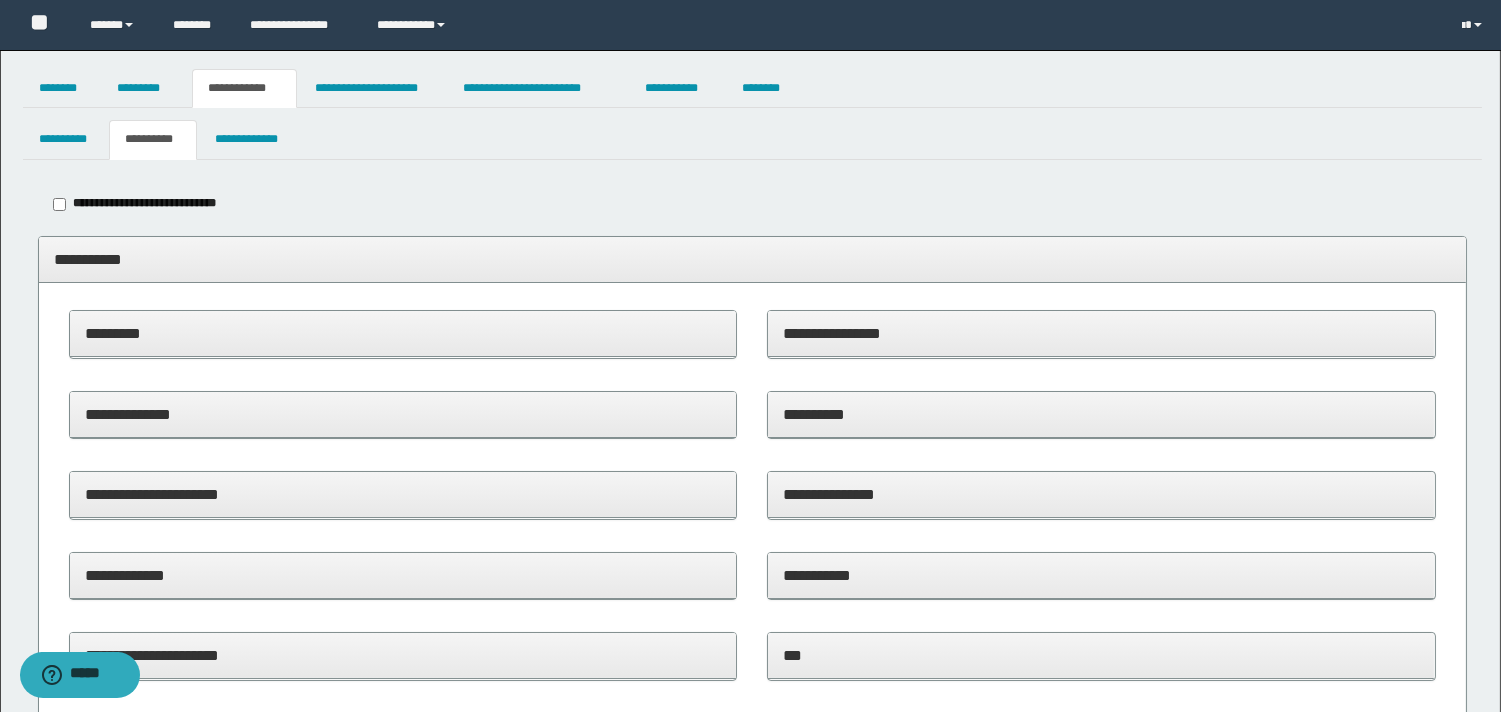 click on "*********" at bounding box center (403, 334) 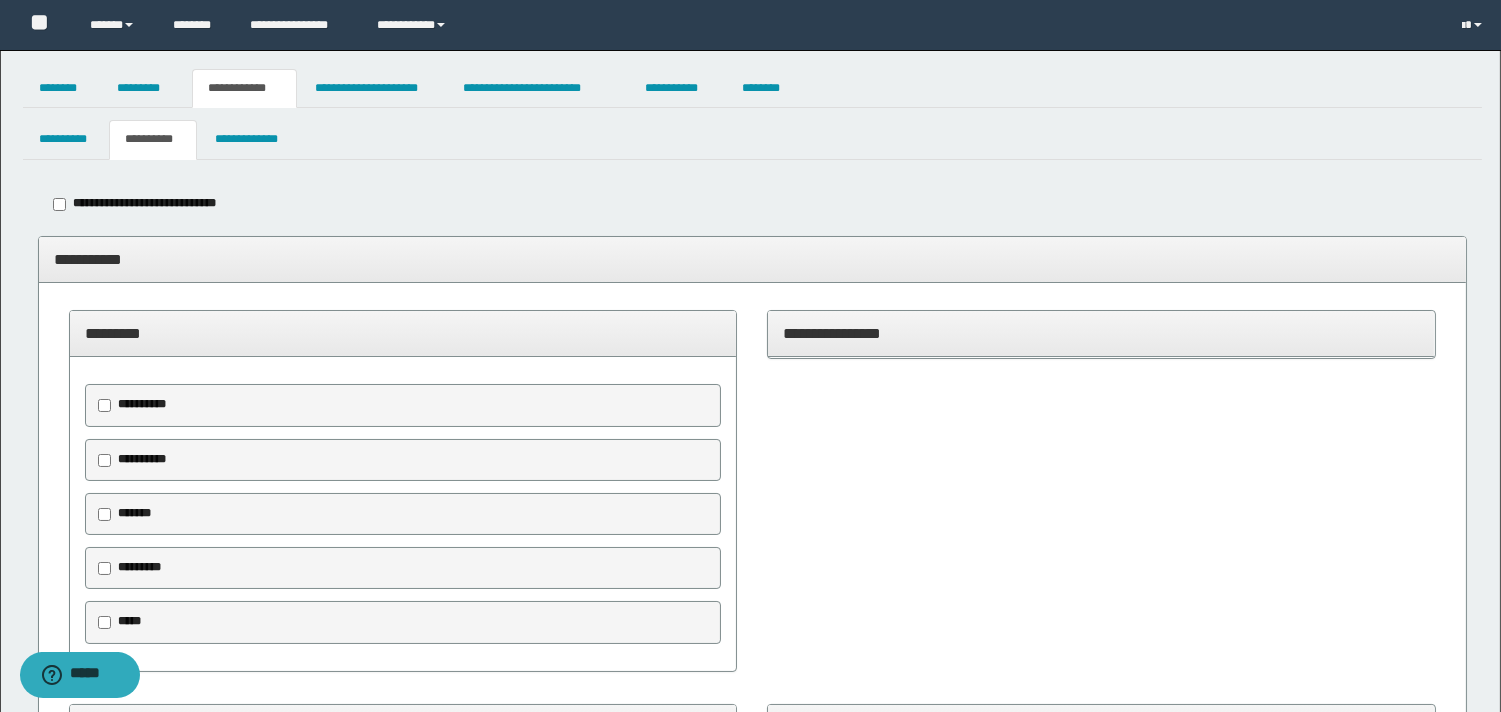 scroll, scrollTop: 111, scrollLeft: 0, axis: vertical 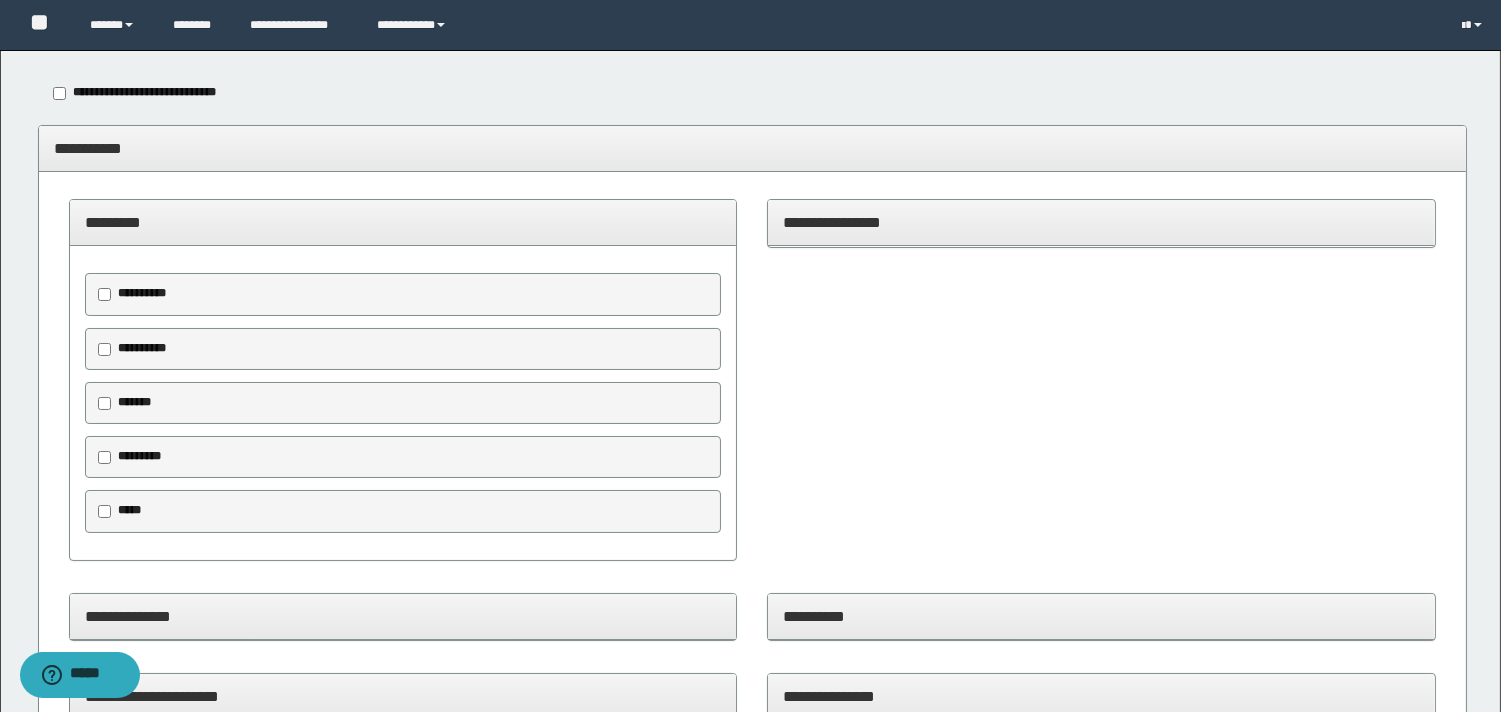 click on "*******" at bounding box center [134, 402] 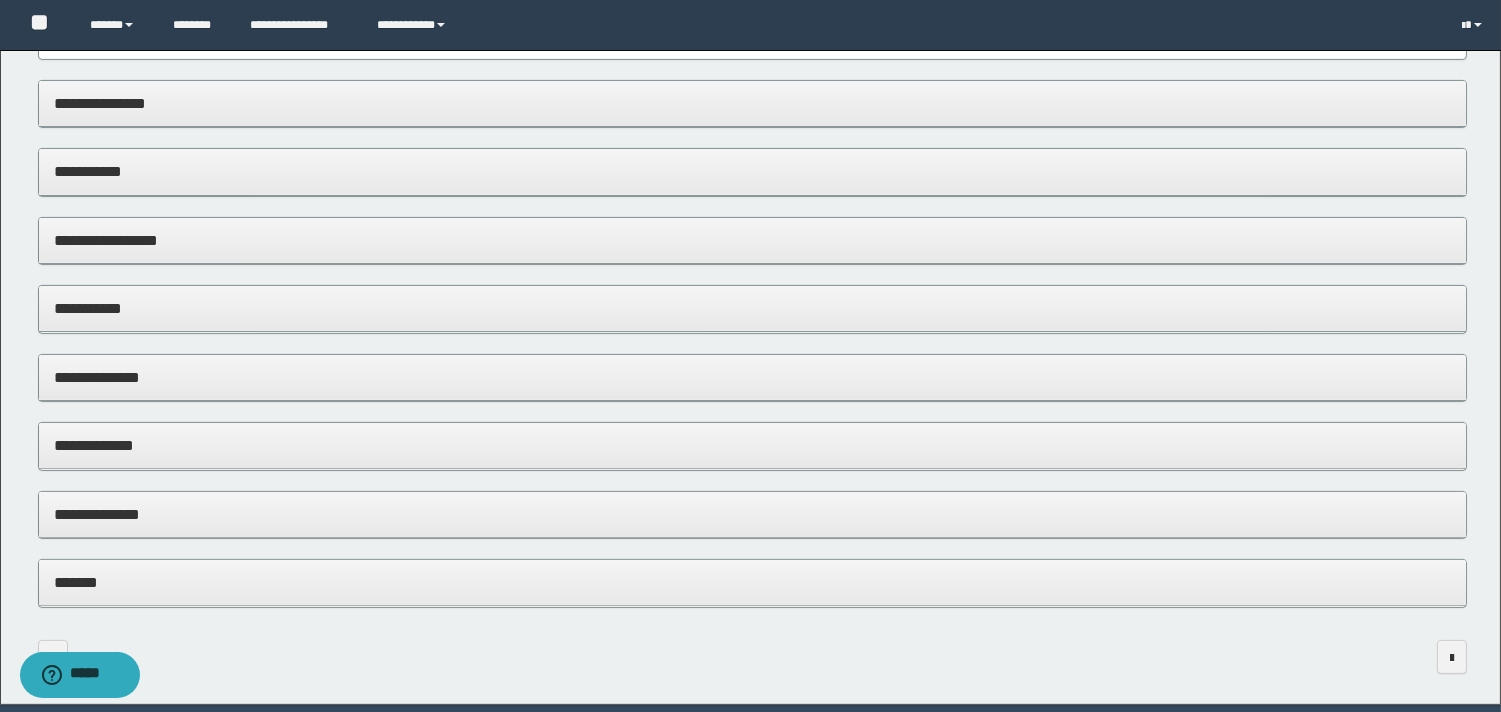 scroll, scrollTop: 1292, scrollLeft: 0, axis: vertical 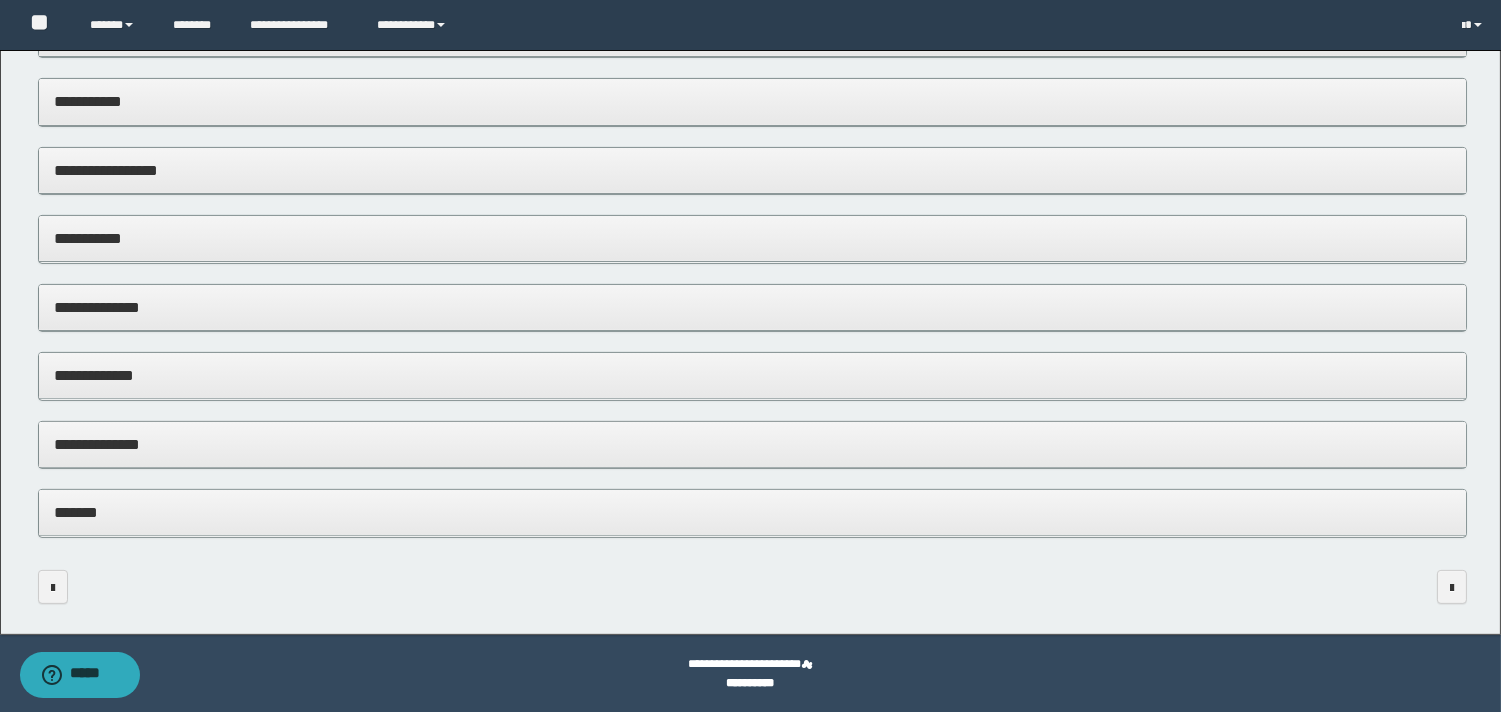 click on "*******" at bounding box center (752, 513) 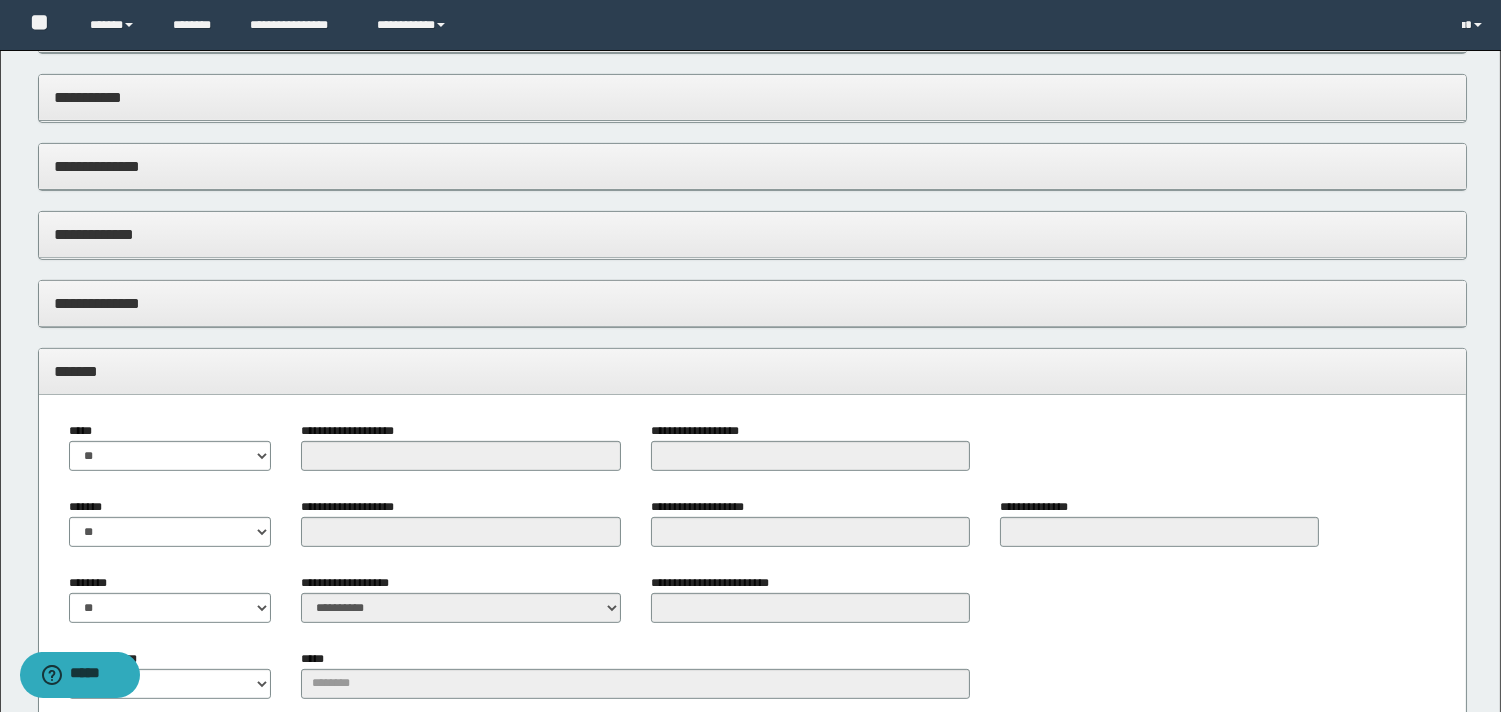 scroll, scrollTop: 1625, scrollLeft: 0, axis: vertical 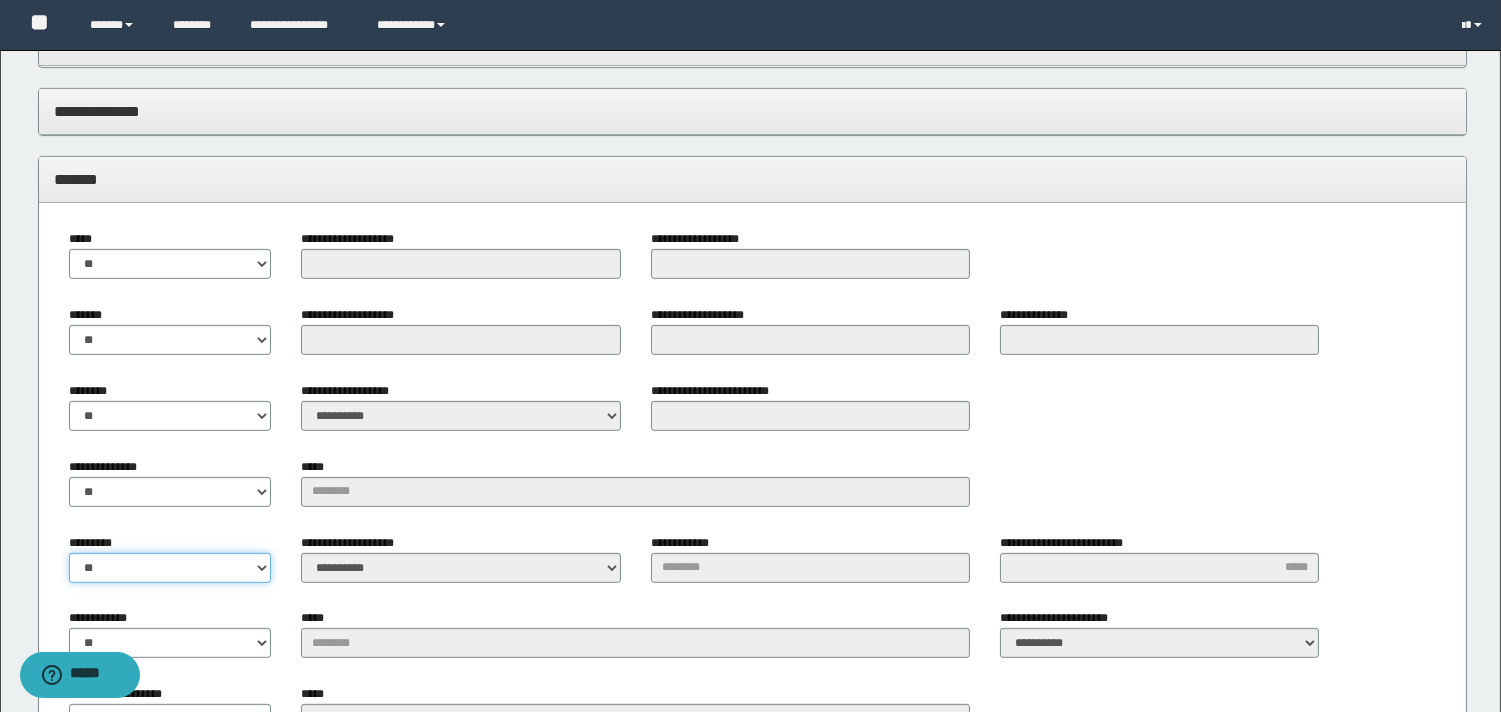 click on "**
**" at bounding box center (170, 568) 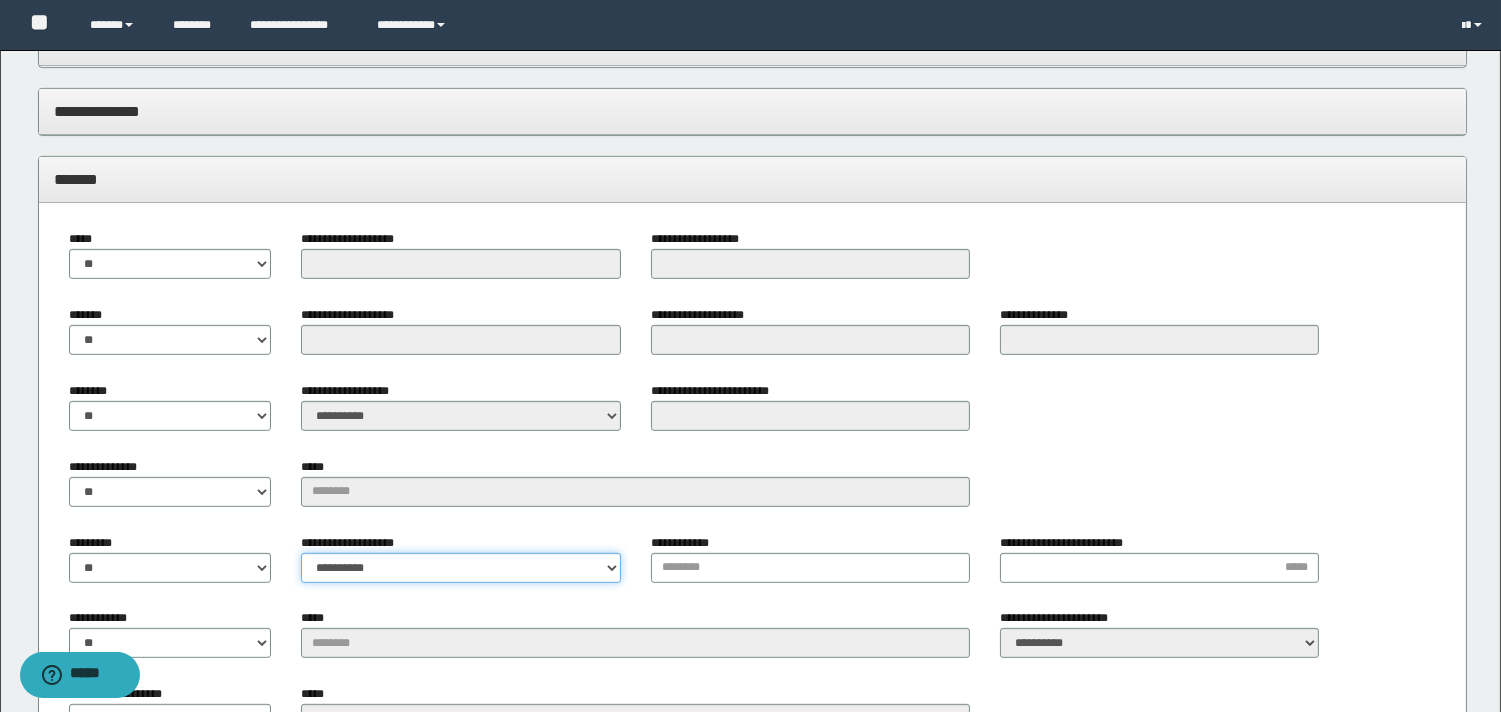 click on "**********" at bounding box center (460, 568) 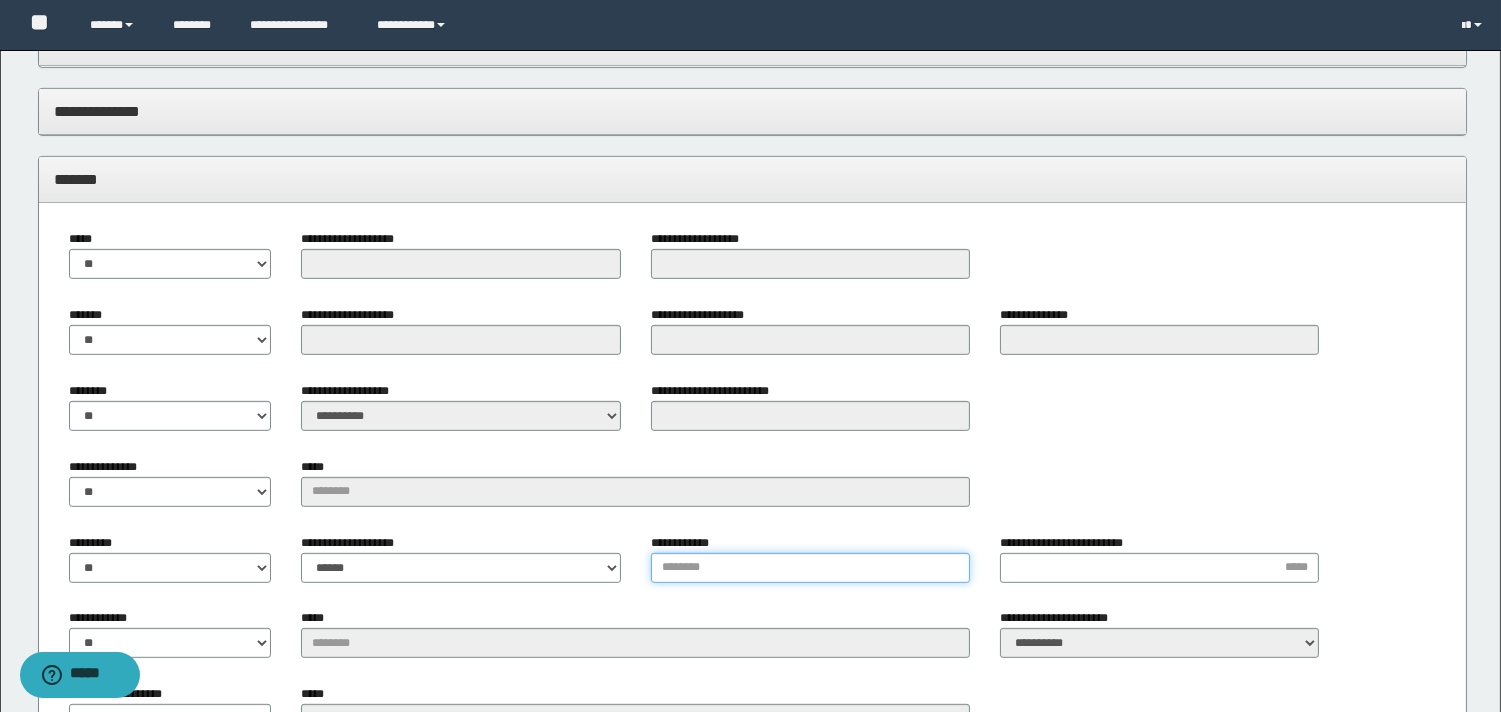 click on "**********" at bounding box center [810, 568] 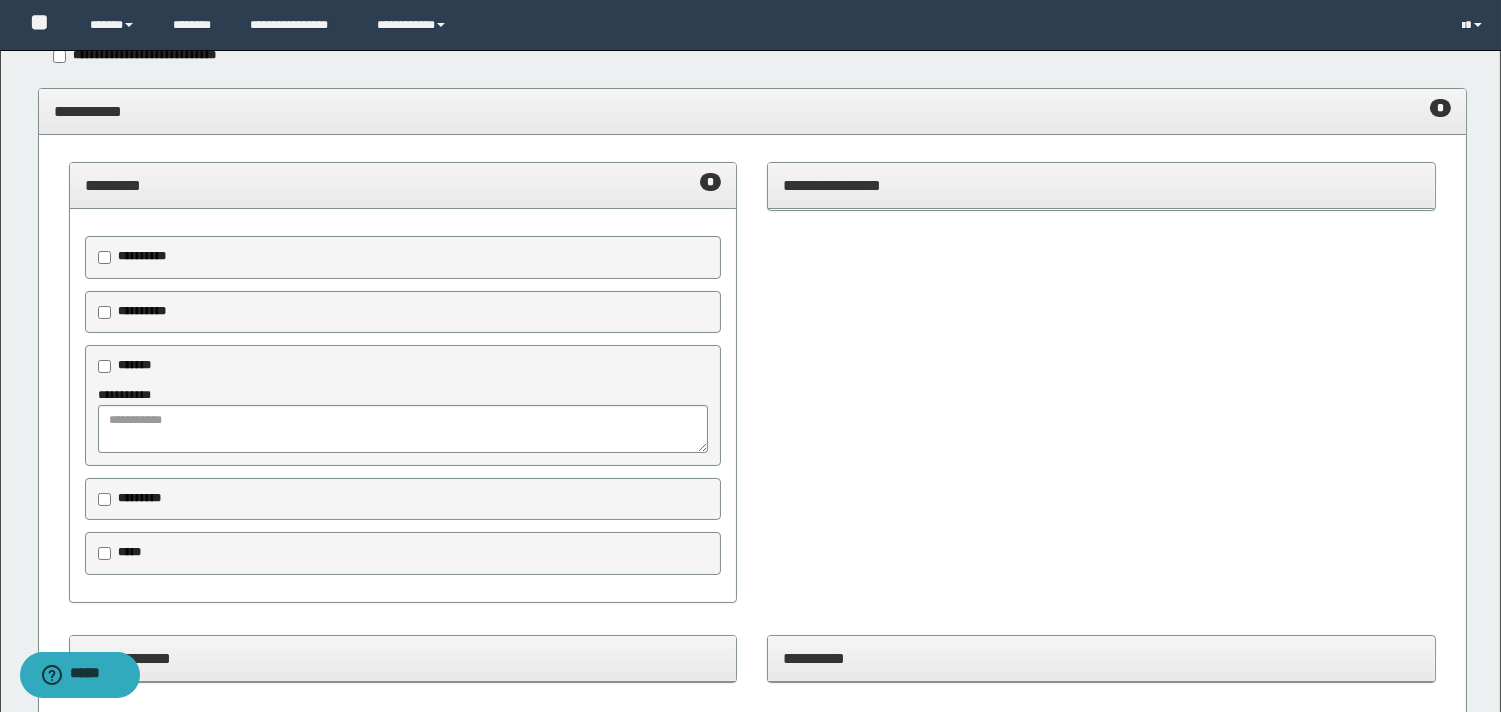 scroll, scrollTop: 0, scrollLeft: 0, axis: both 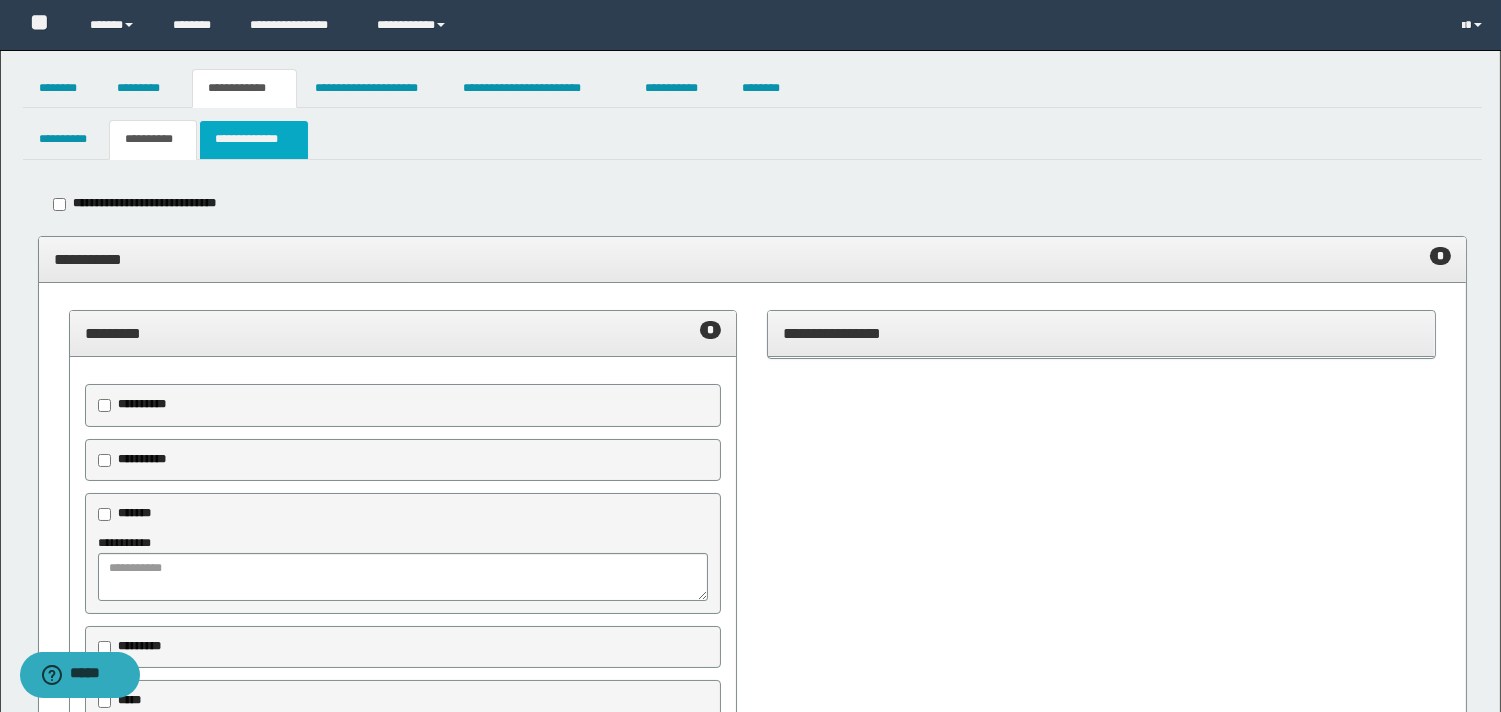 type on "*****" 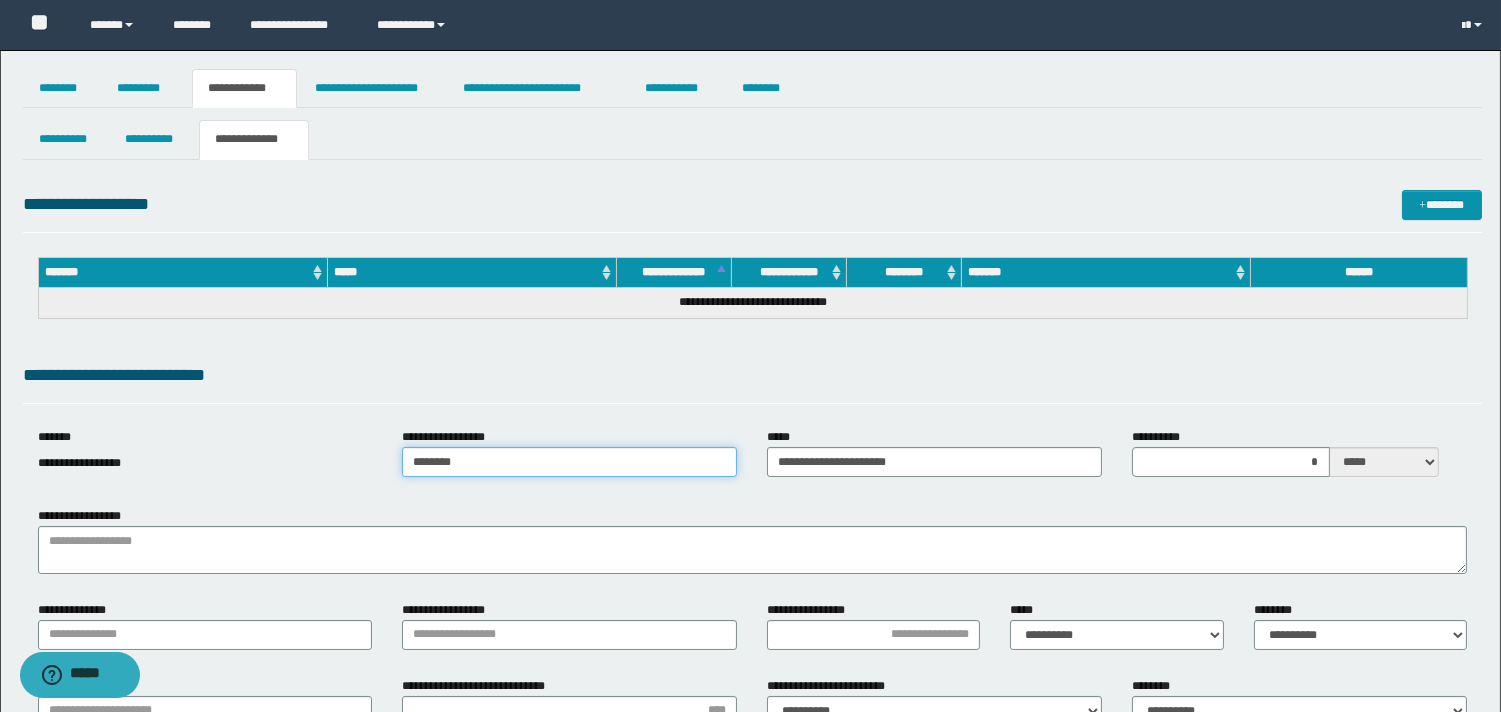 drag, startPoint x: 492, startPoint y: 456, endPoint x: 287, endPoint y: 420, distance: 208.13698 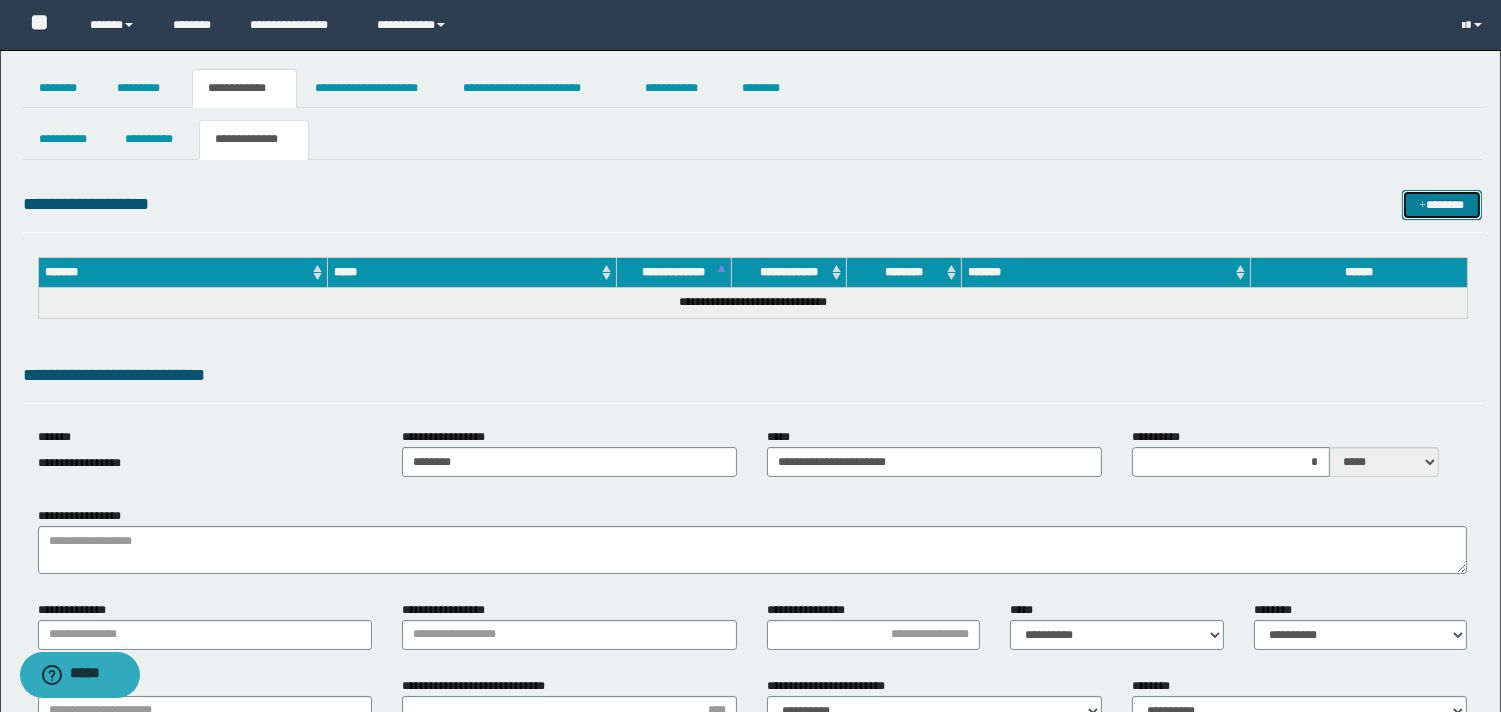 click on "*******" at bounding box center [1442, 205] 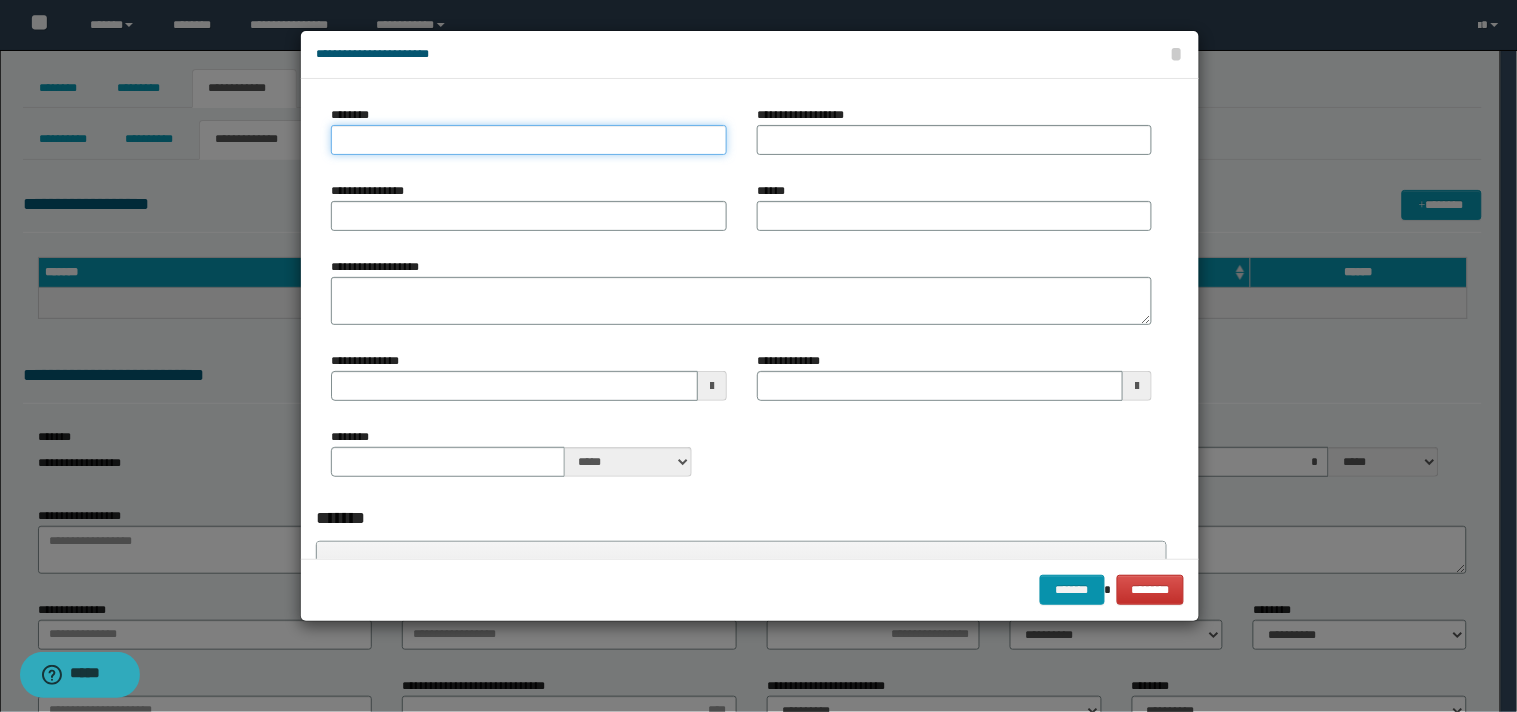 click on "********" at bounding box center (529, 140) 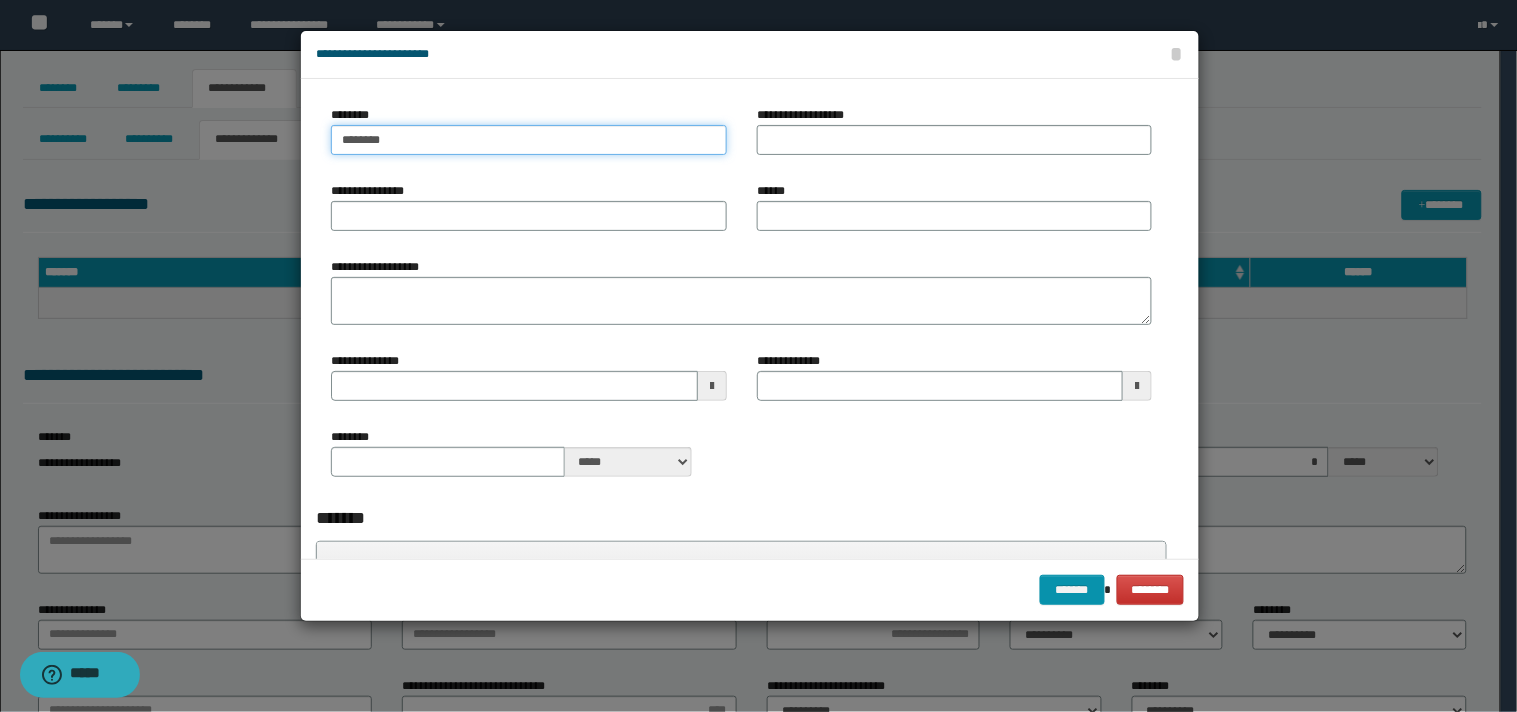 type on "********" 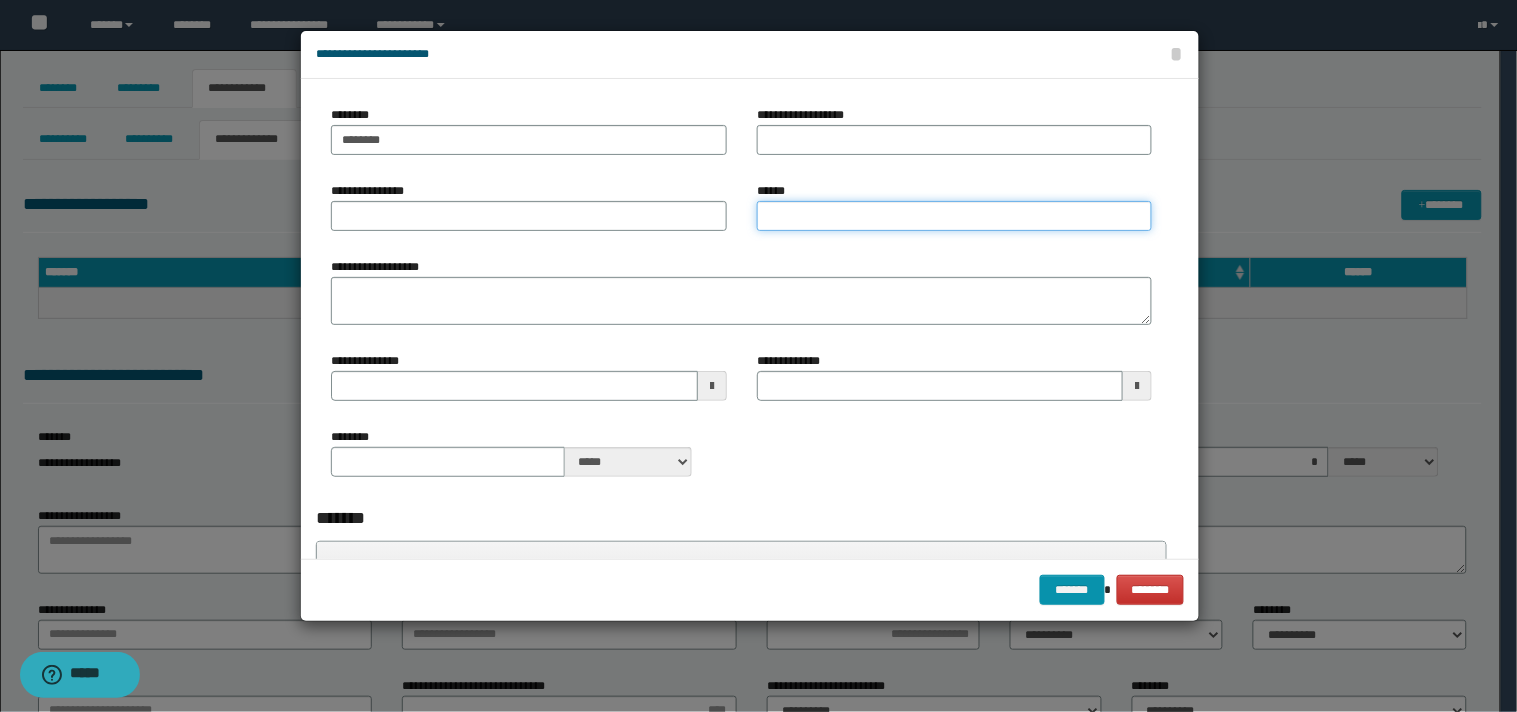click on "******" at bounding box center [955, 216] 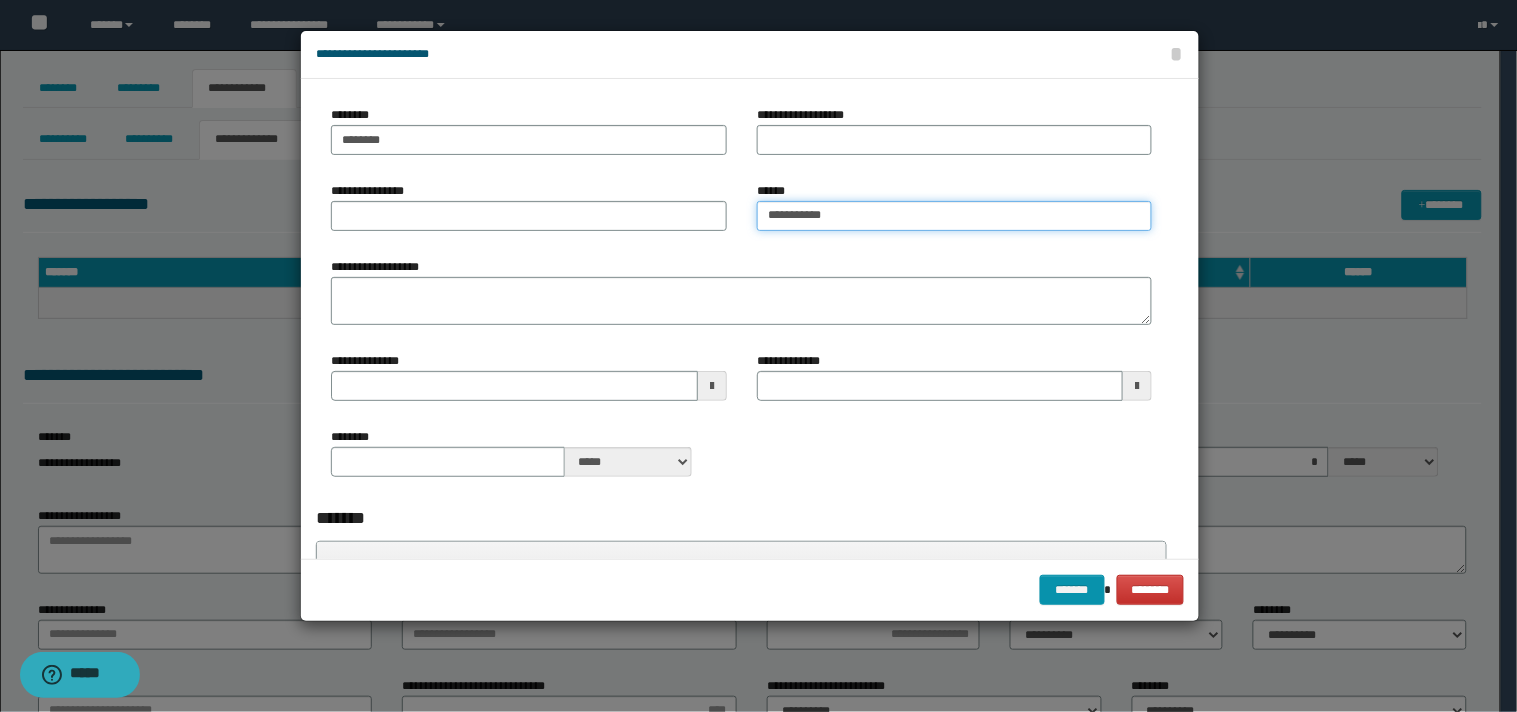 type on "**********" 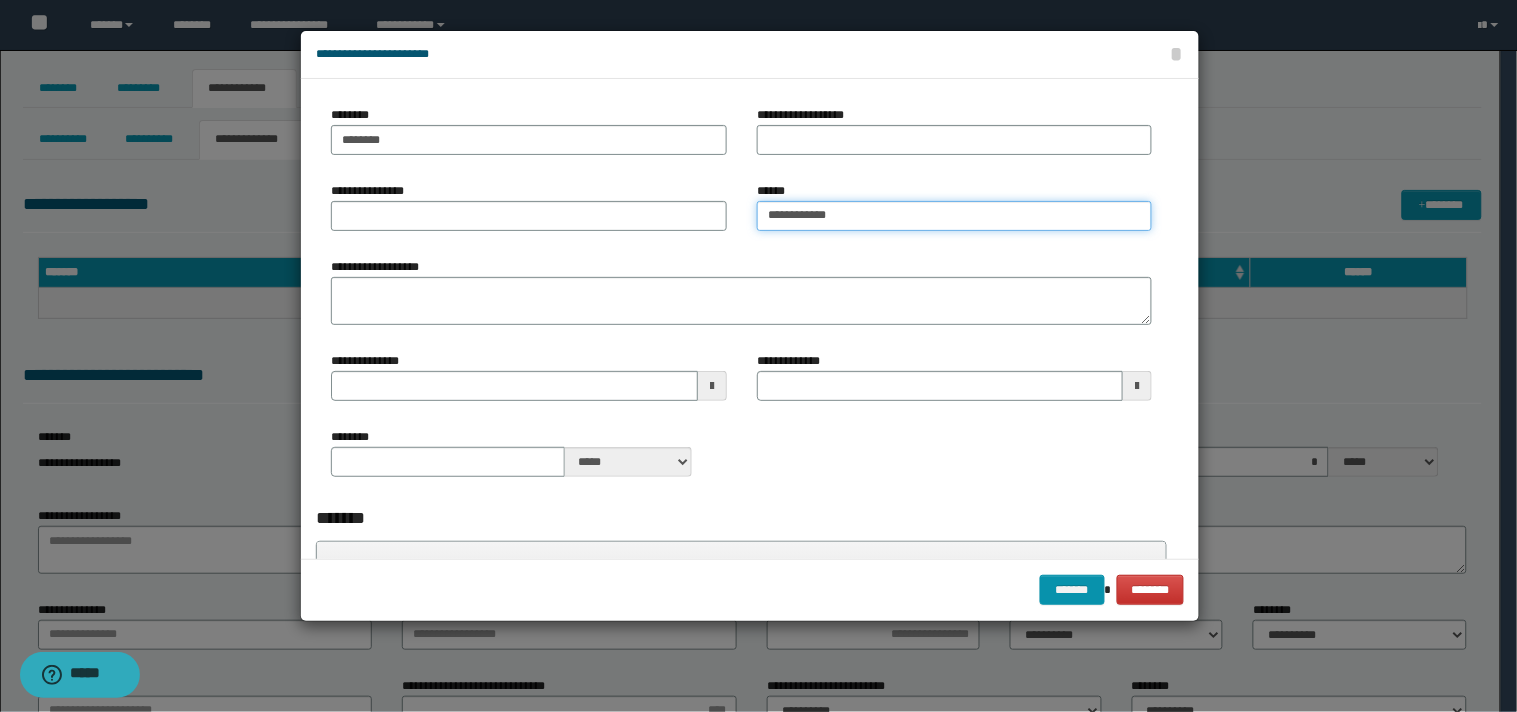 type 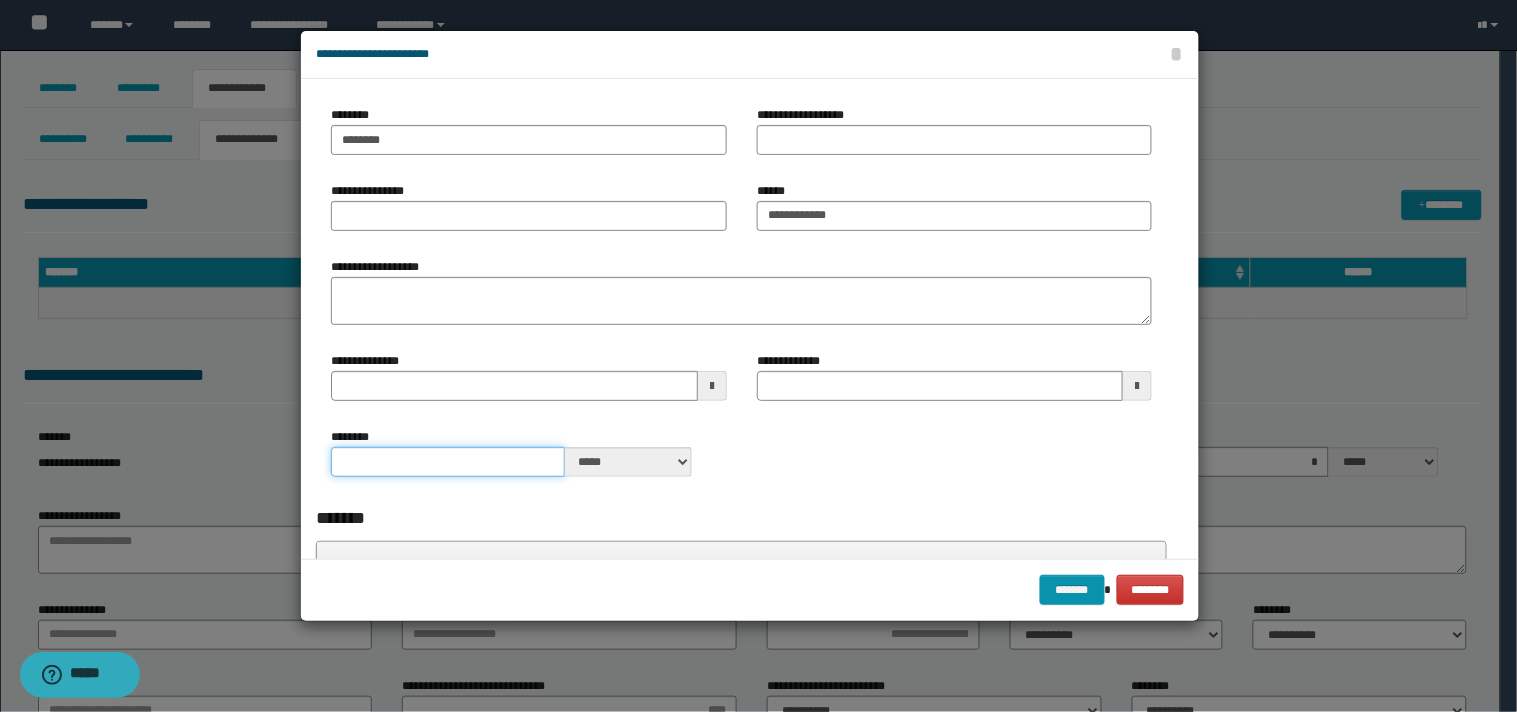 click on "********" at bounding box center (447, 462) 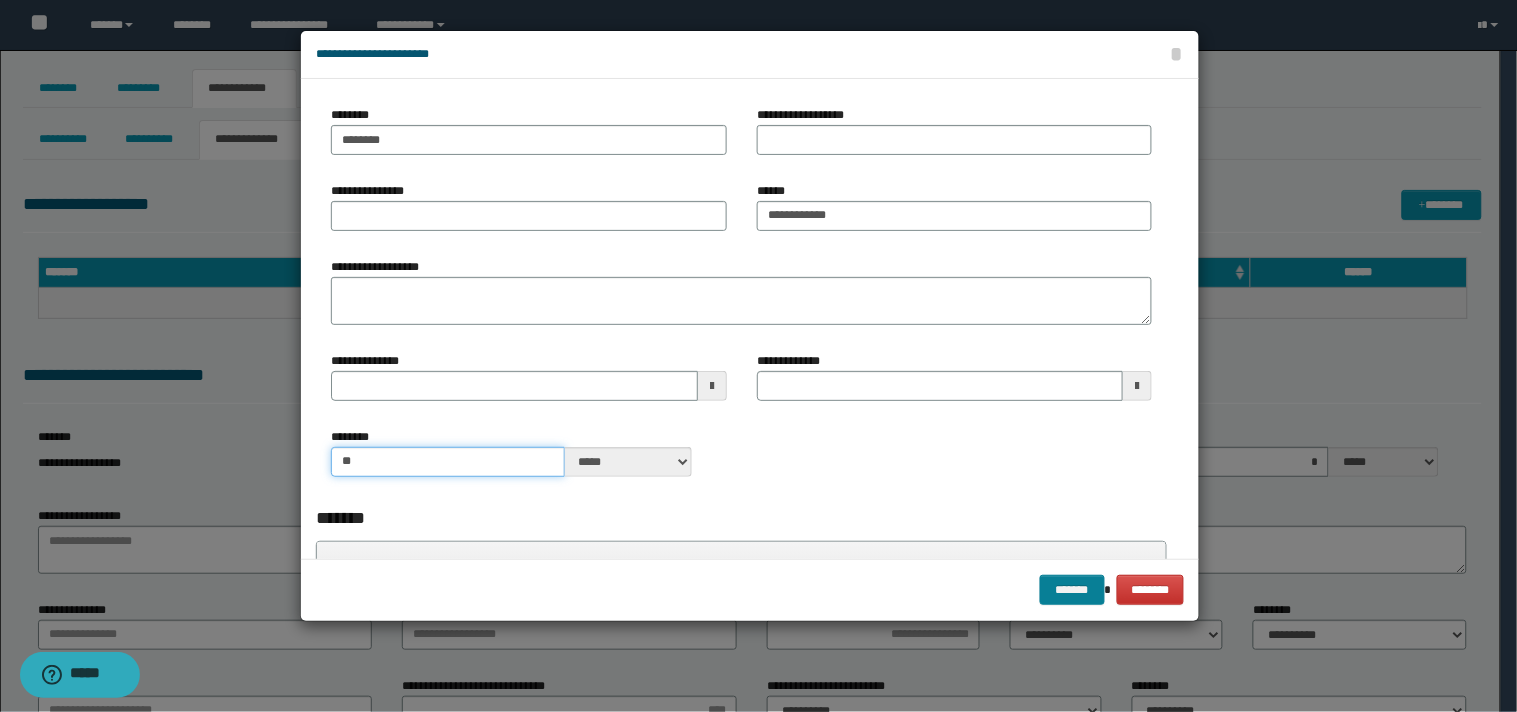 type on "**" 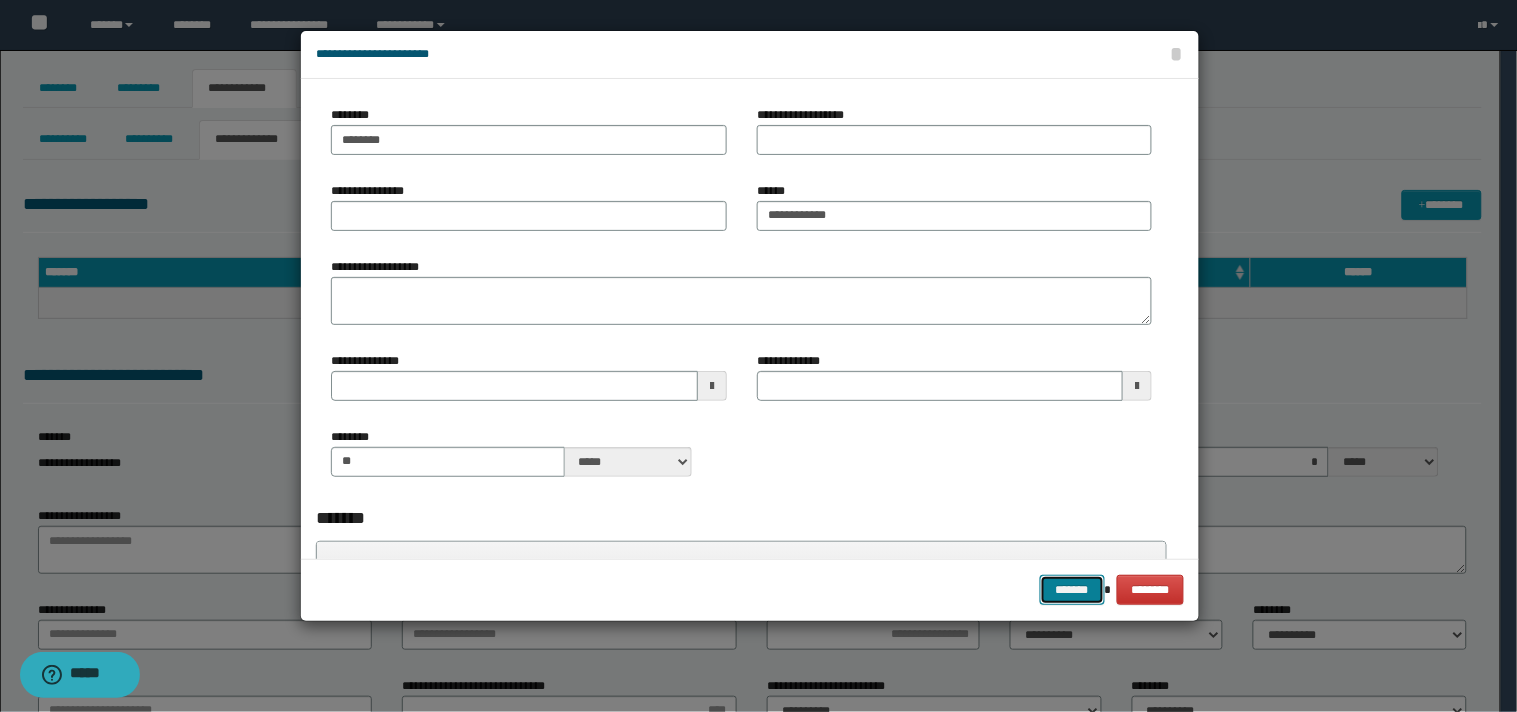 click on "*******" at bounding box center (1072, 590) 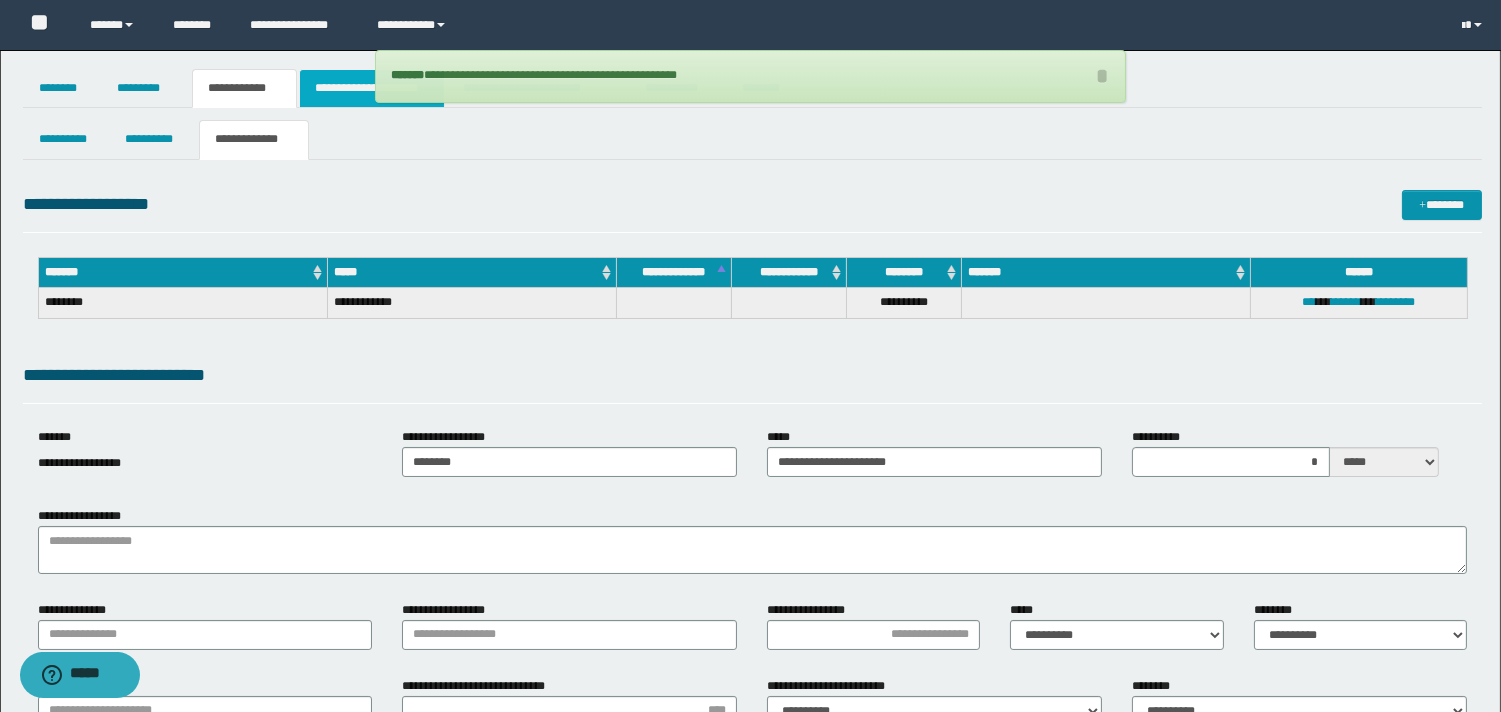 click on "**********" at bounding box center [372, 88] 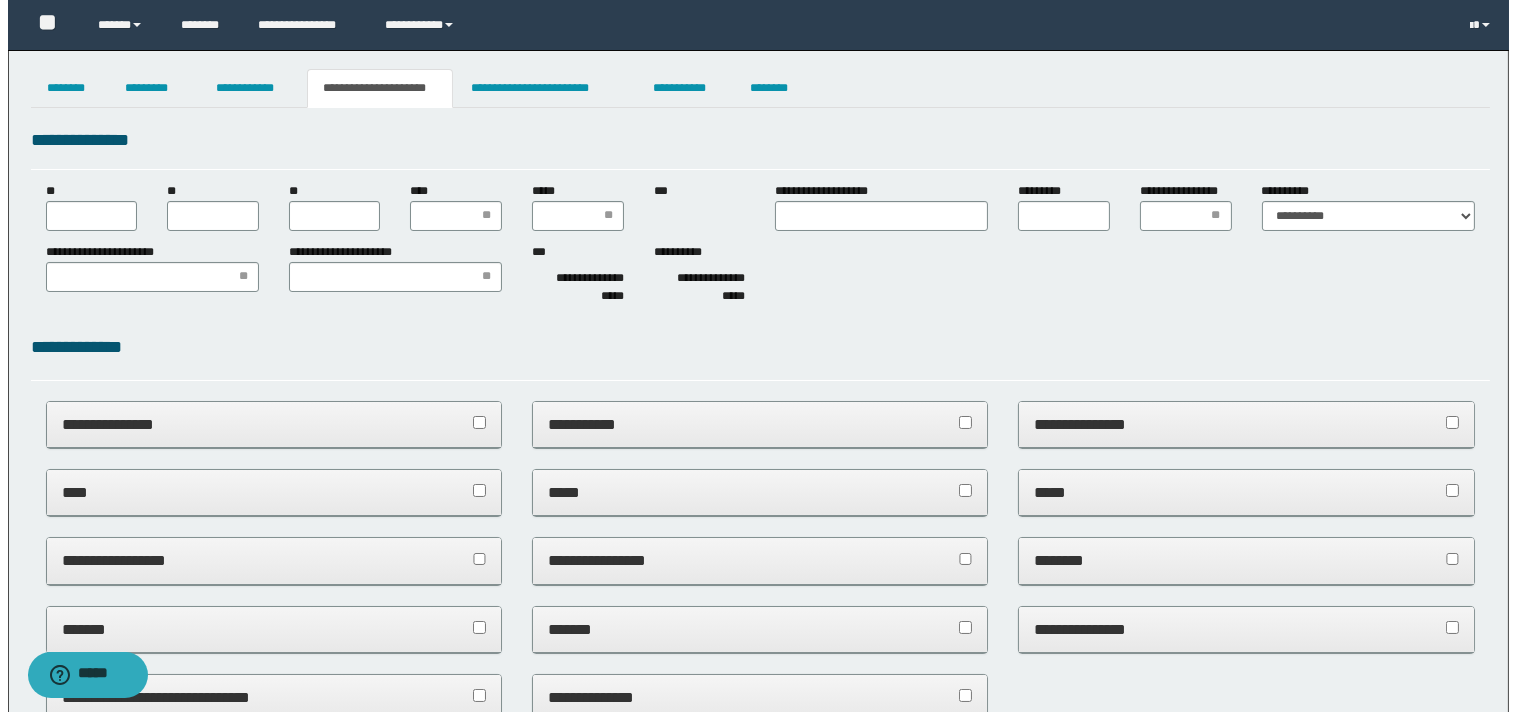 scroll, scrollTop: 0, scrollLeft: 0, axis: both 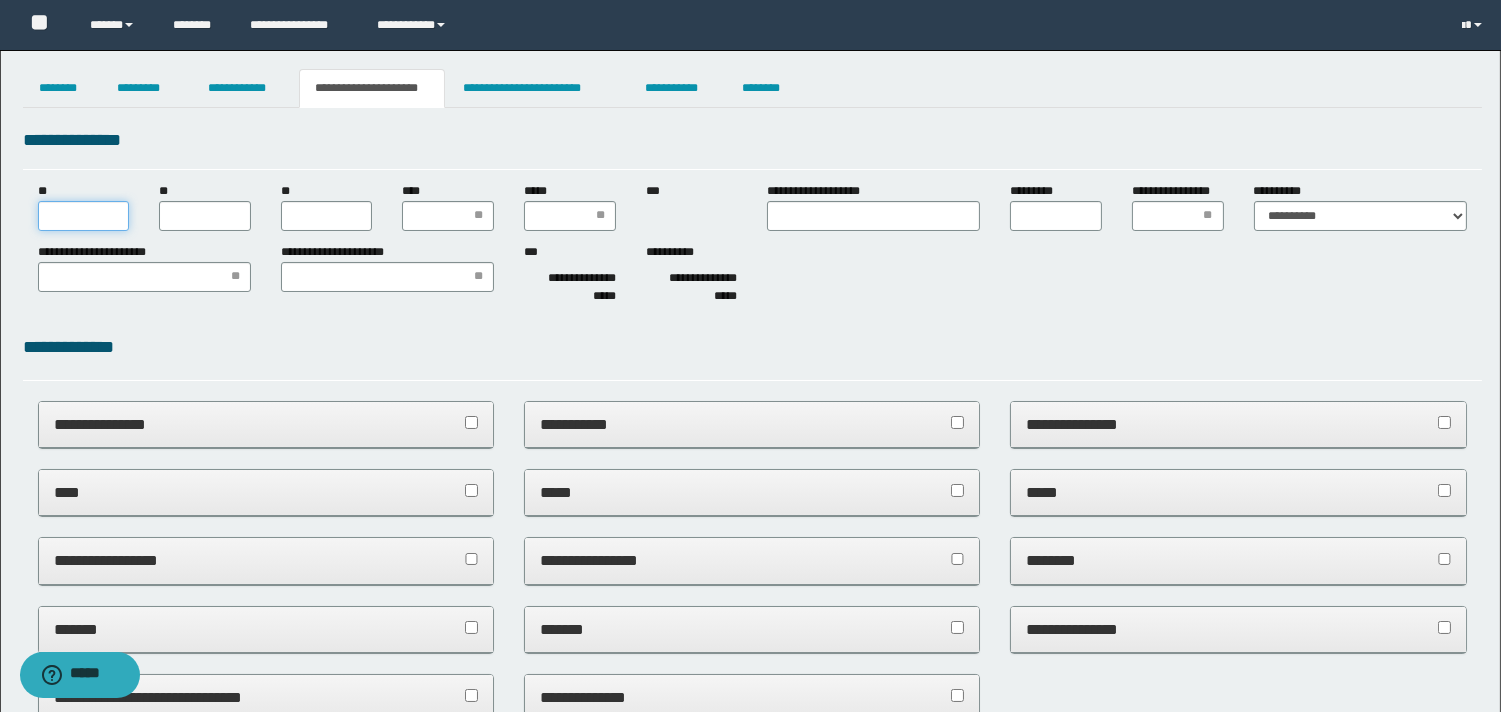 click on "**" at bounding box center (84, 216) 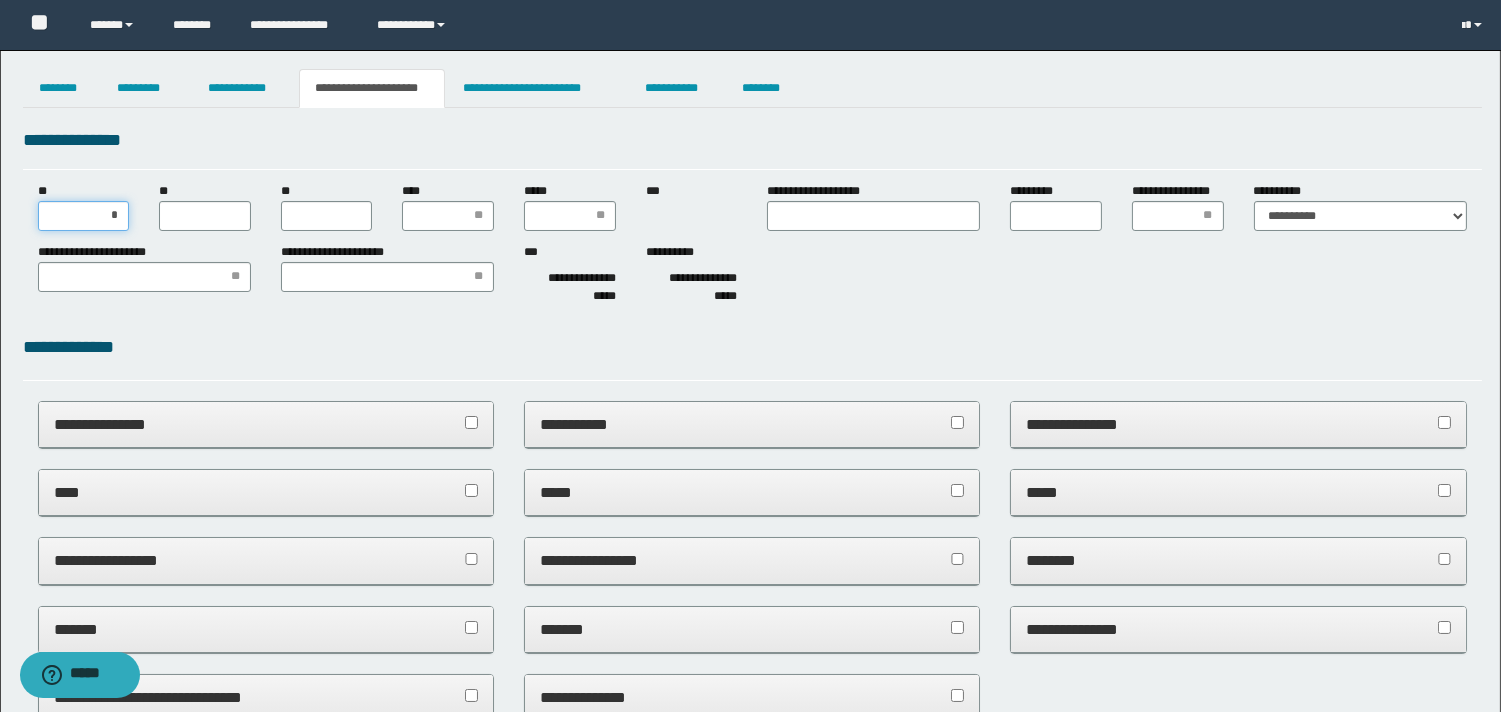 type on "**" 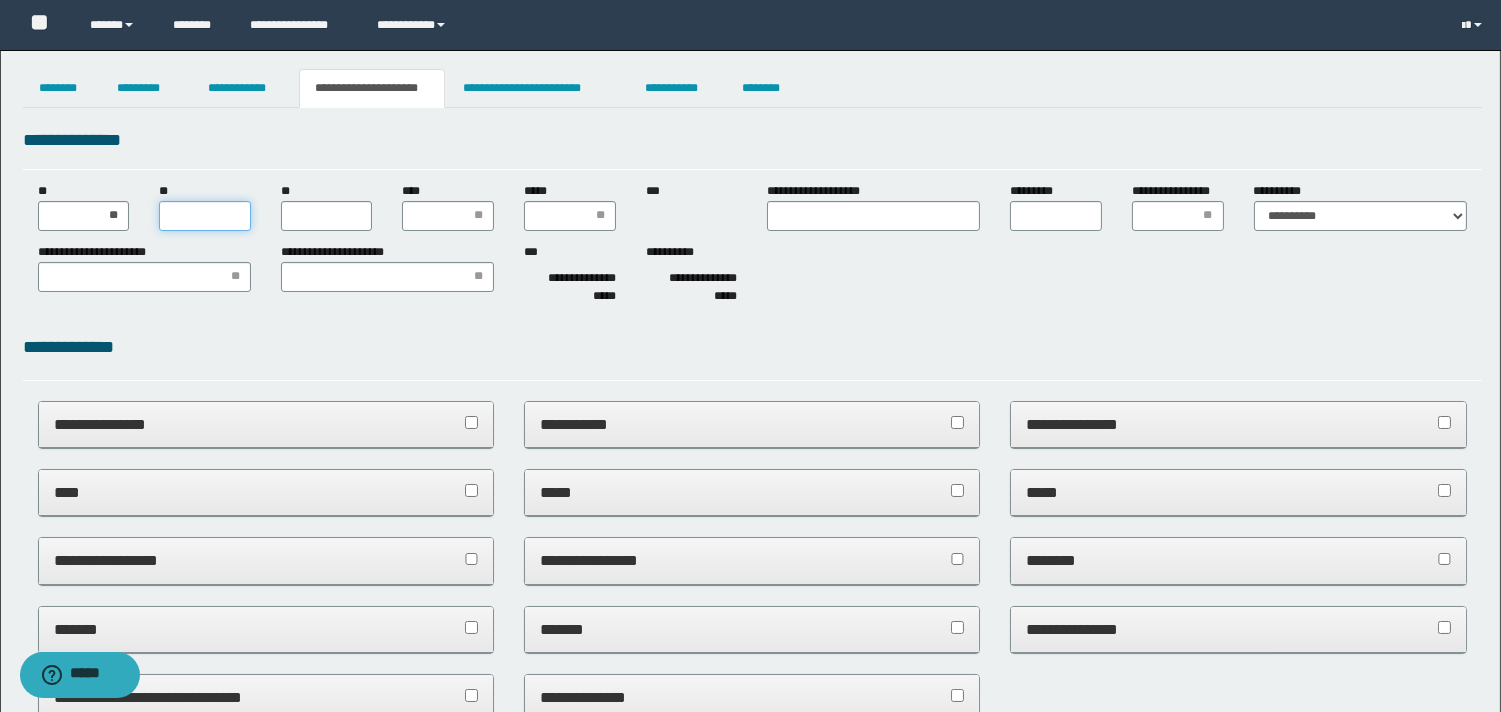 click on "**" at bounding box center (205, 216) 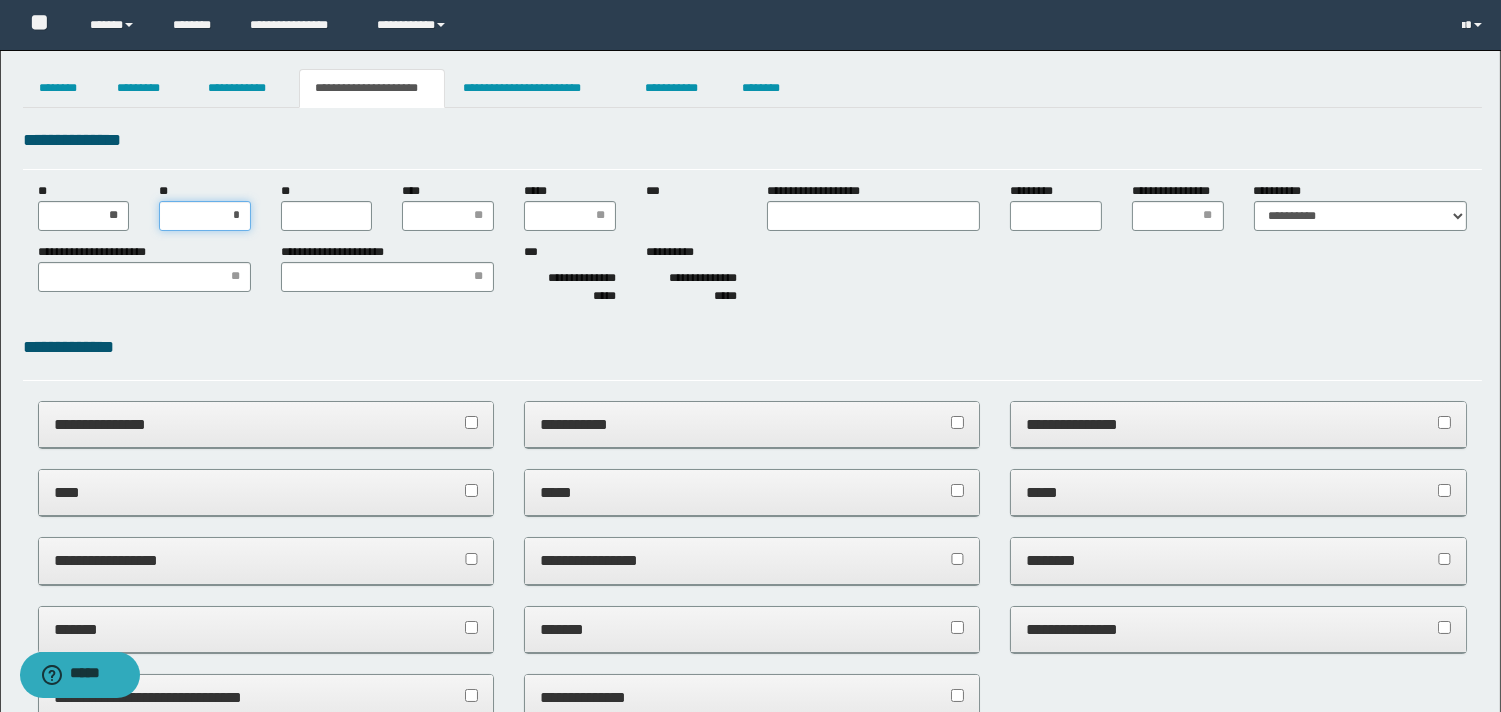 type on "**" 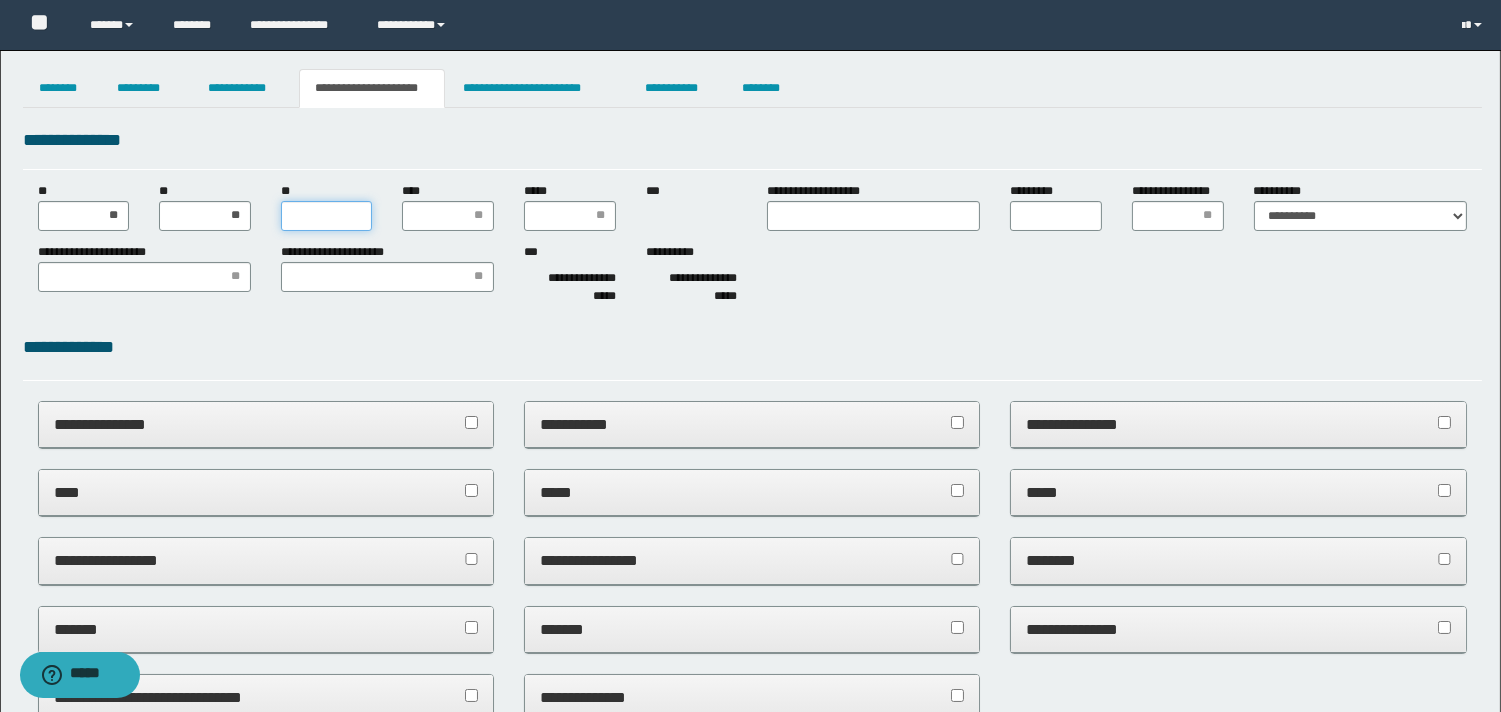 click on "**" at bounding box center (327, 216) 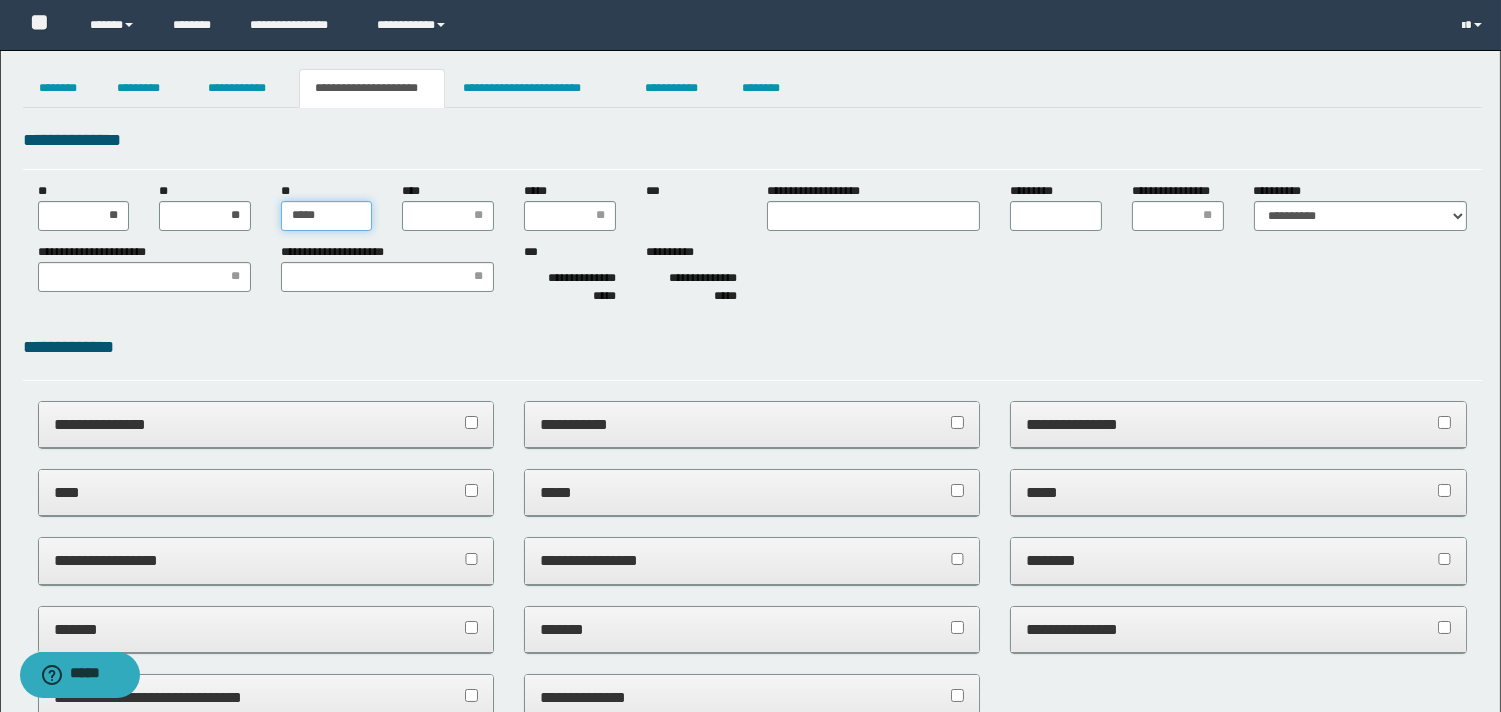 type on "******" 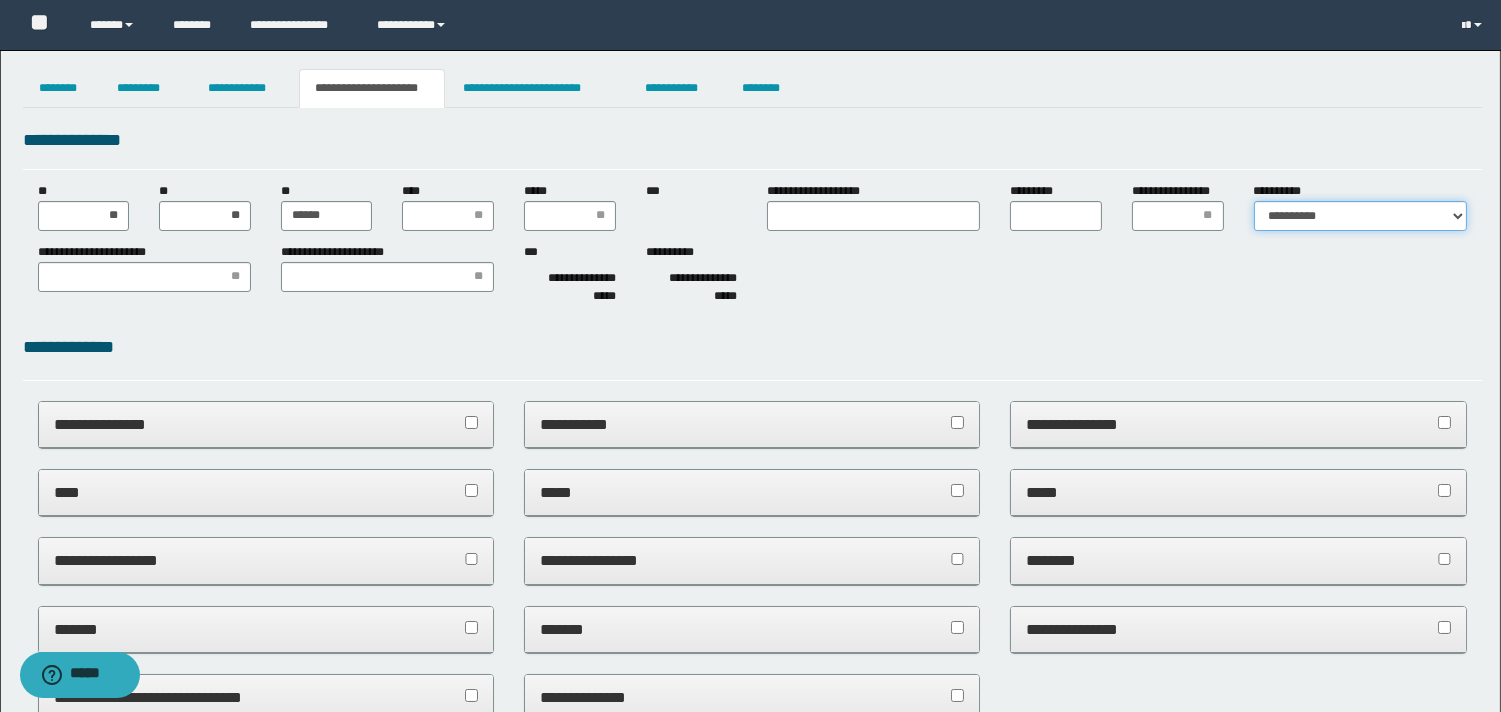 click on "**********" at bounding box center [1360, 216] 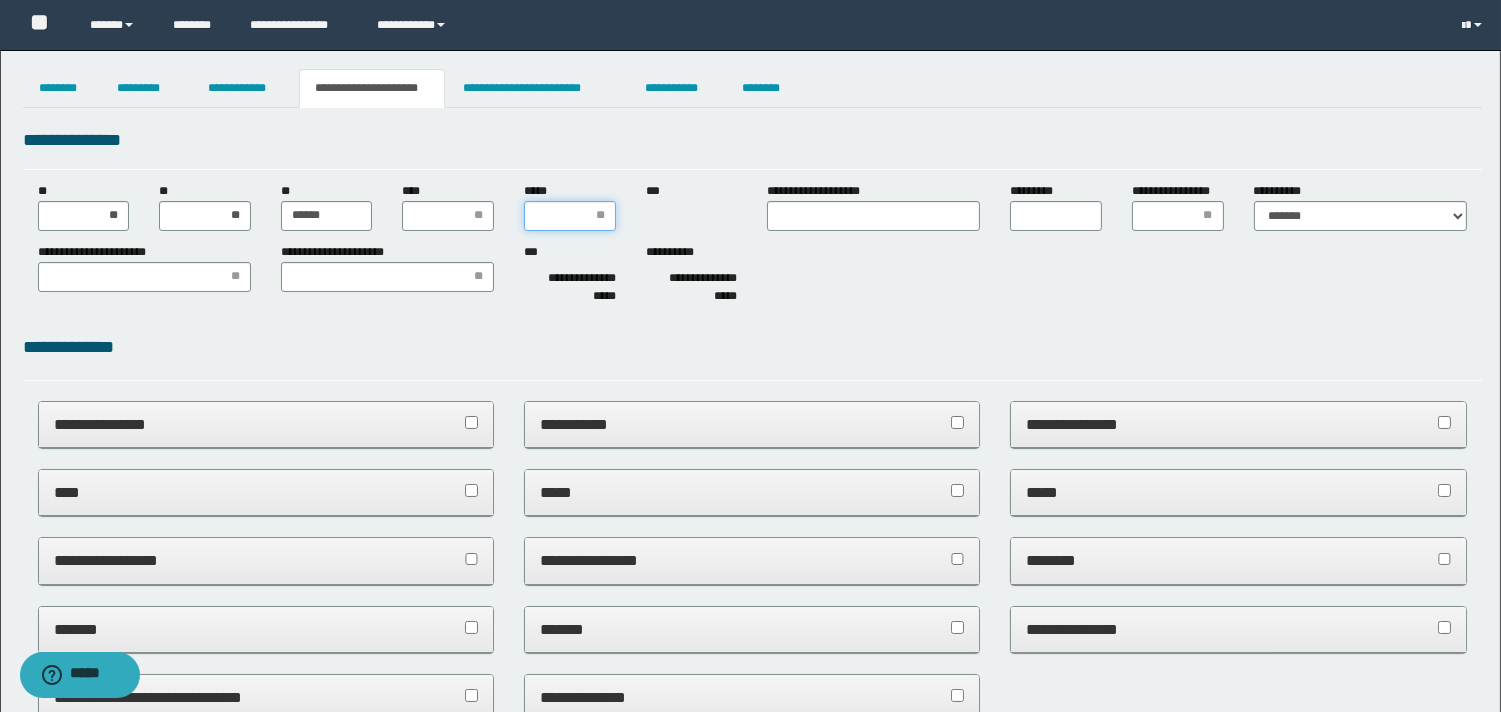 click on "*****" at bounding box center (570, 216) 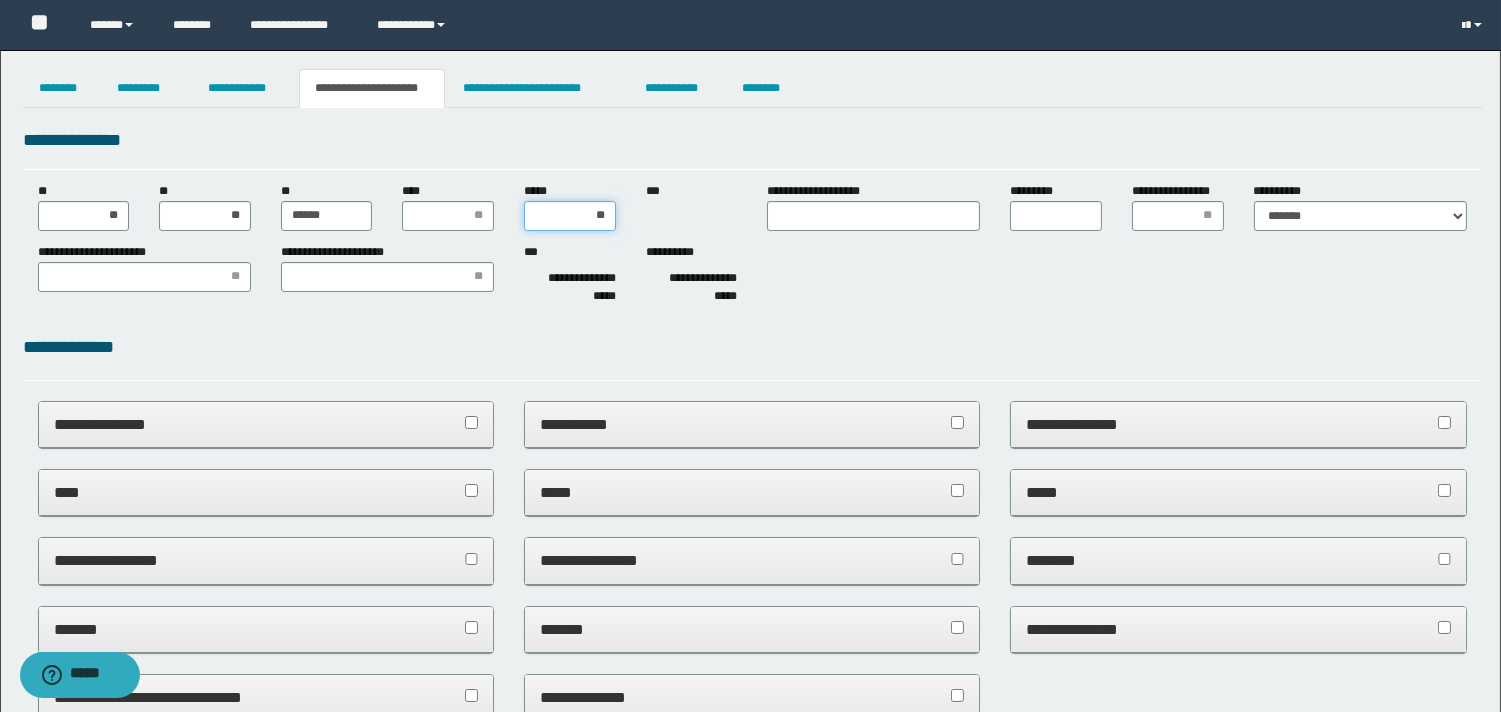 type on "***" 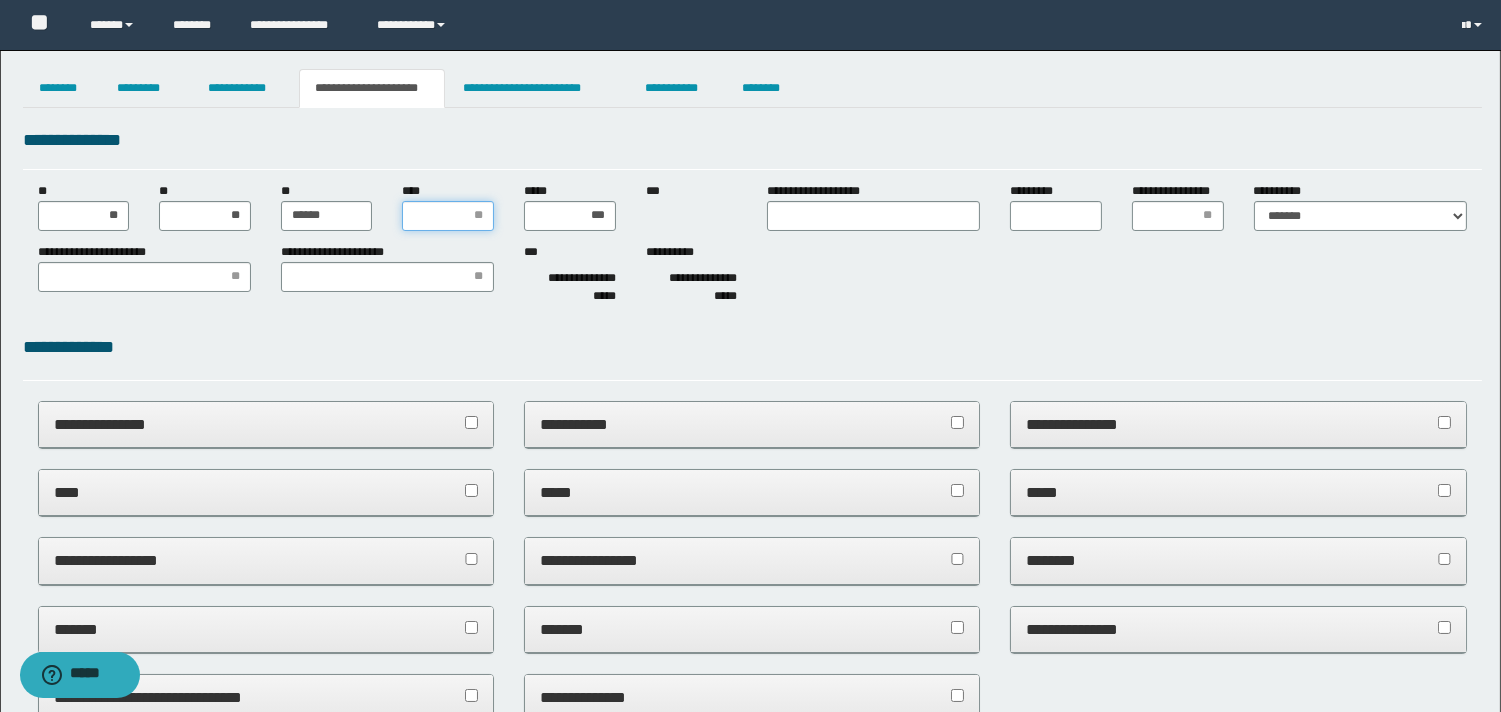 click on "****" at bounding box center [448, 216] 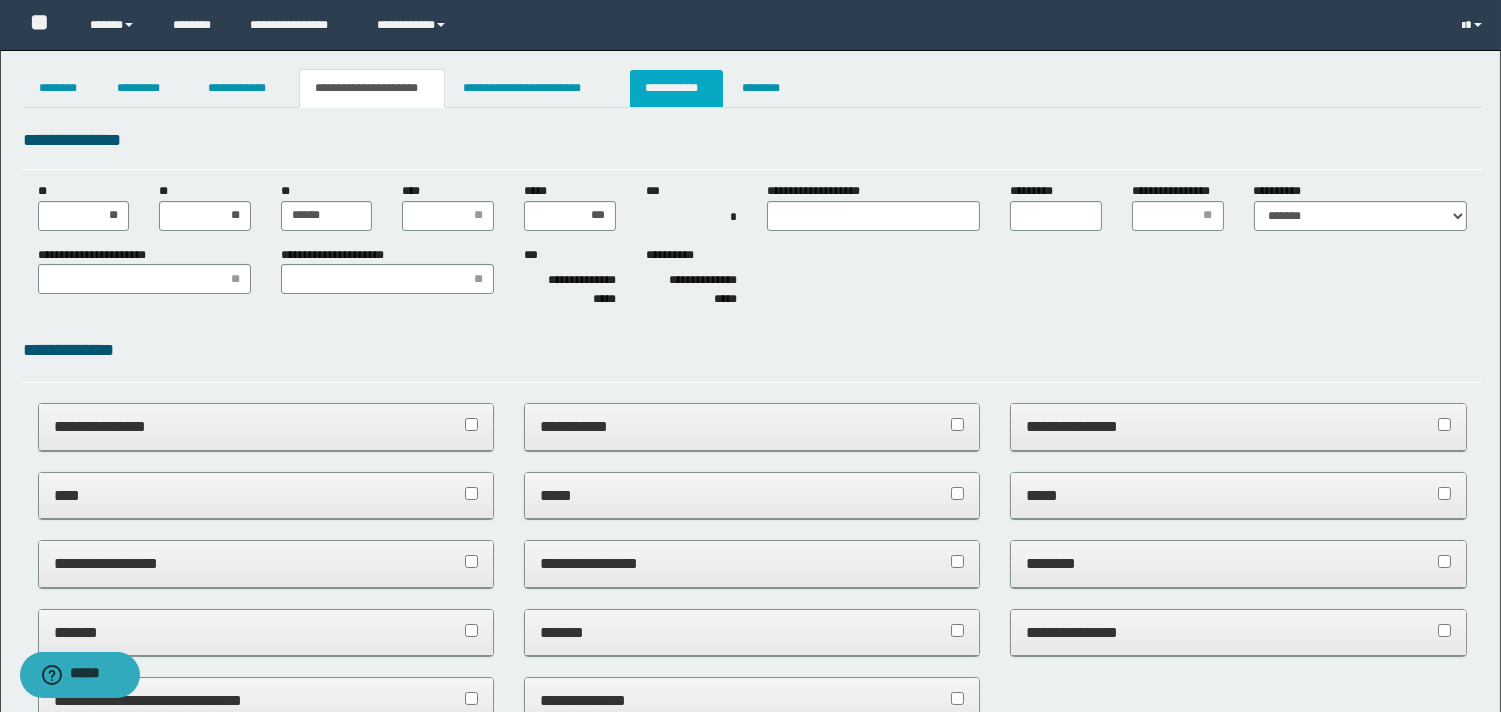 click on "**********" at bounding box center [676, 88] 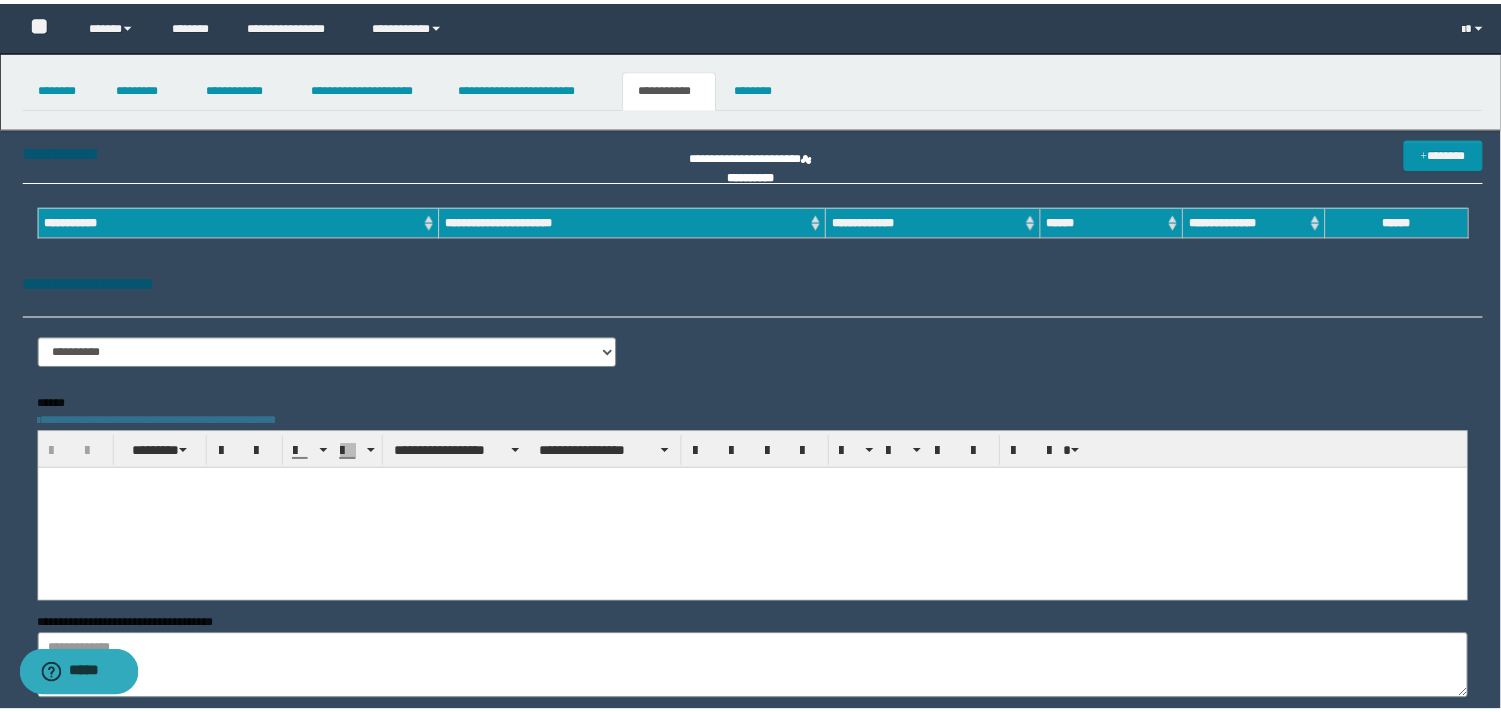 scroll, scrollTop: 0, scrollLeft: 0, axis: both 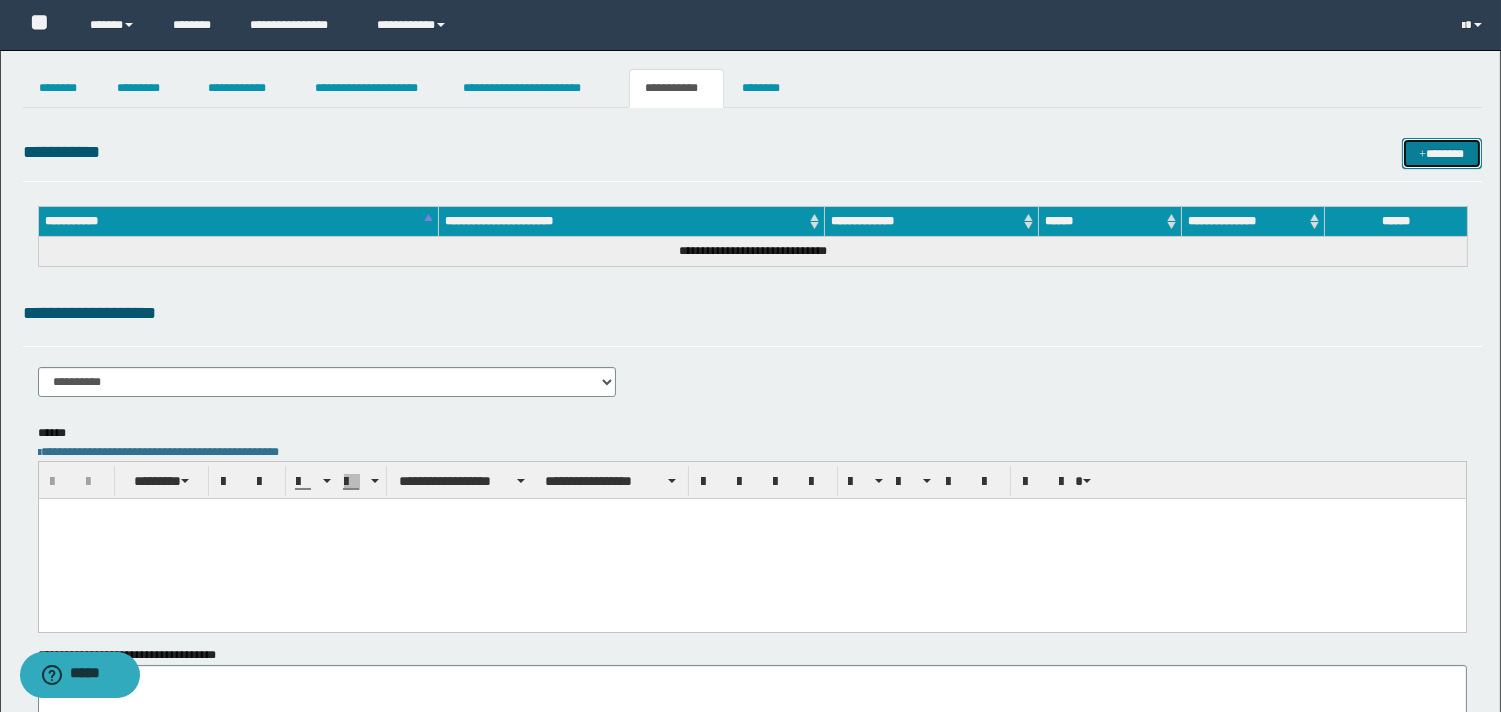 click on "*******" at bounding box center (1442, 153) 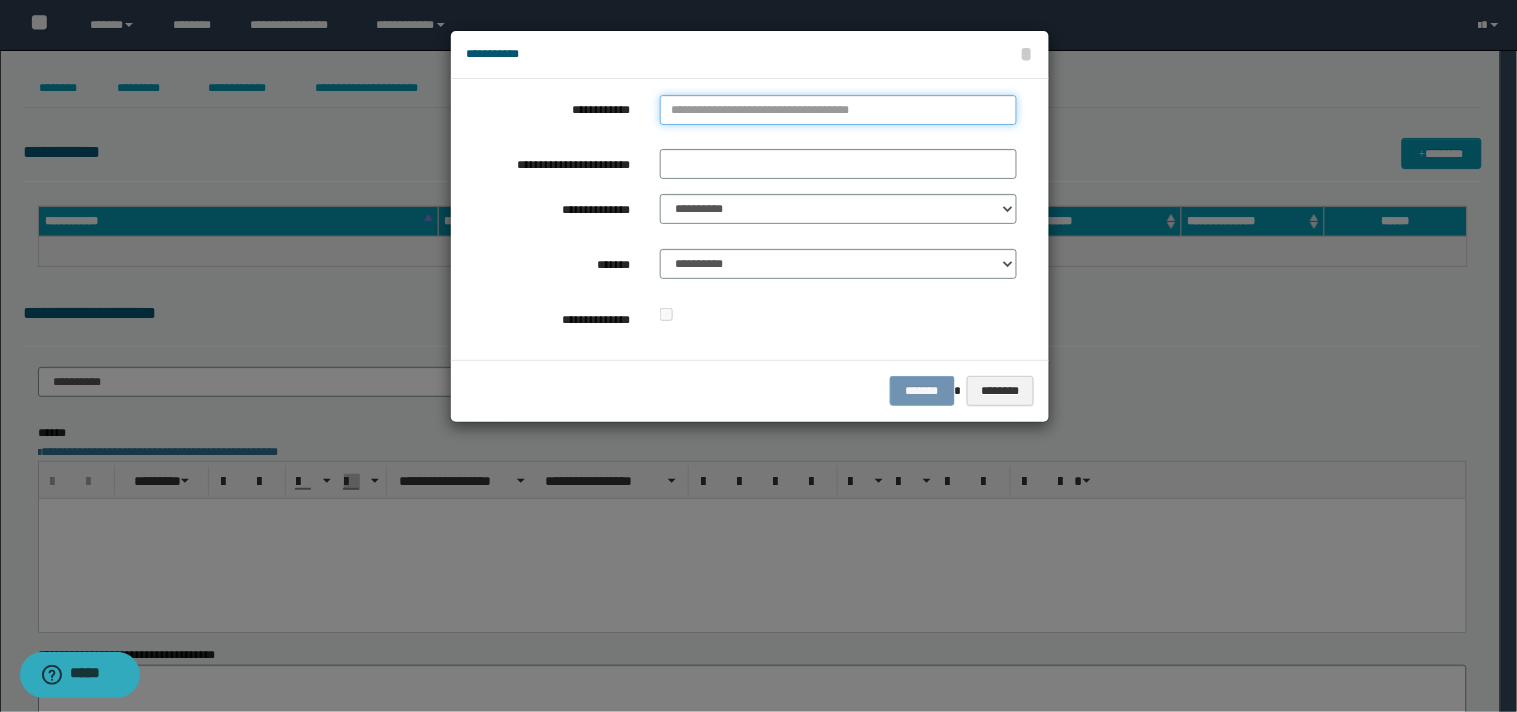 click on "**********" at bounding box center (838, 110) 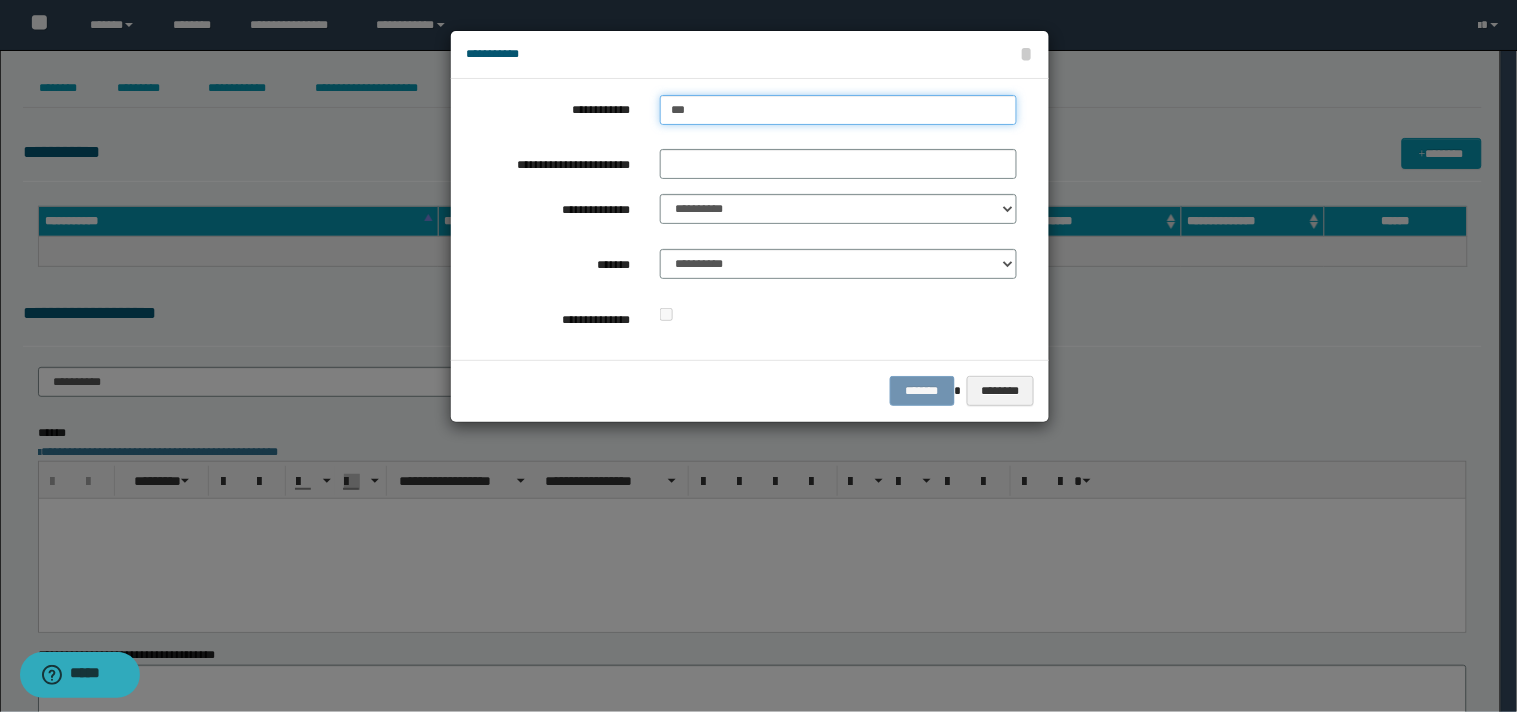 type on "****" 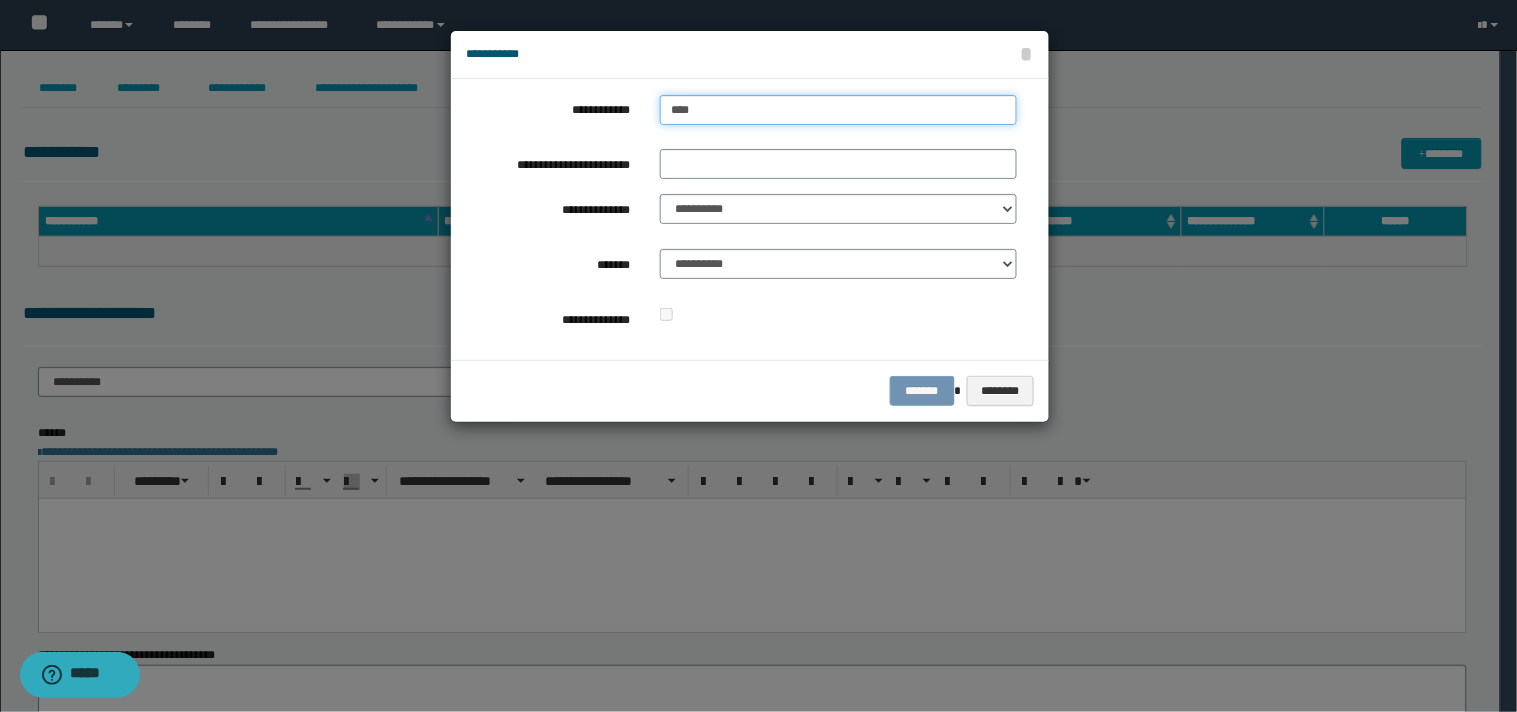 type on "****" 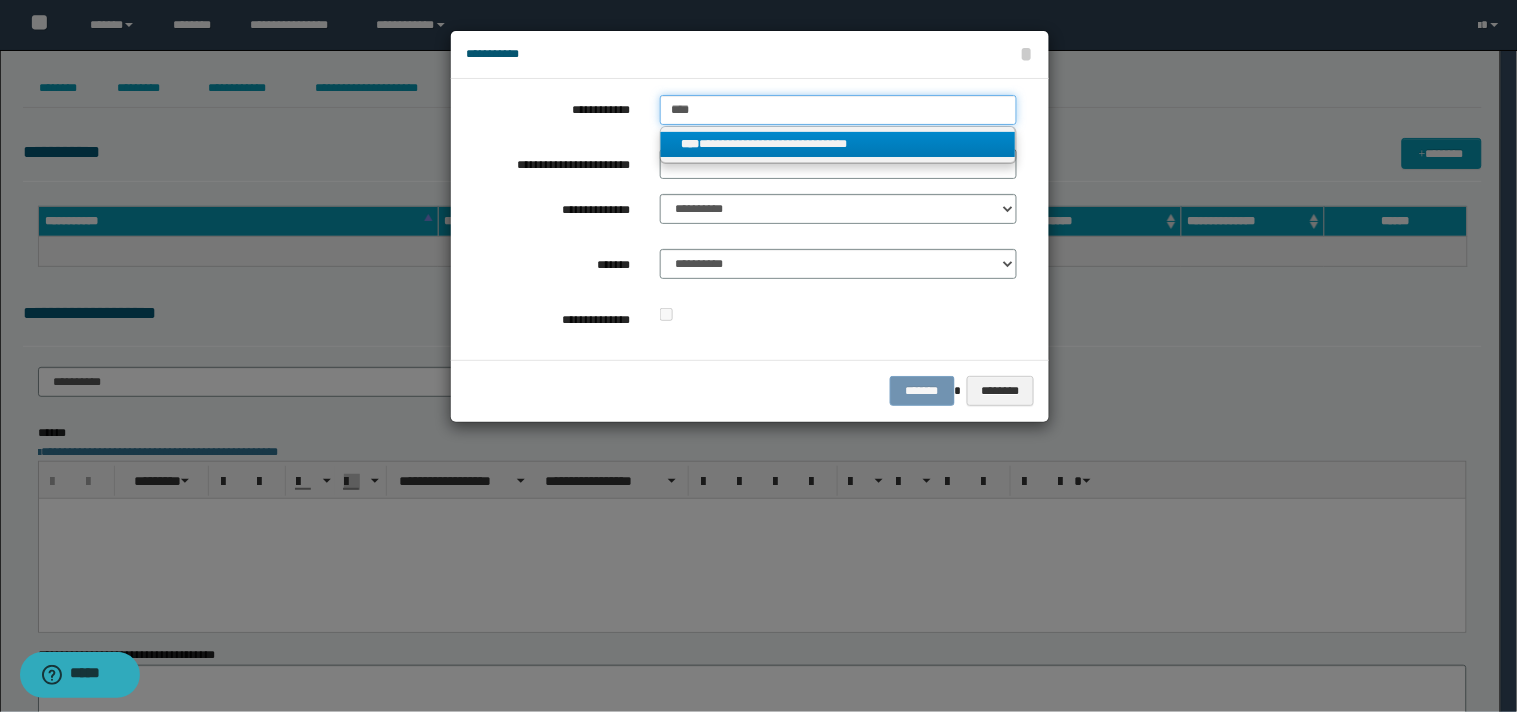type on "****" 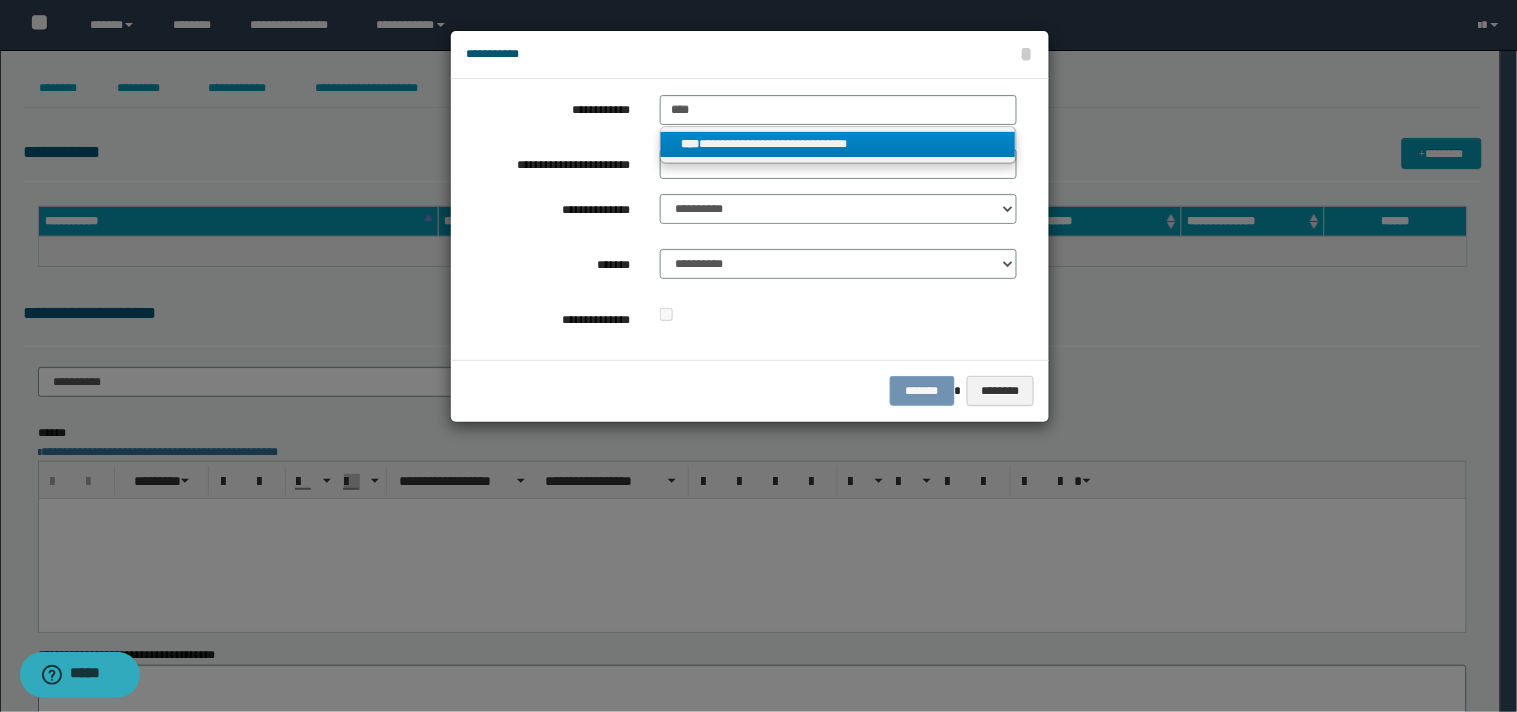 click on "****" at bounding box center (690, 144) 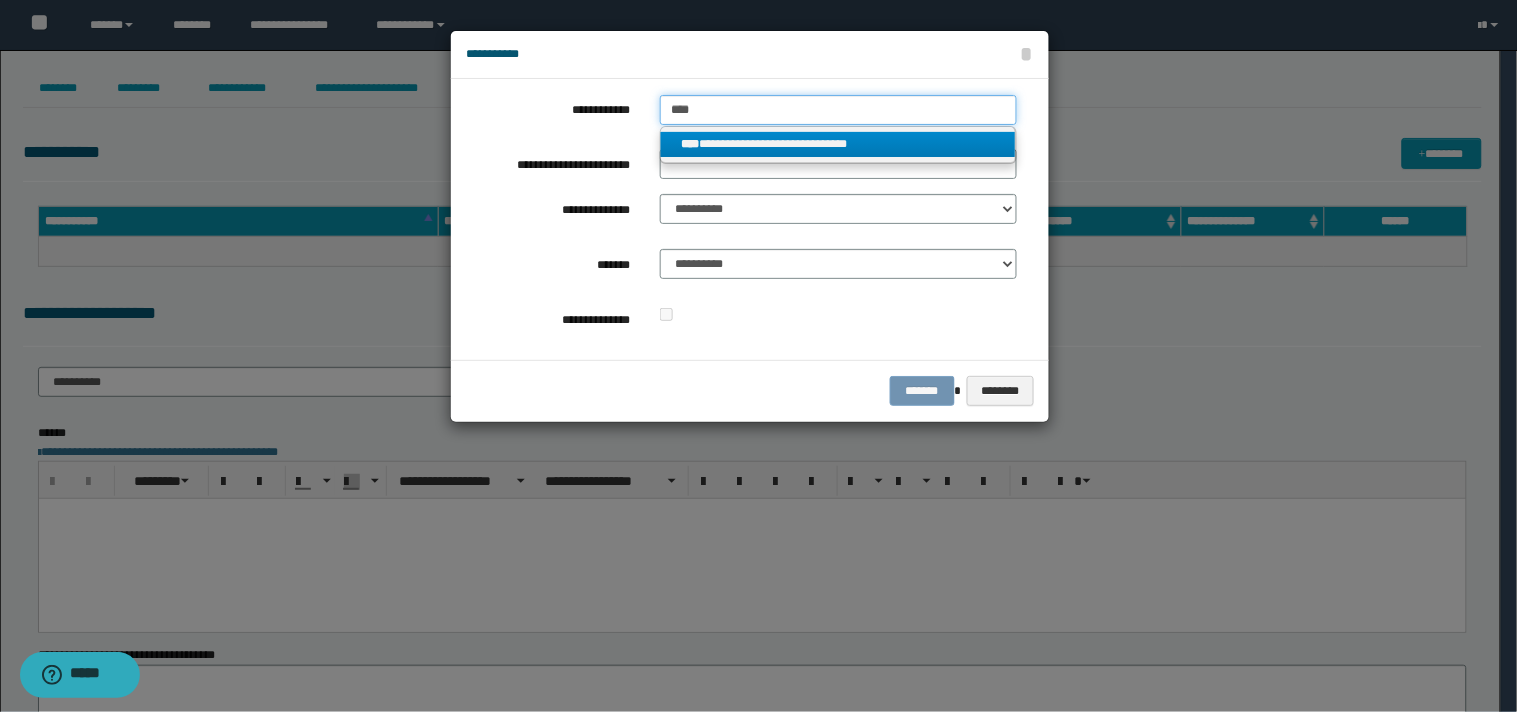 type 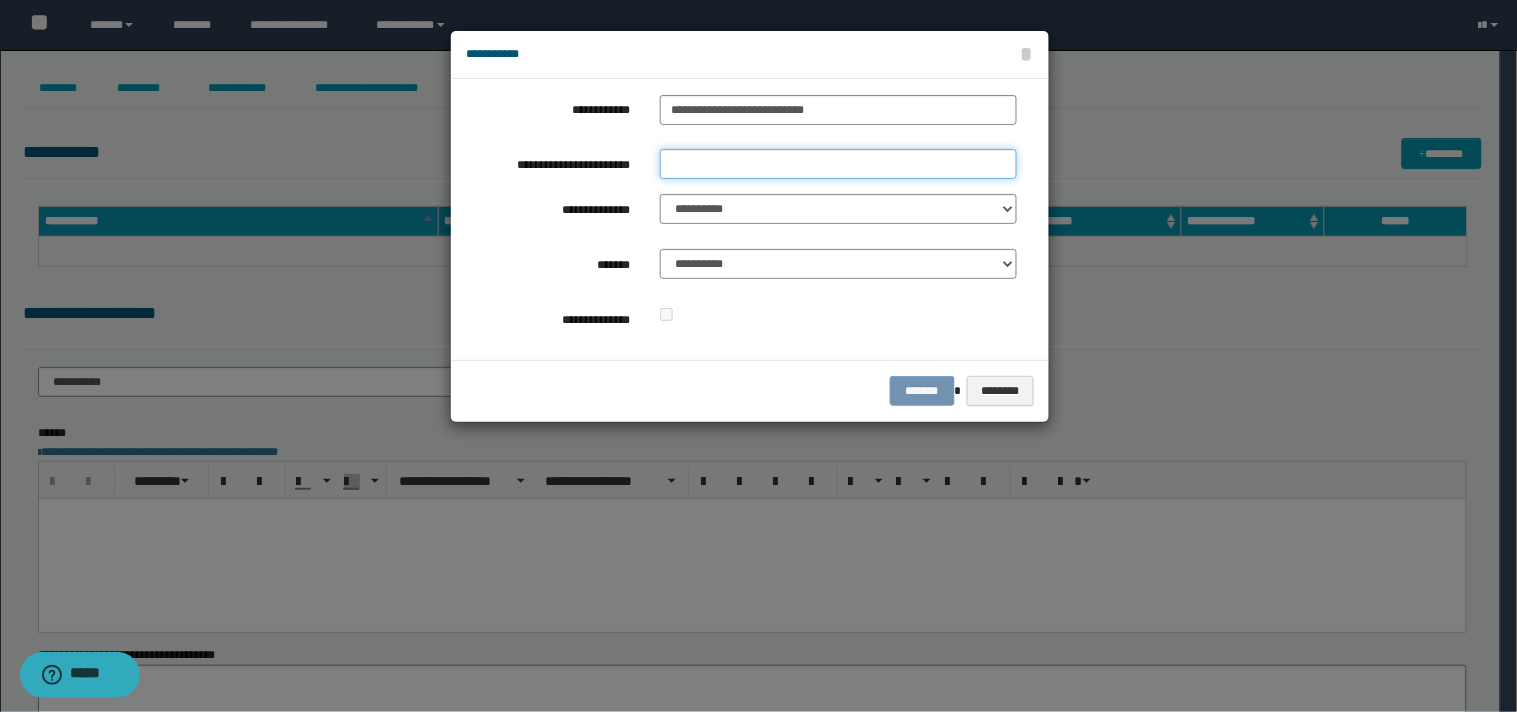 click on "**********" at bounding box center (838, 164) 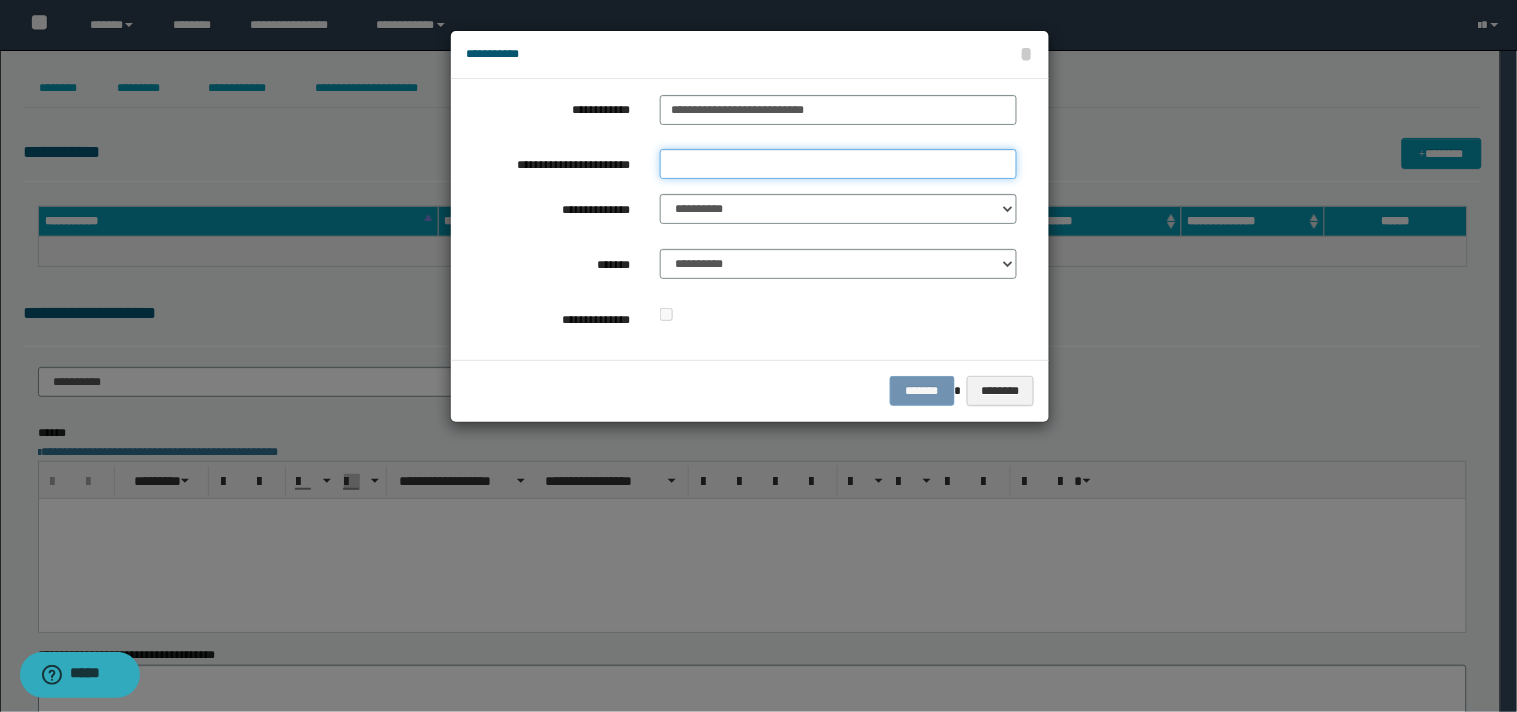 type on "*********" 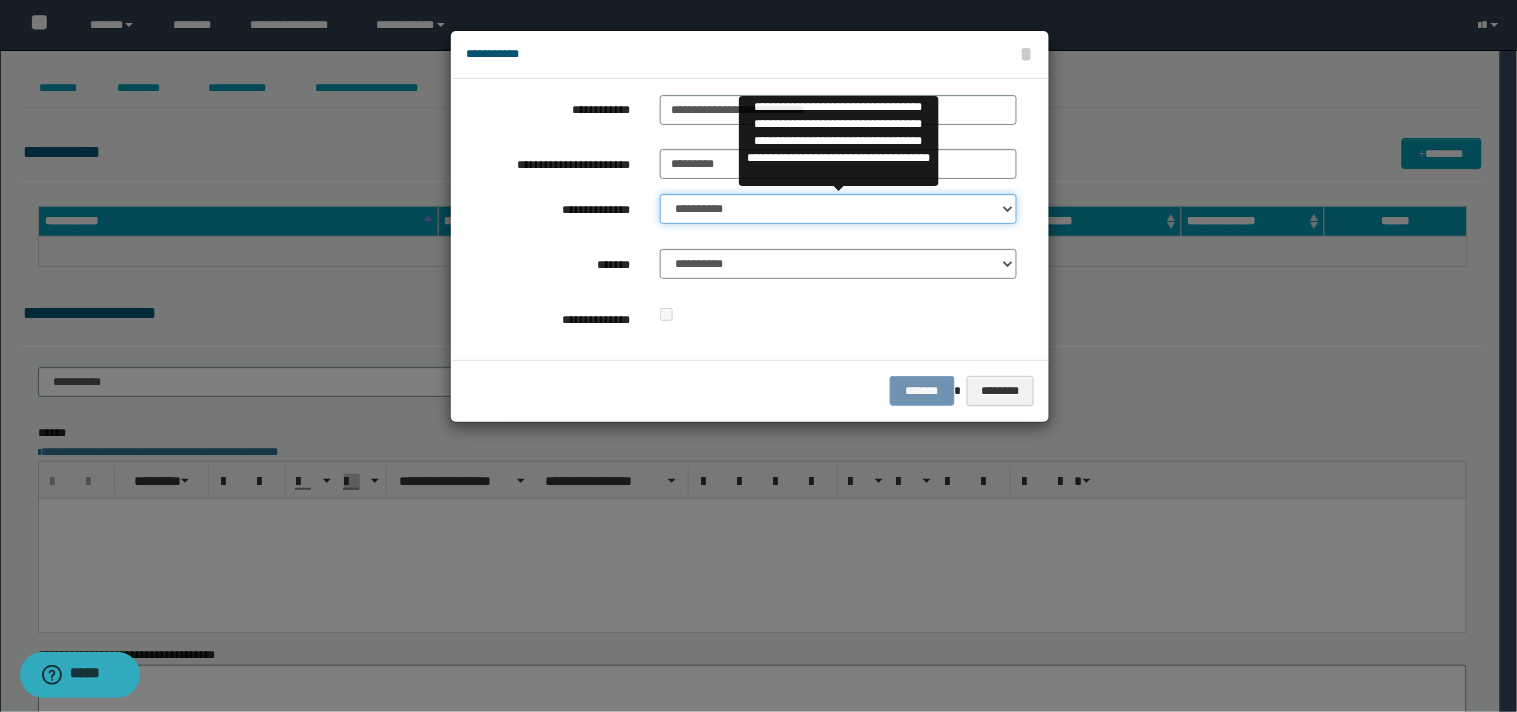 click on "**********" at bounding box center [838, 209] 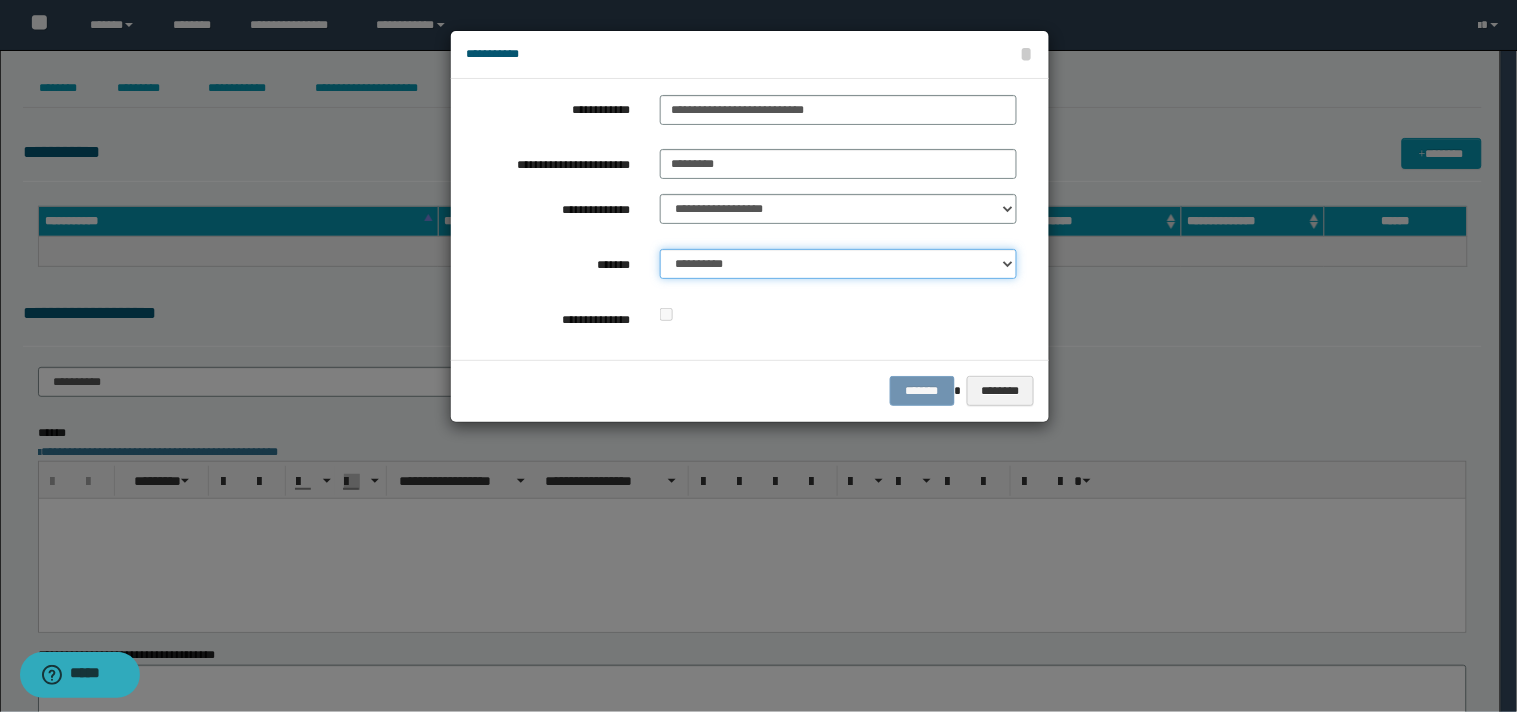 click on "**********" at bounding box center [838, 264] 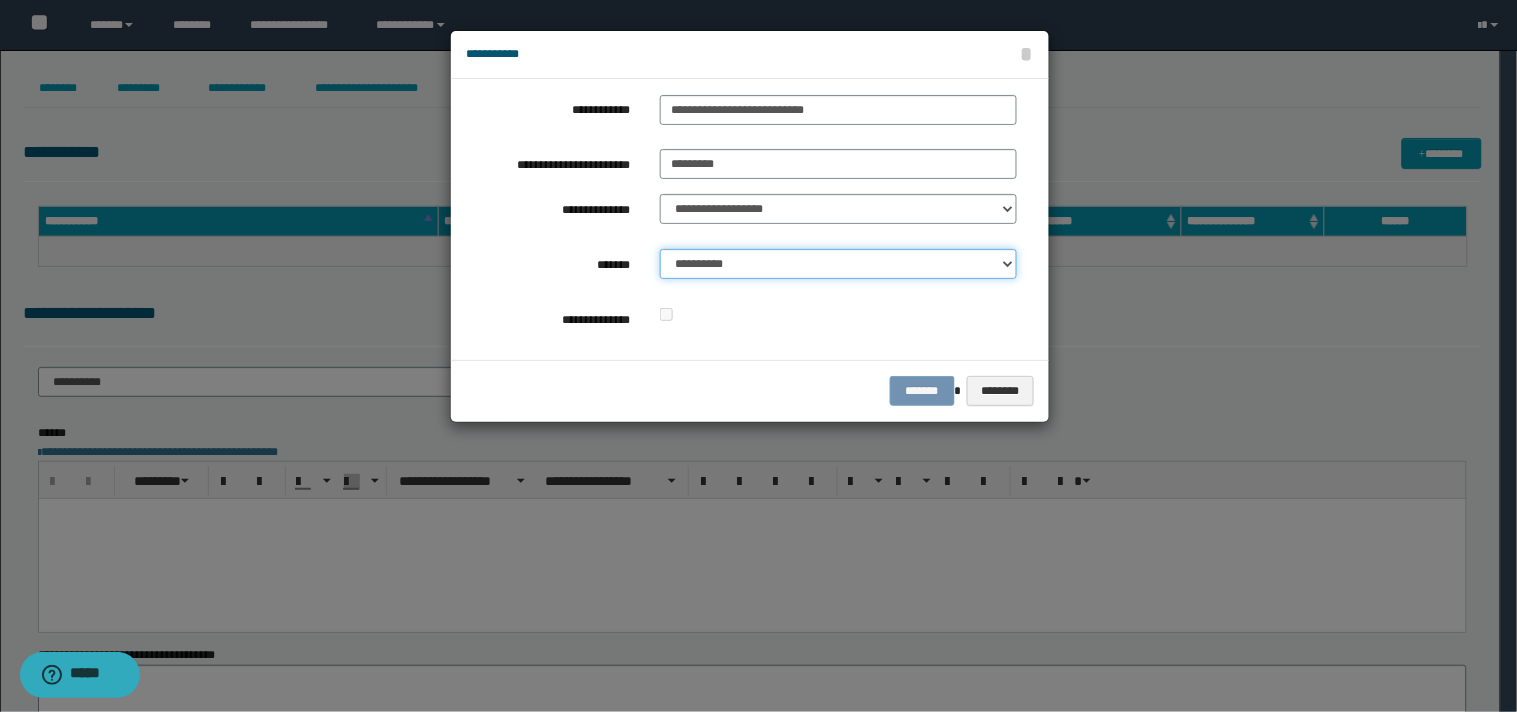 select on "*" 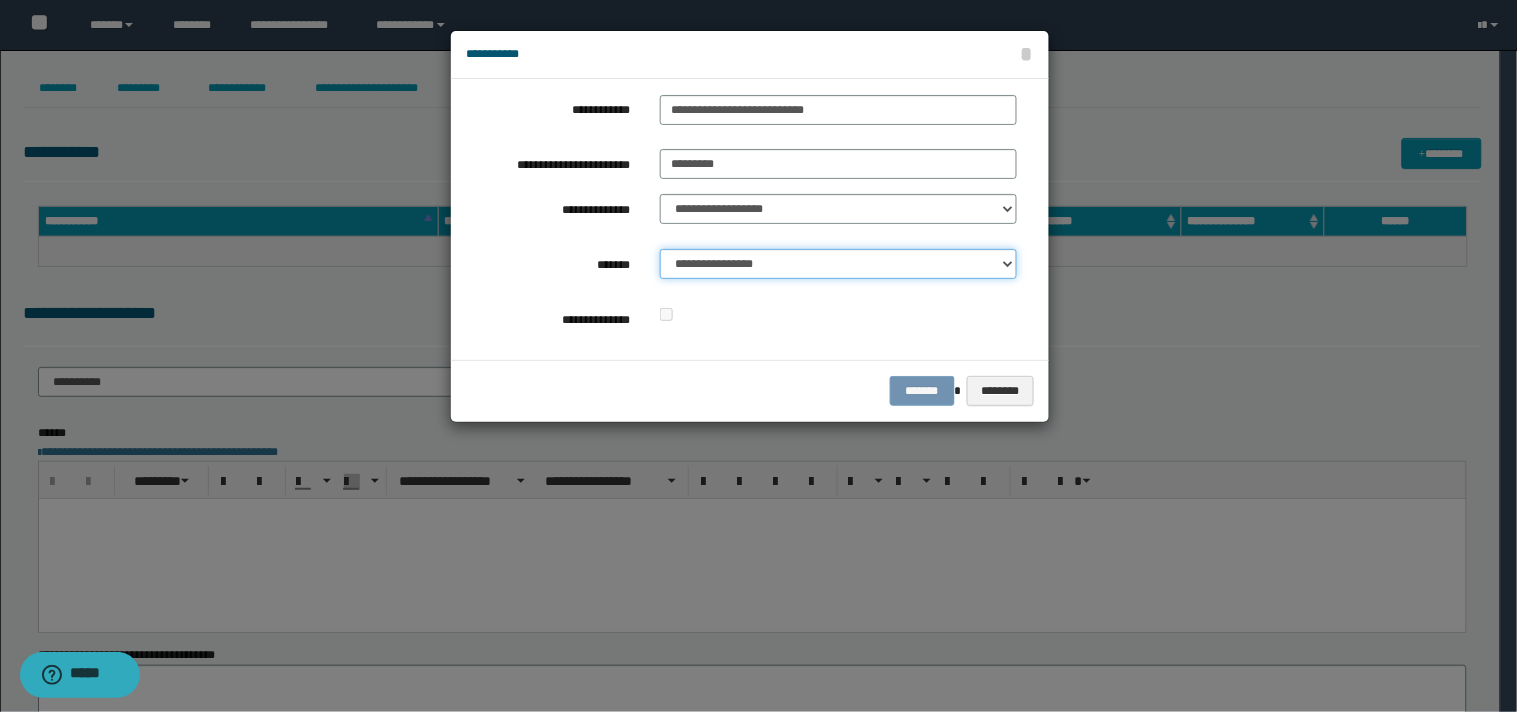 click on "**********" at bounding box center (838, 264) 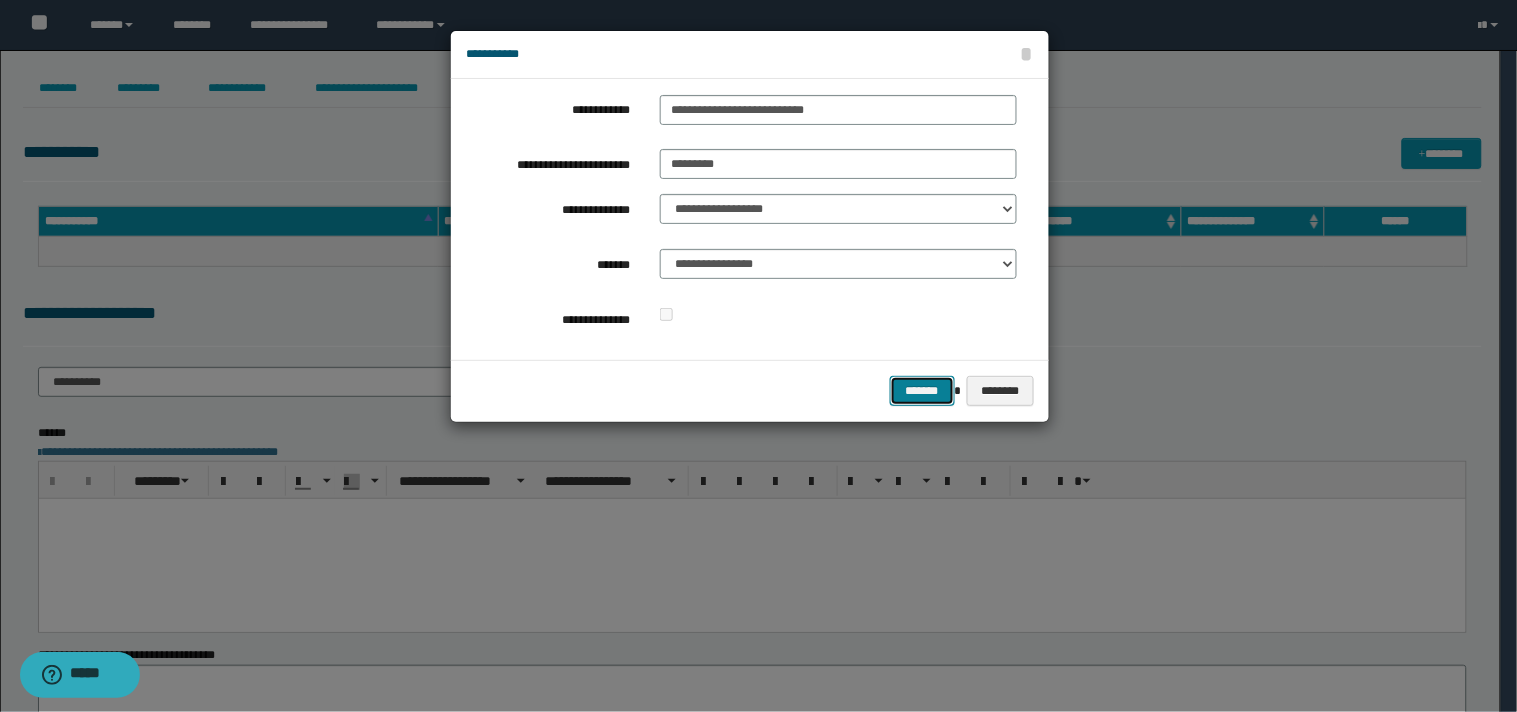 click on "*******" at bounding box center [922, 391] 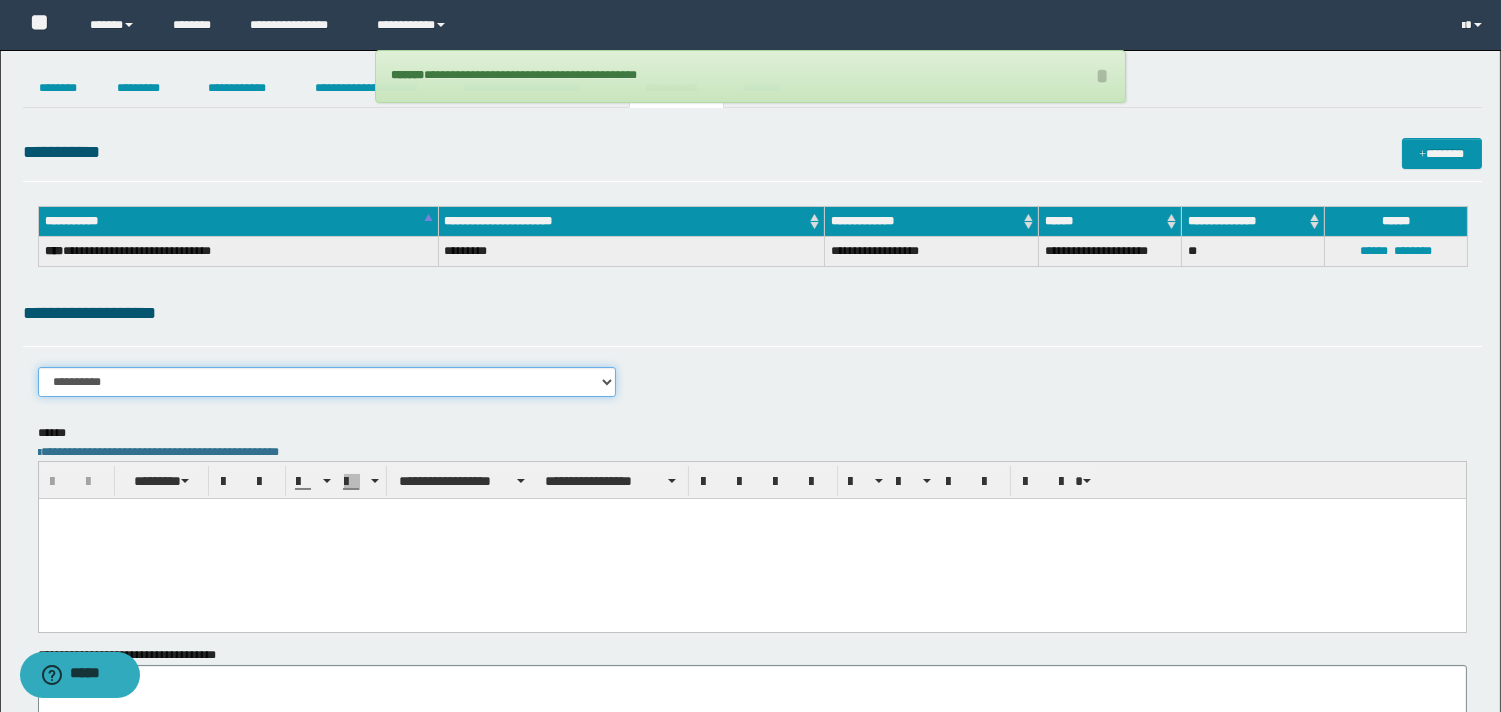 drag, startPoint x: 605, startPoint y: 373, endPoint x: 584, endPoint y: 373, distance: 21 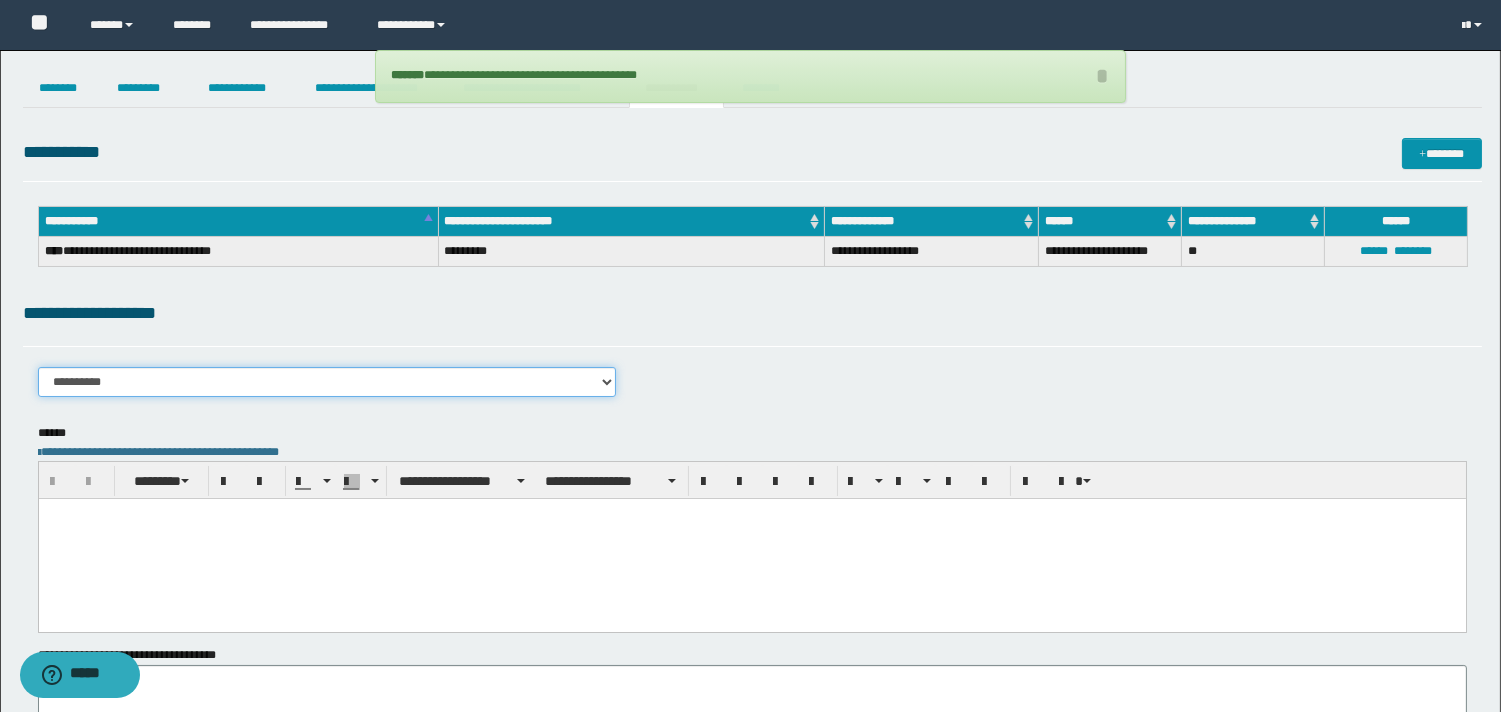 select on "****" 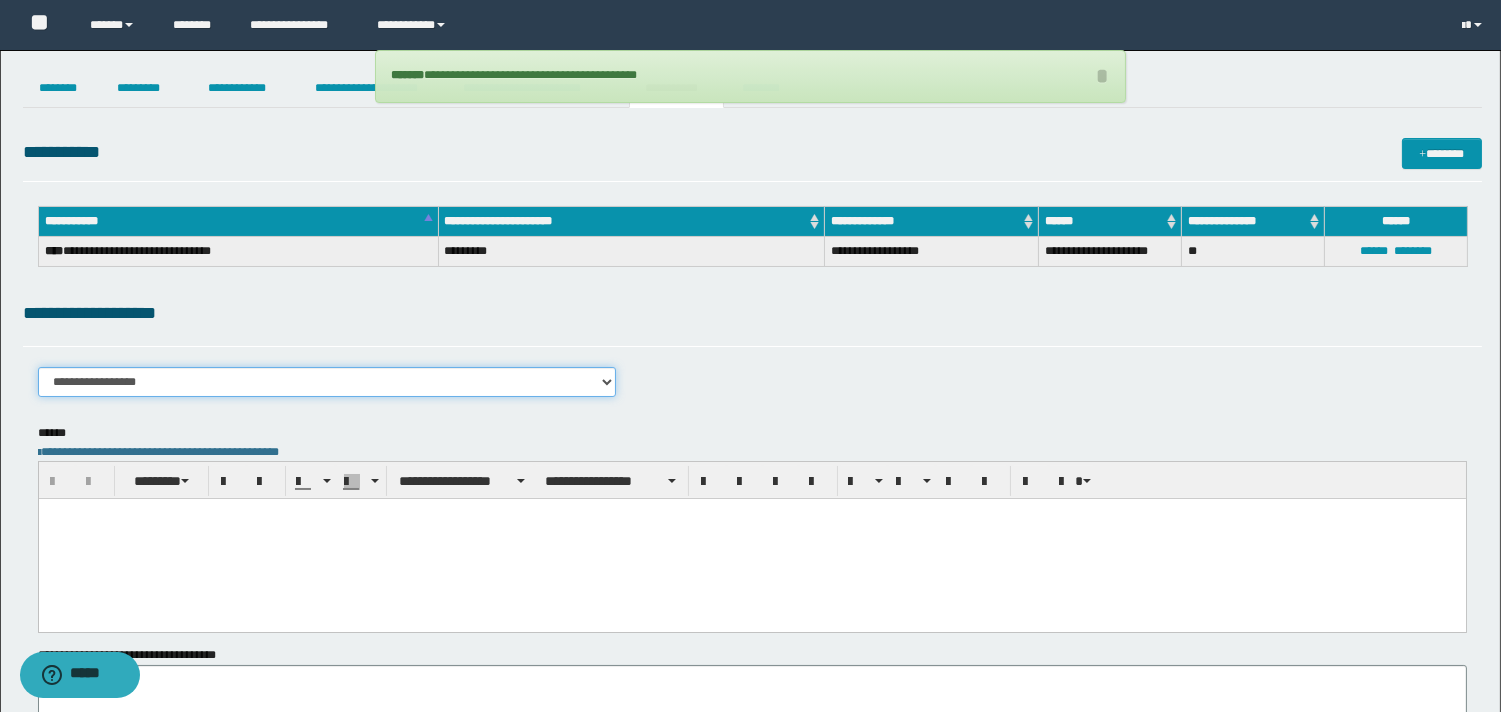 click on "**********" at bounding box center [327, 382] 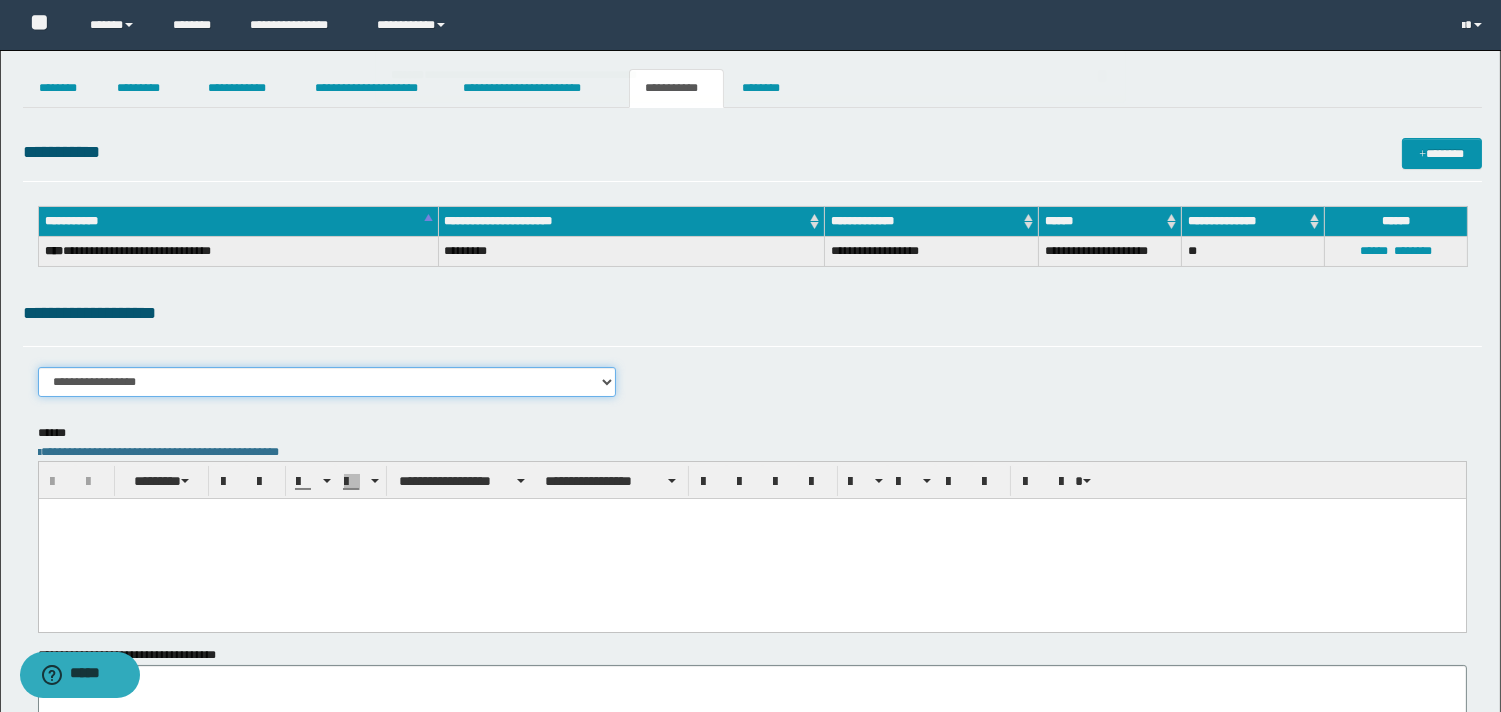scroll, scrollTop: 173, scrollLeft: 0, axis: vertical 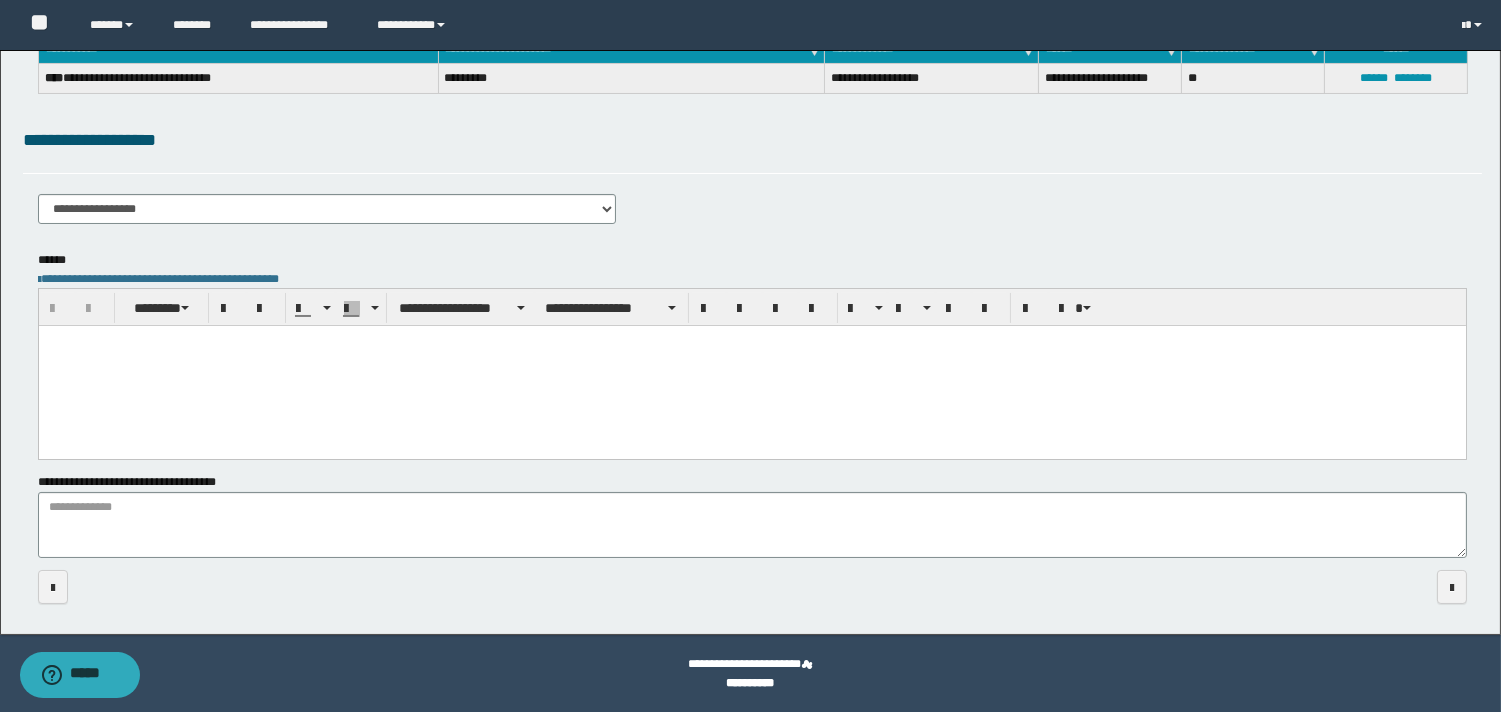 click at bounding box center (751, 366) 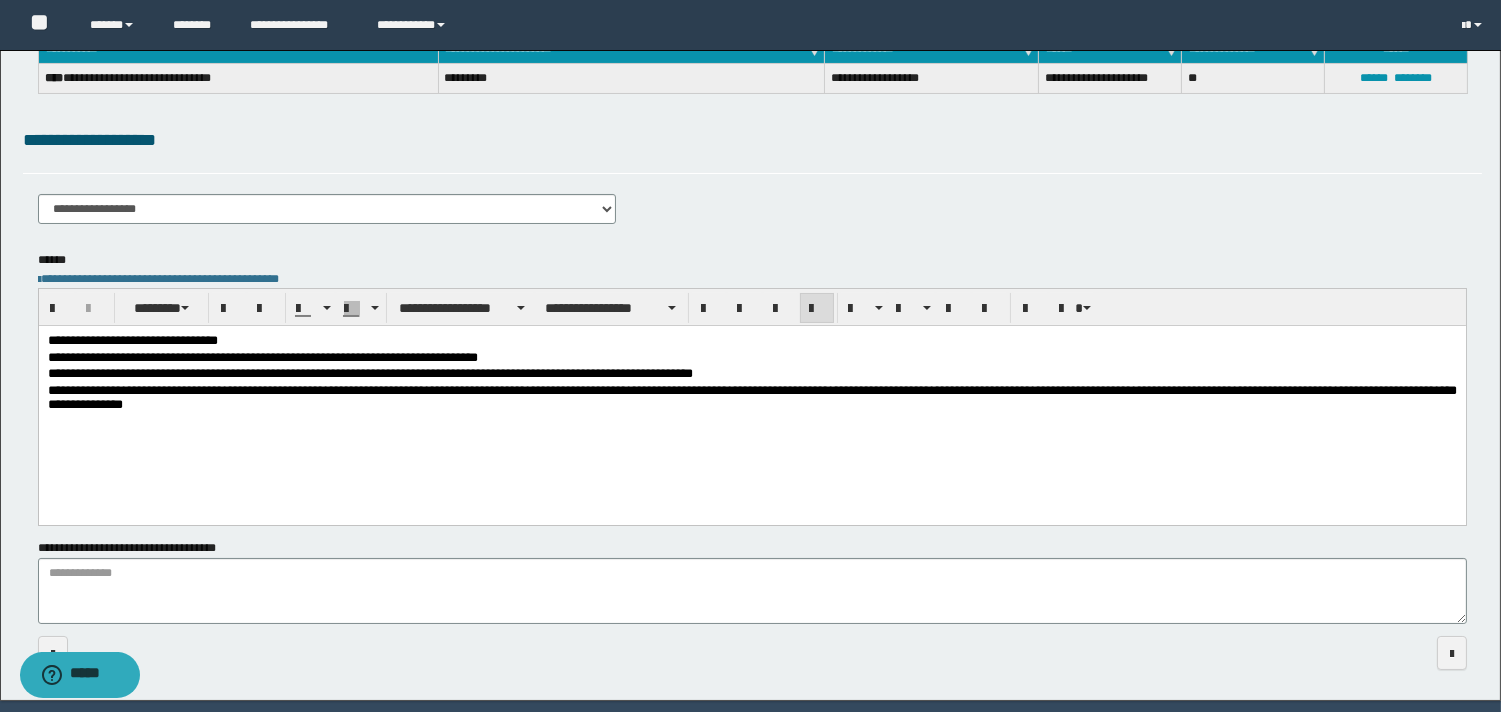 scroll, scrollTop: 0, scrollLeft: 0, axis: both 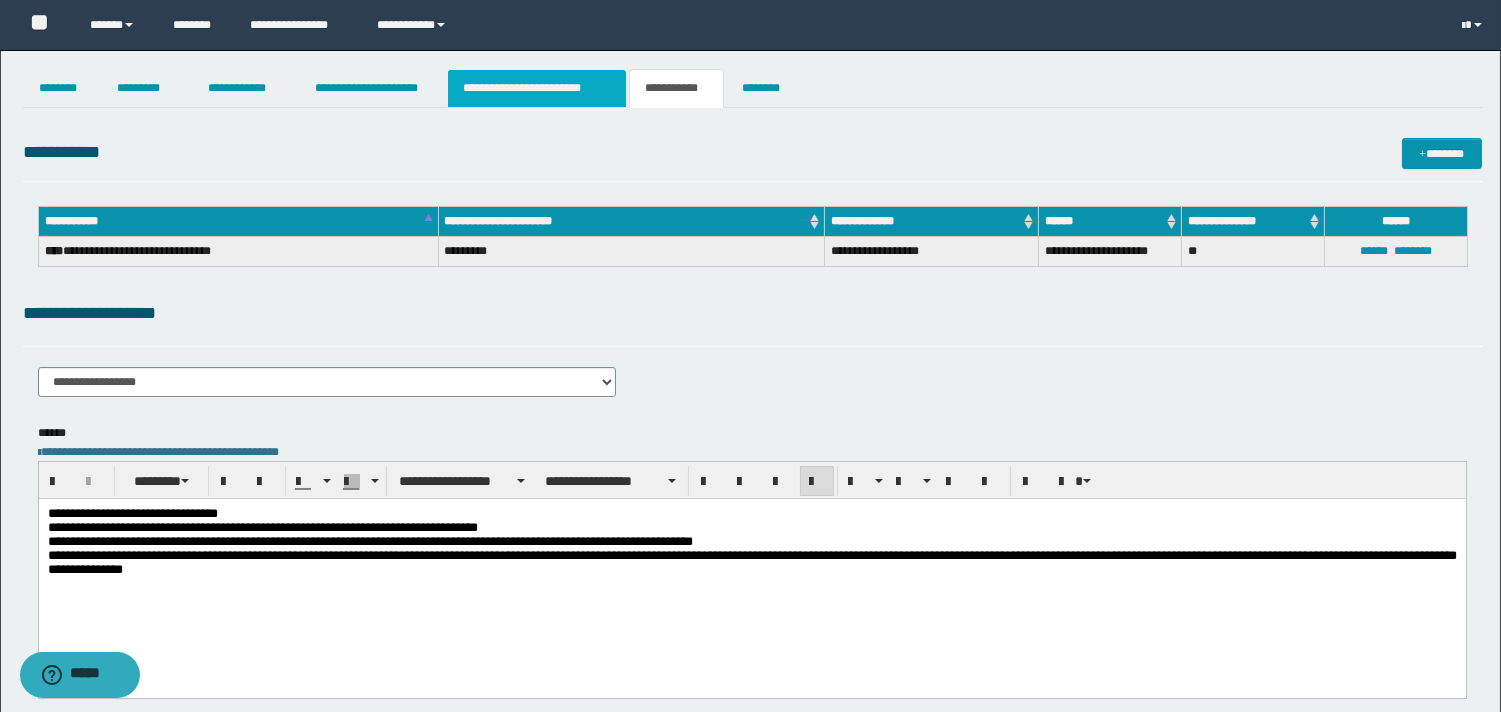 click on "**********" at bounding box center [537, 88] 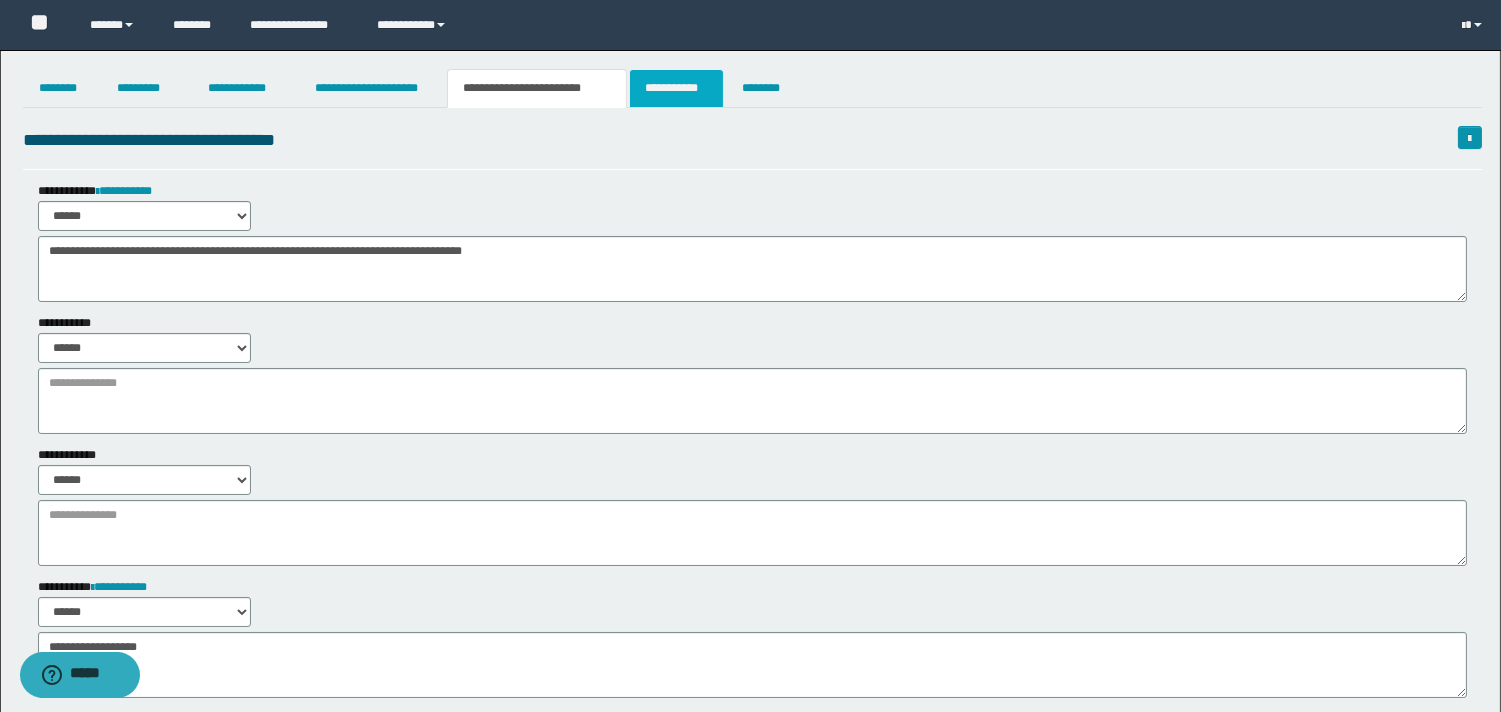 click on "**********" at bounding box center (676, 88) 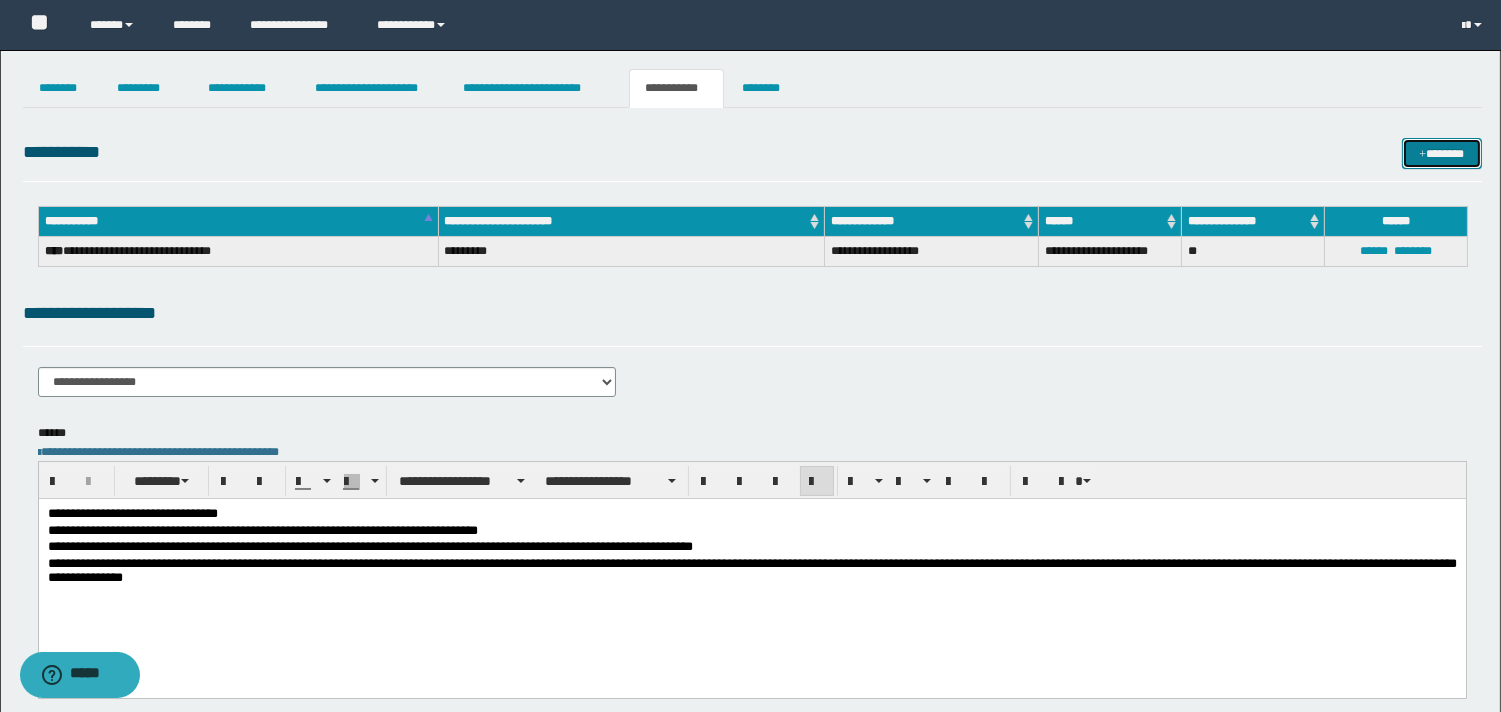 click on "*******" at bounding box center [1442, 153] 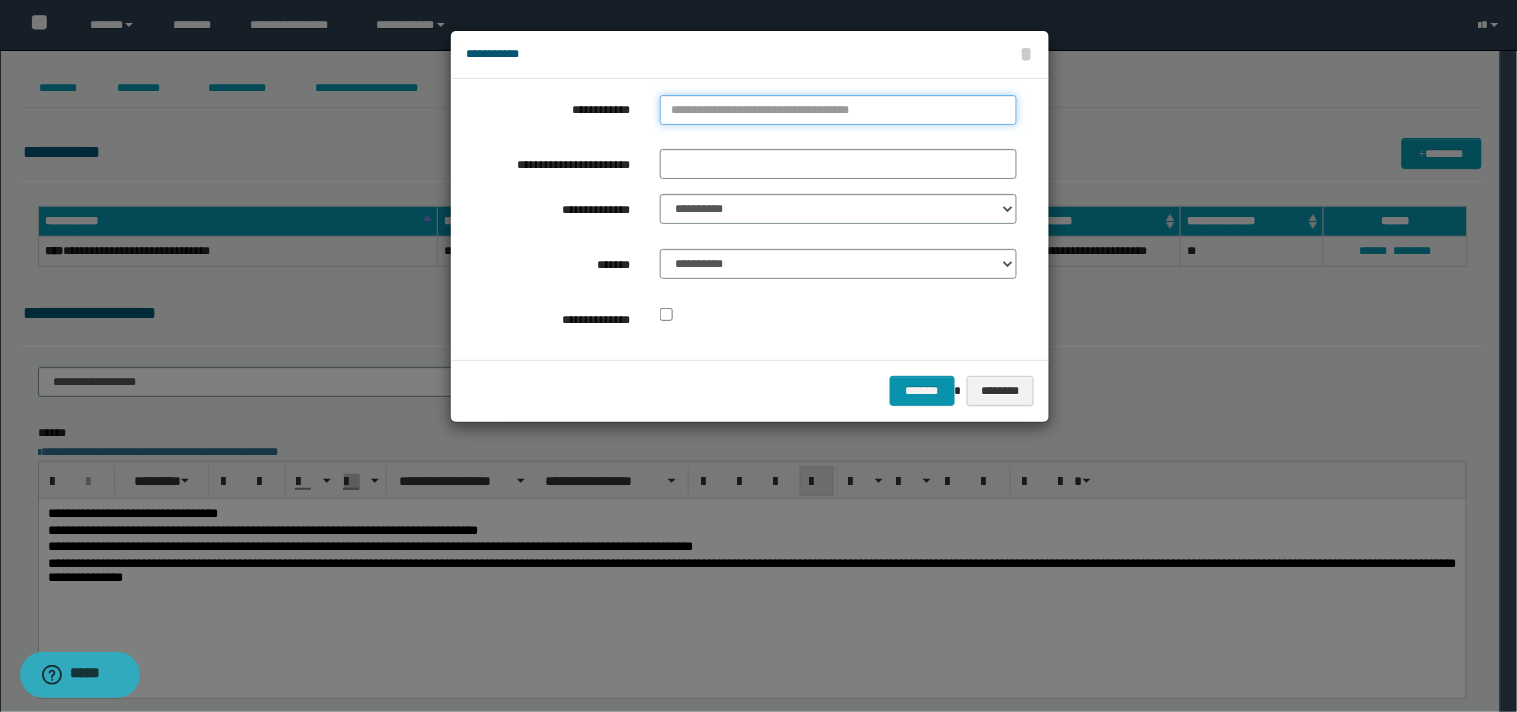 type on "**********" 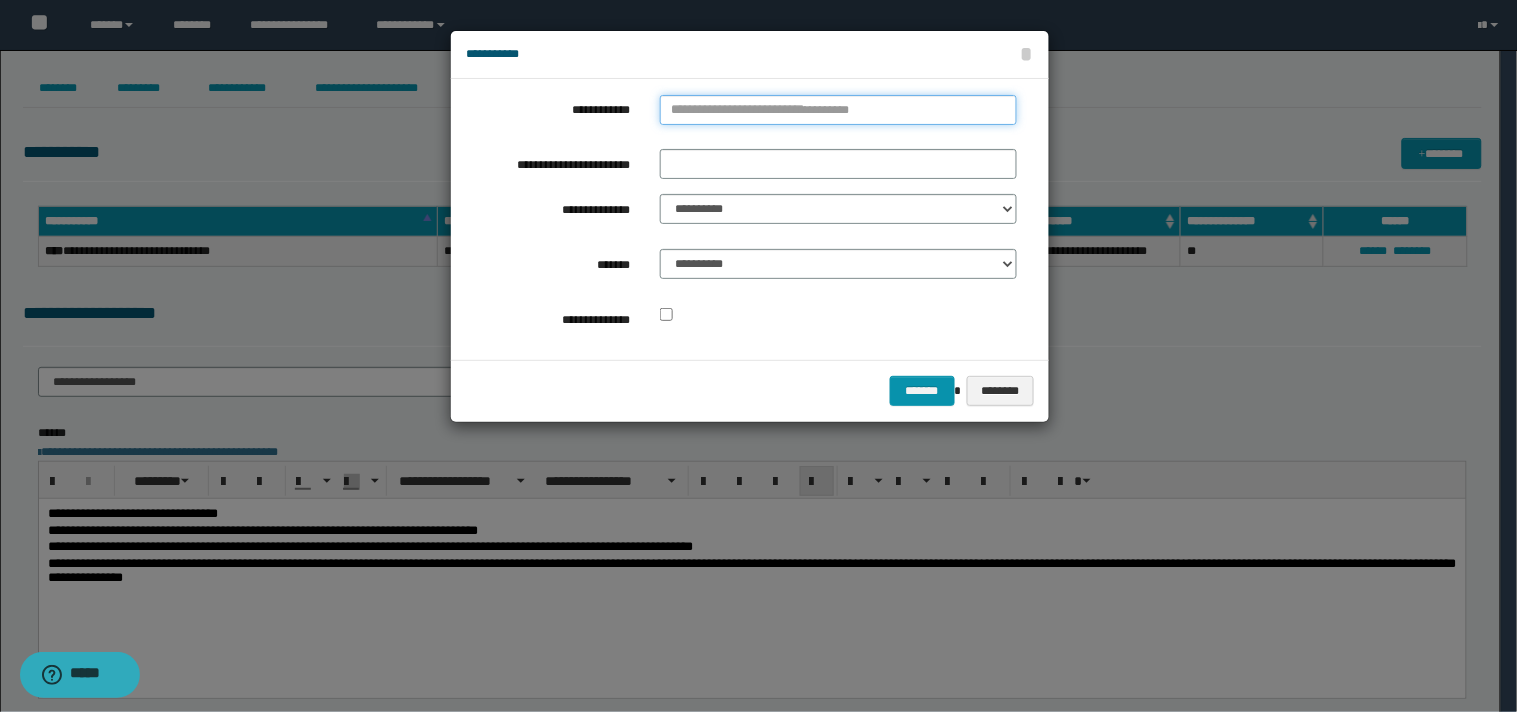 click on "**********" at bounding box center (838, 110) 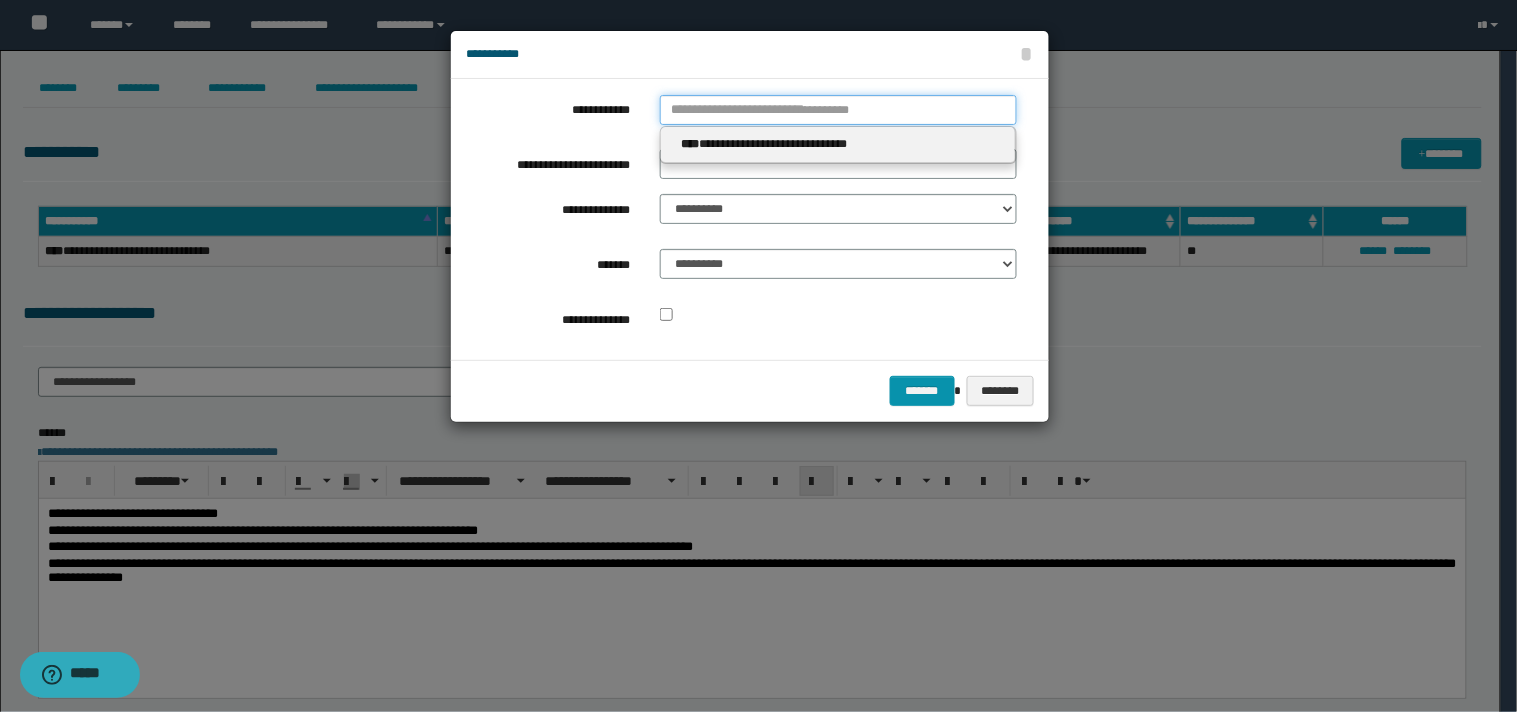type 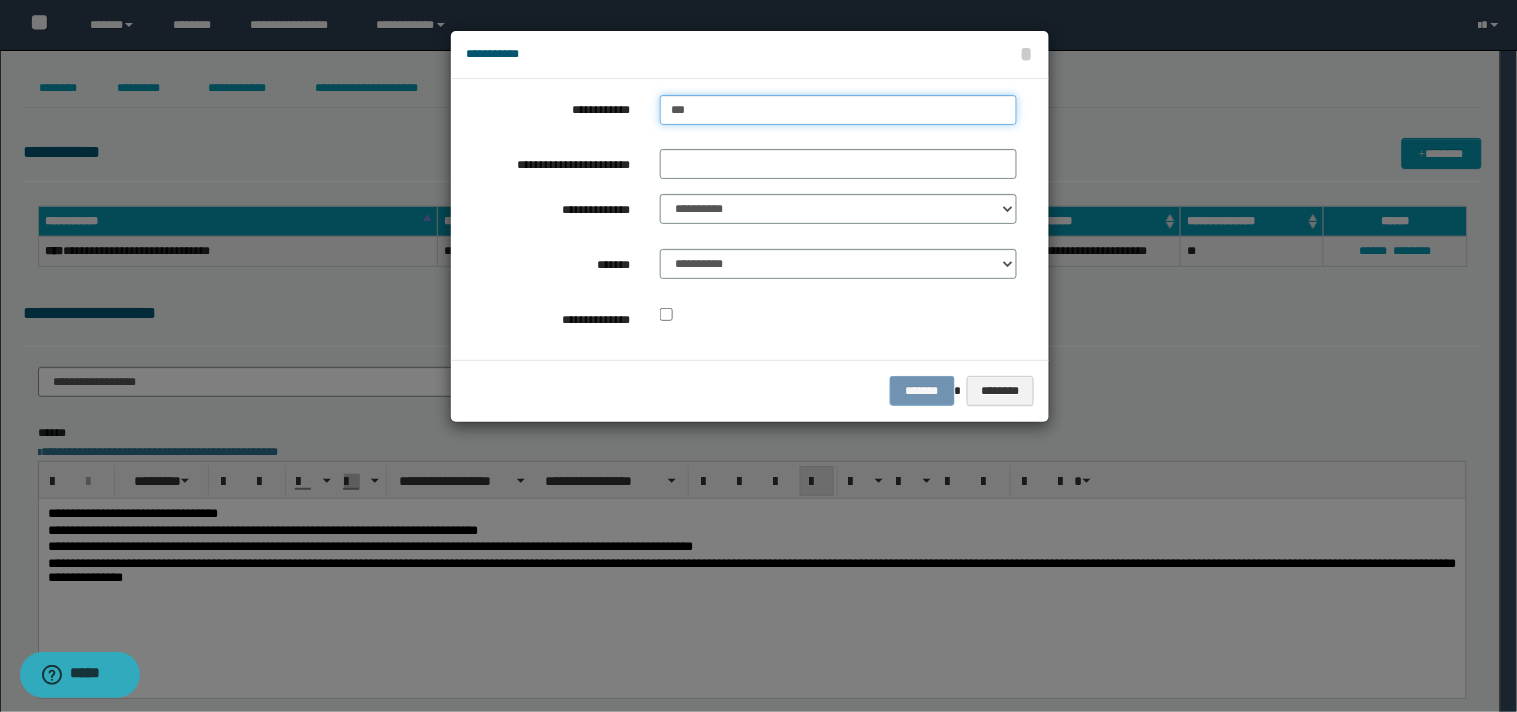 type on "****" 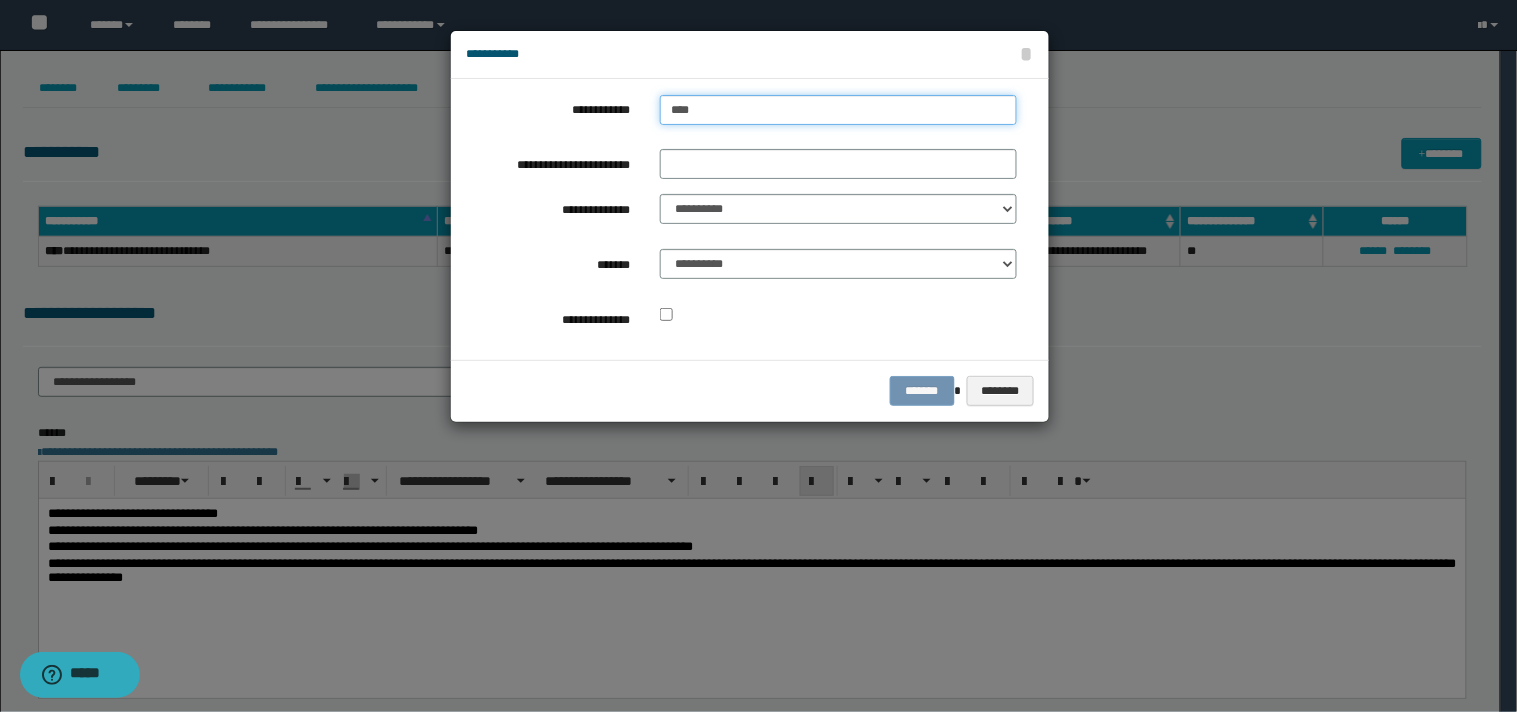 type on "****" 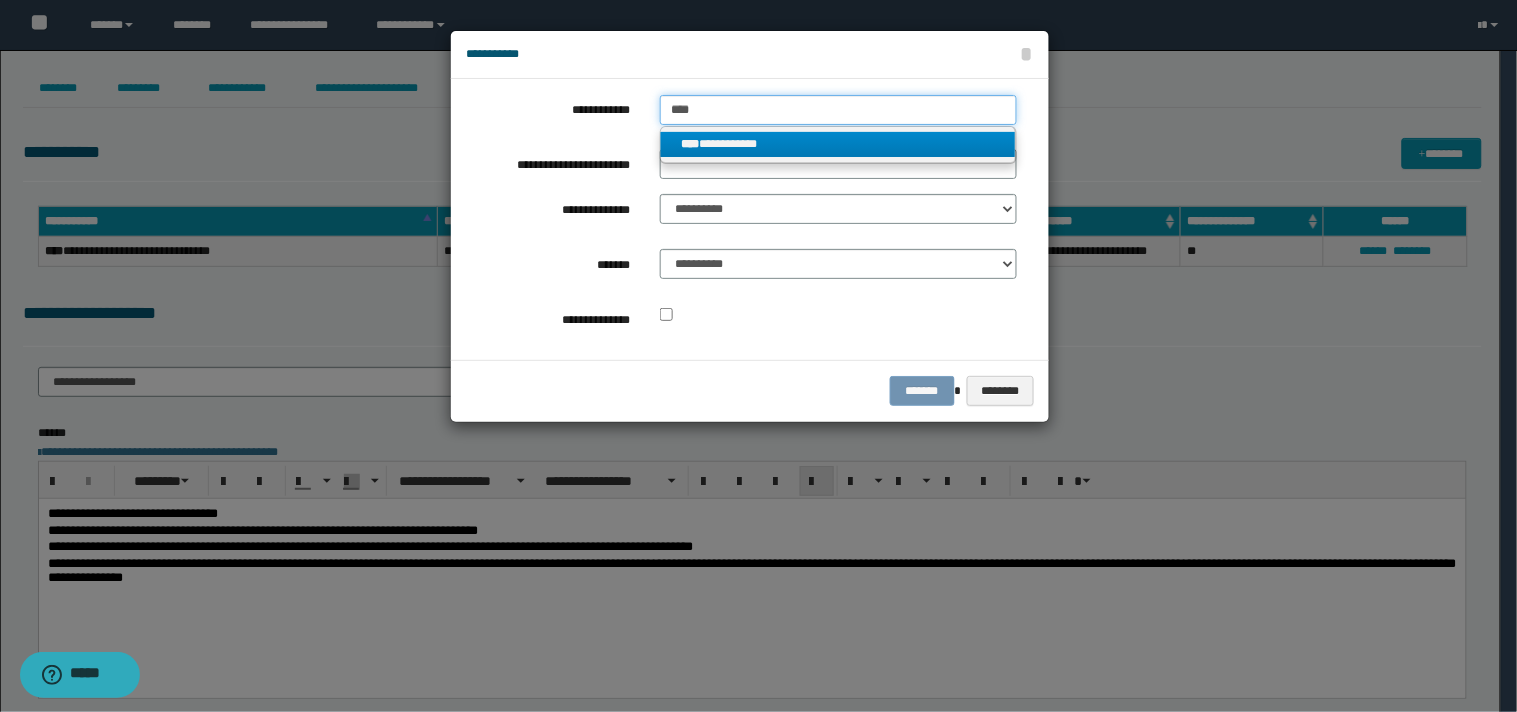 type on "****" 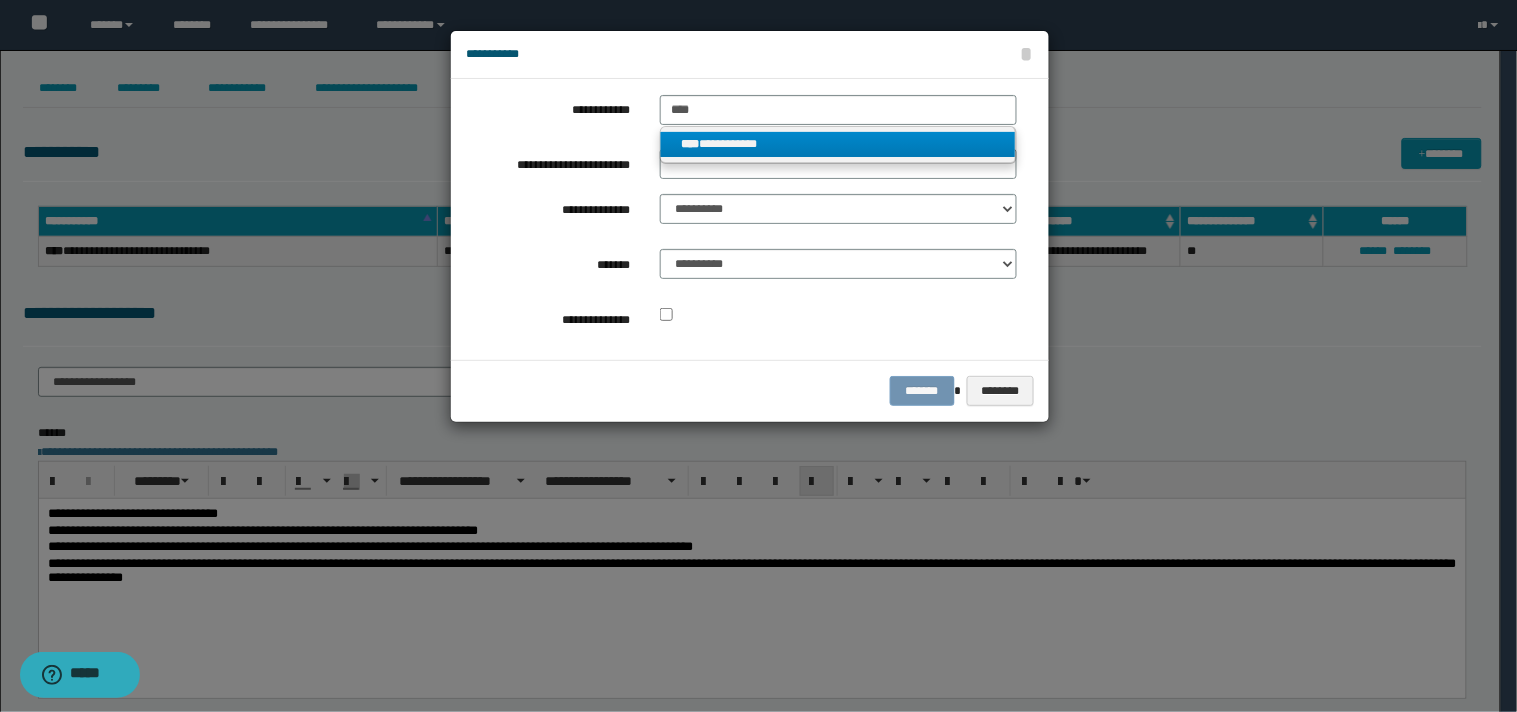 click on "**********" at bounding box center [838, 144] 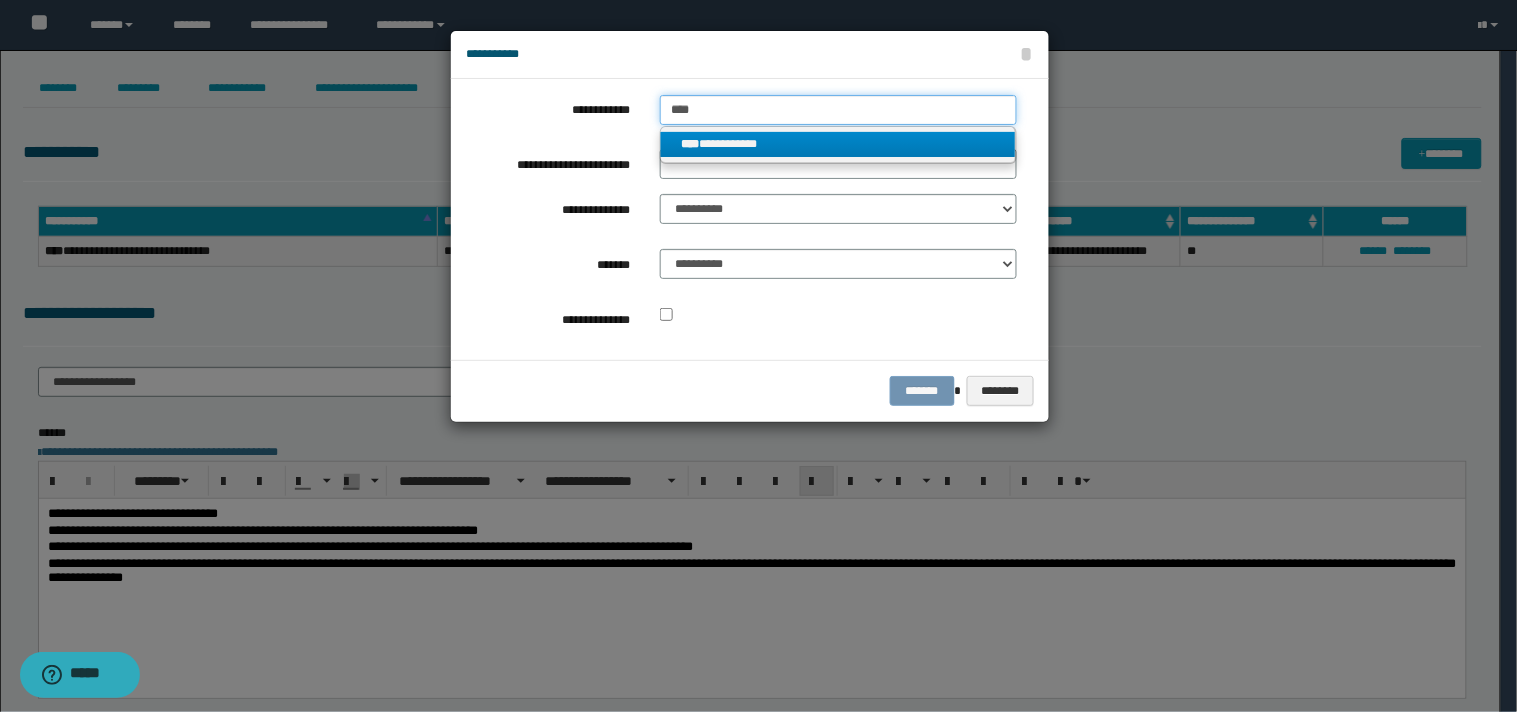 type 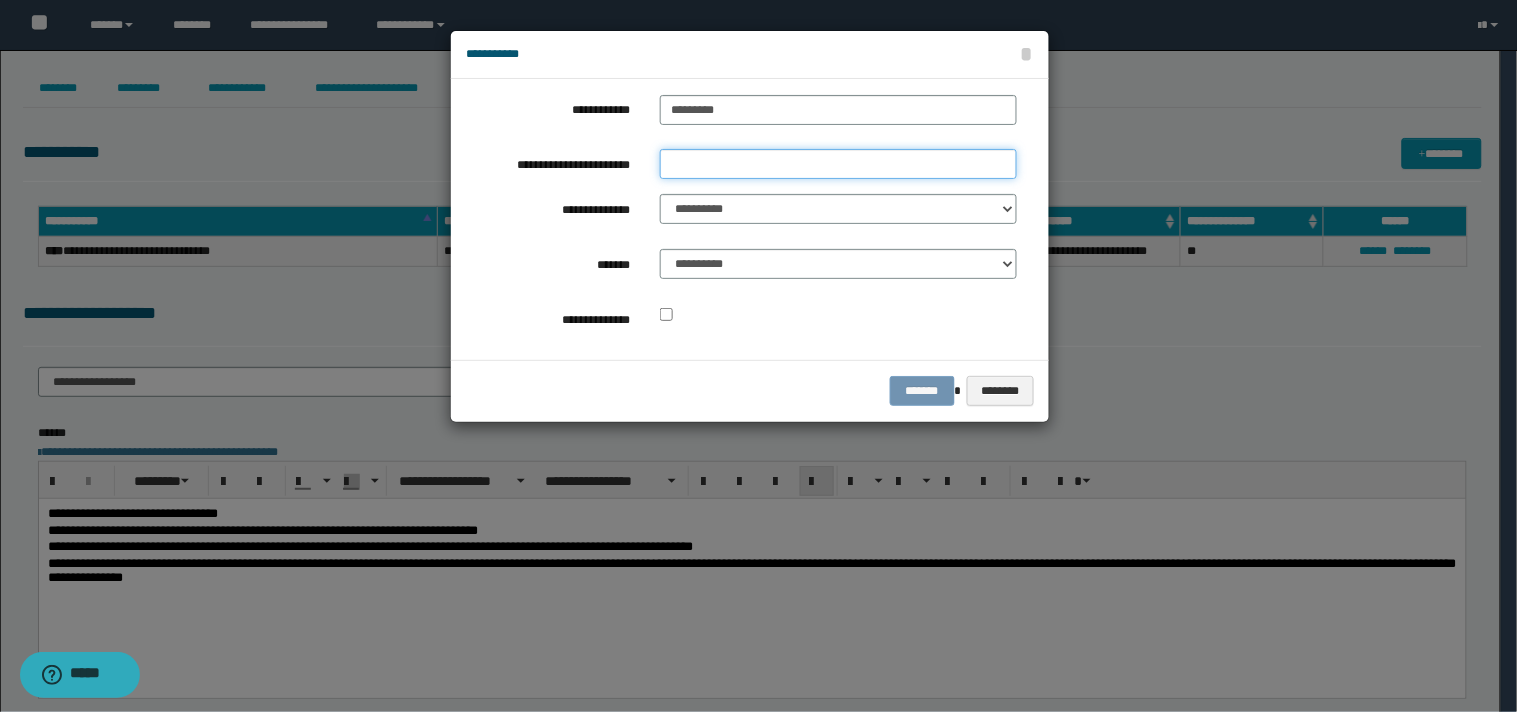 click on "**********" at bounding box center (838, 164) 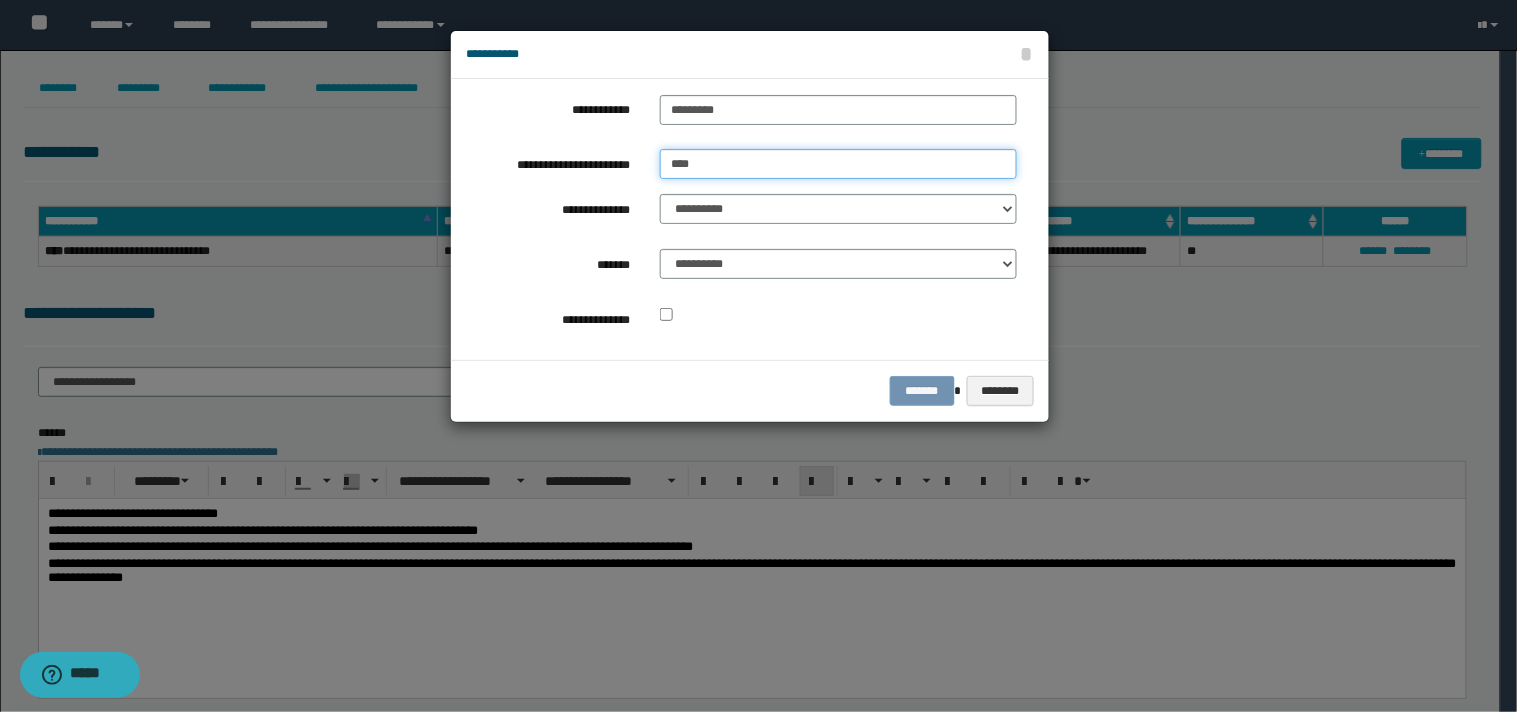 type on "*********" 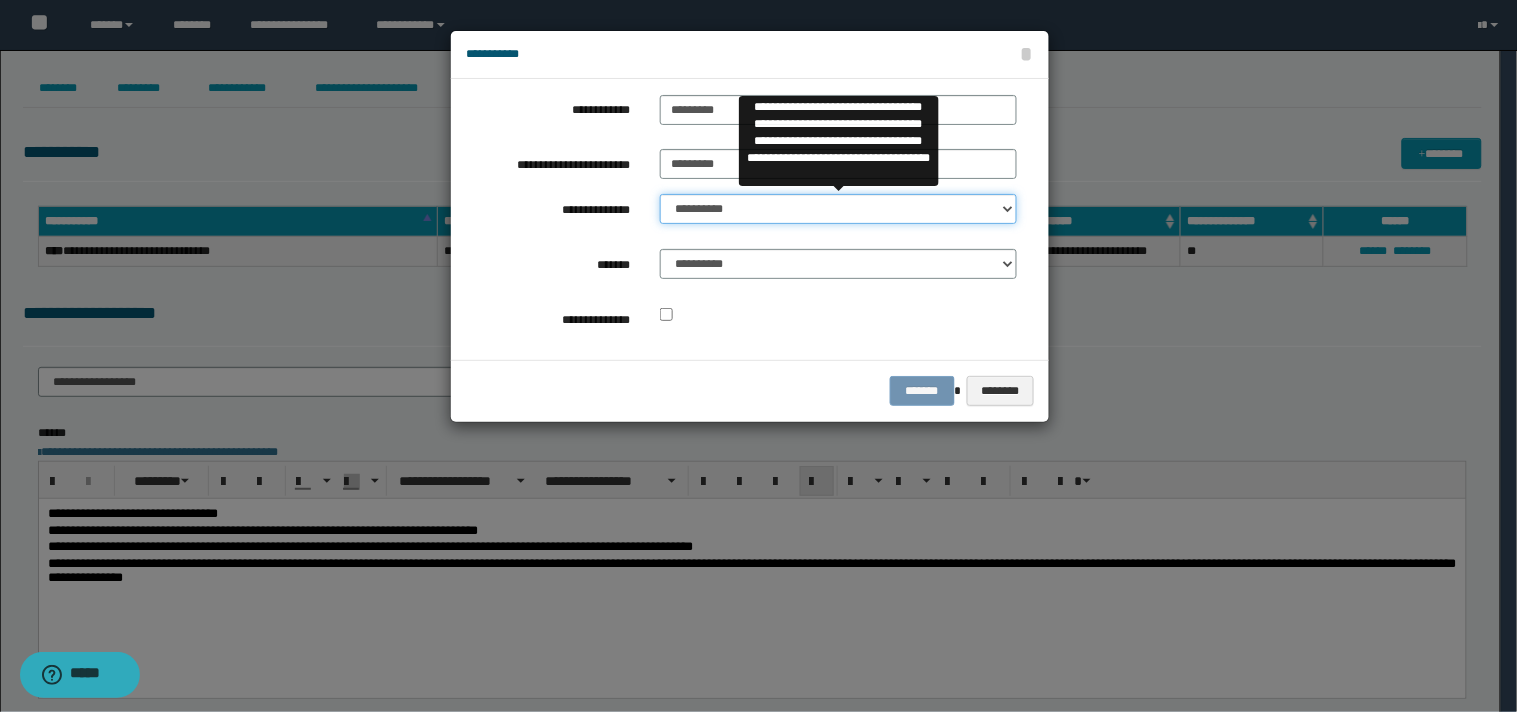 click on "**********" at bounding box center [838, 209] 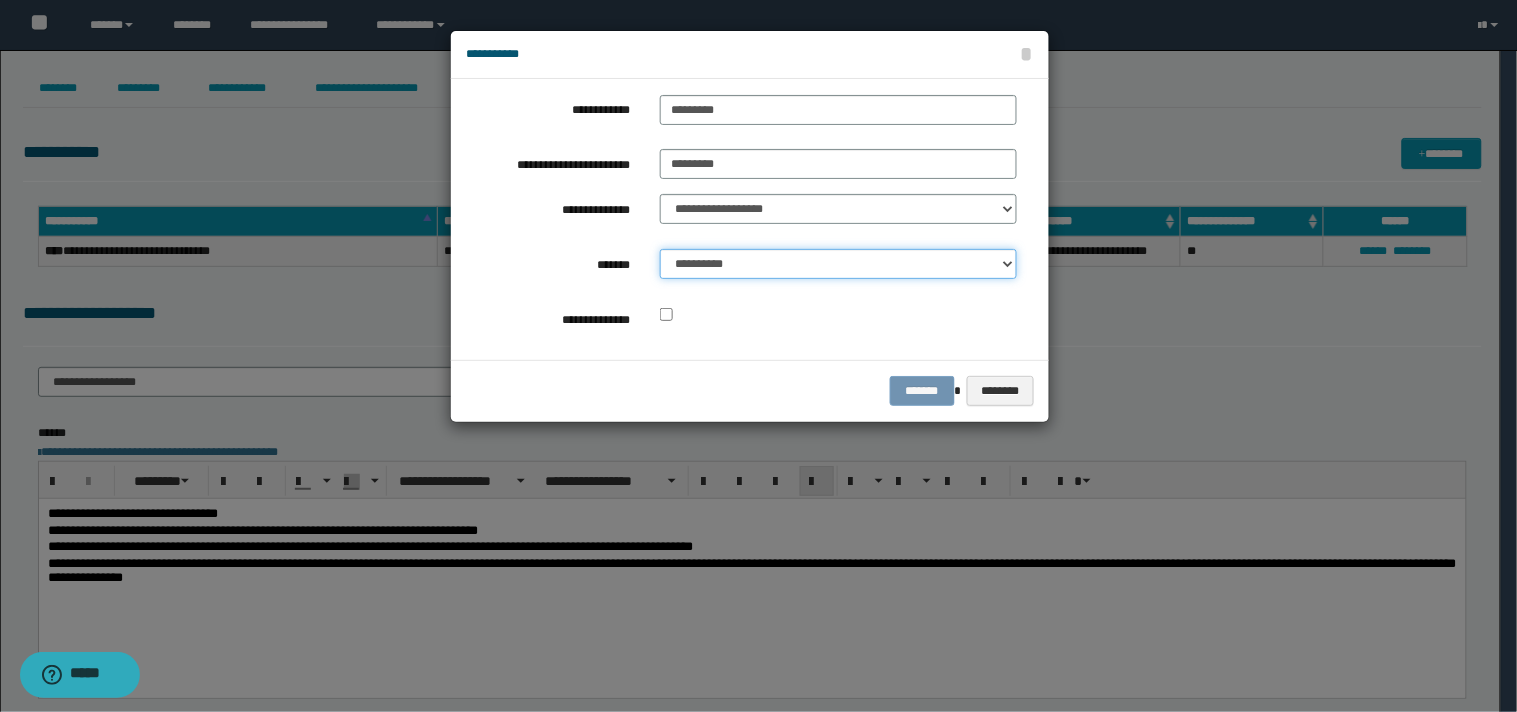 click on "**********" at bounding box center [838, 264] 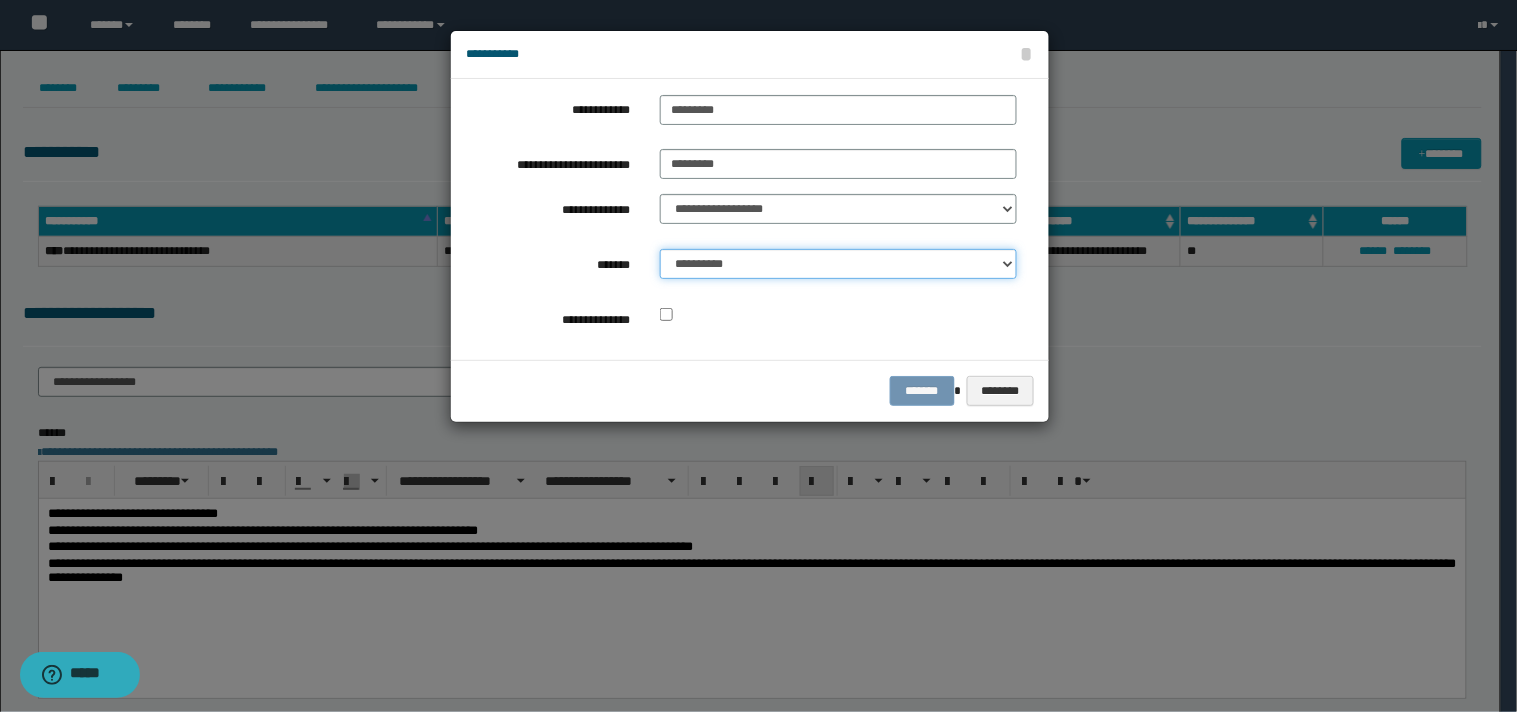 select on "*" 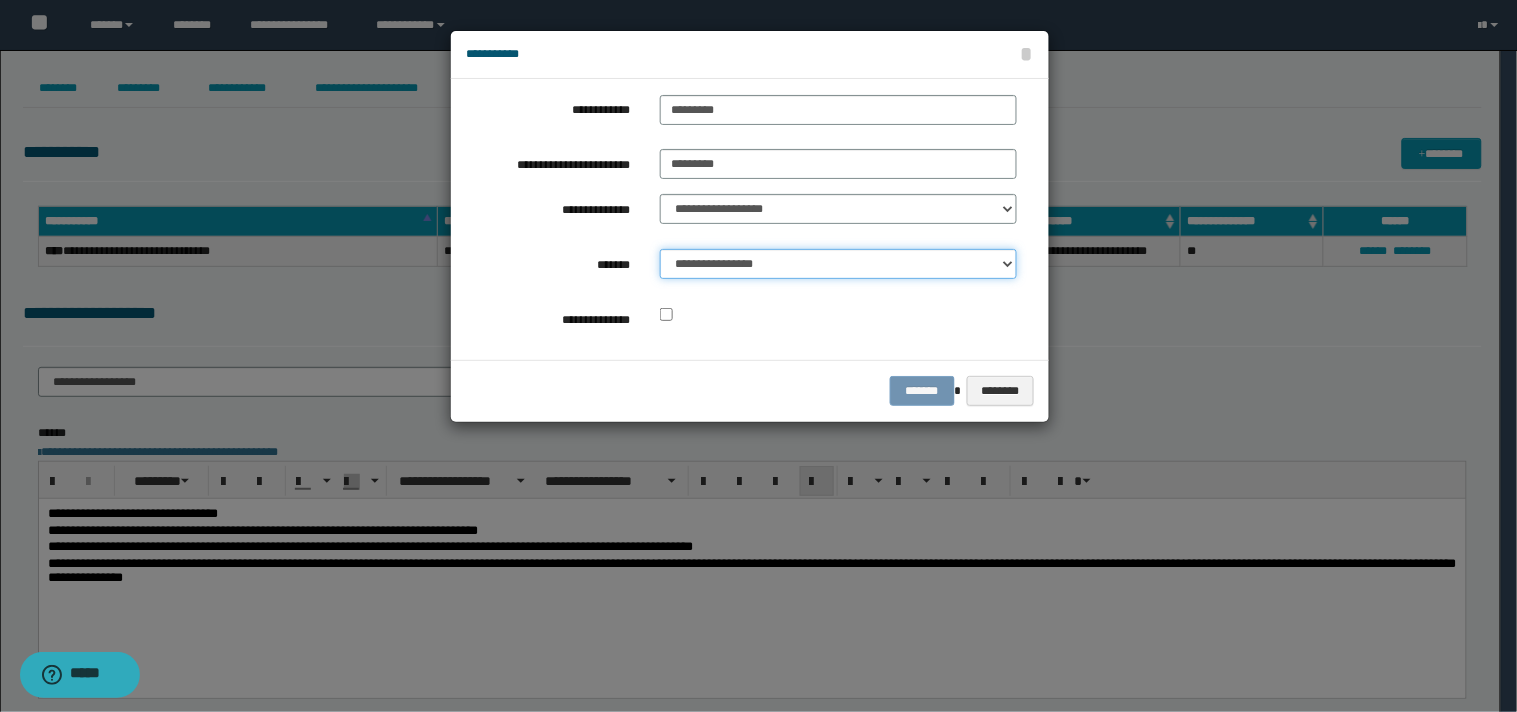 click on "**********" at bounding box center [838, 264] 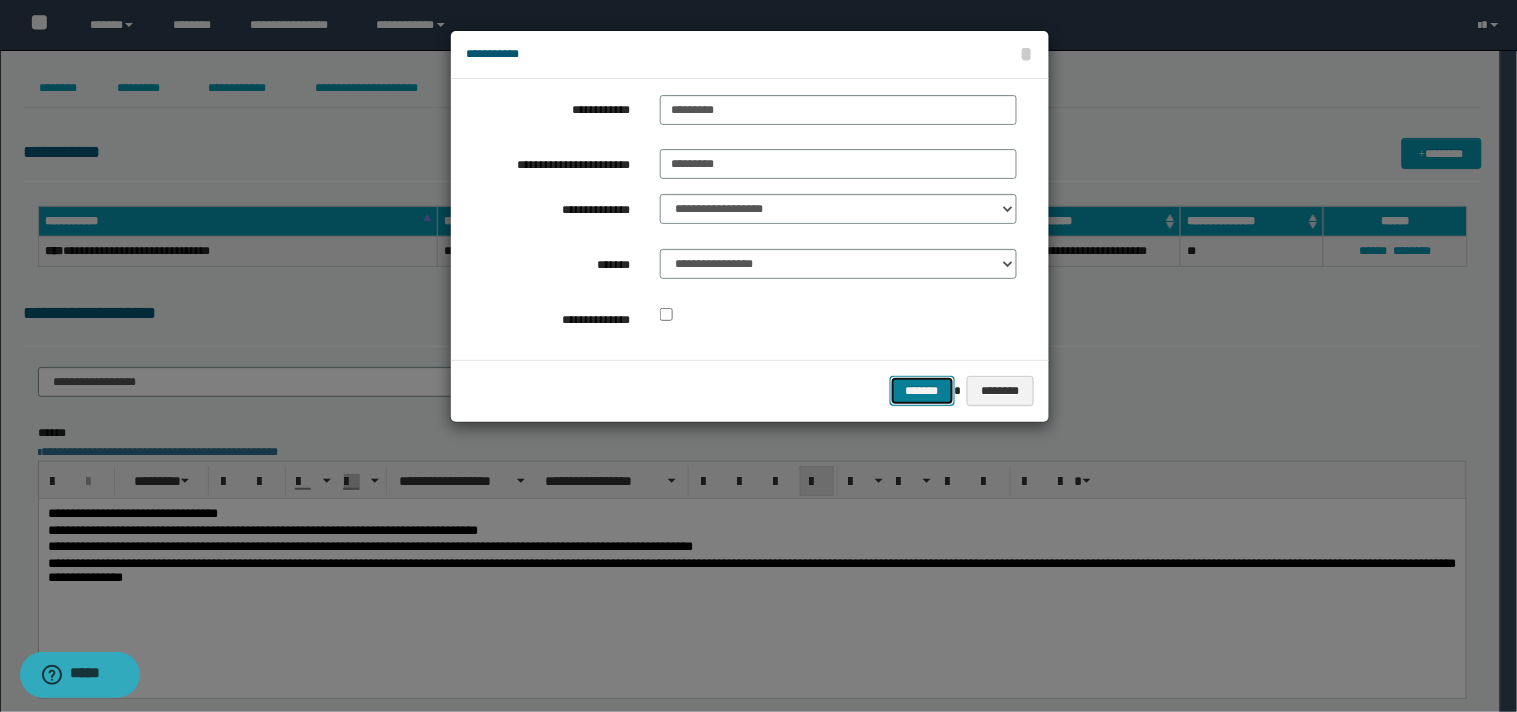 click on "*******" at bounding box center [922, 391] 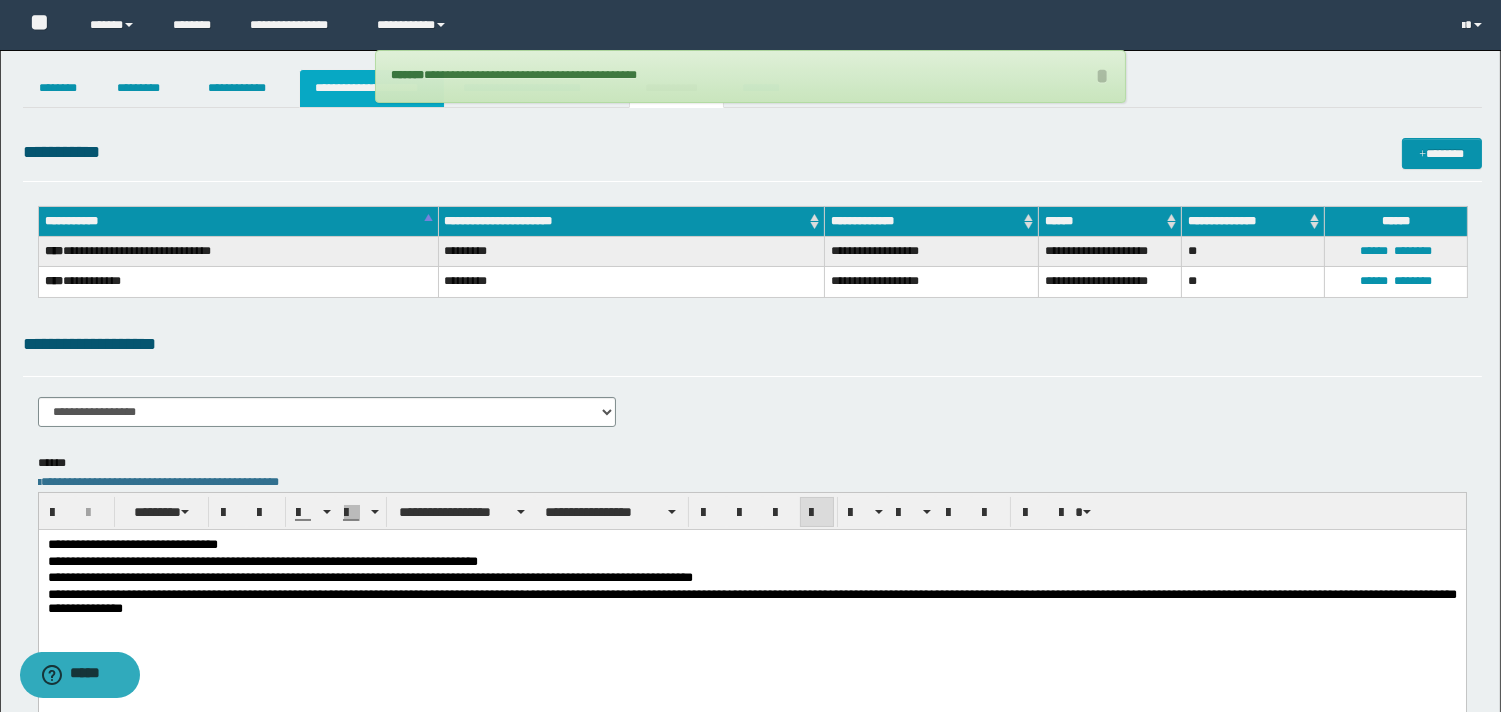 click on "**********" at bounding box center [372, 88] 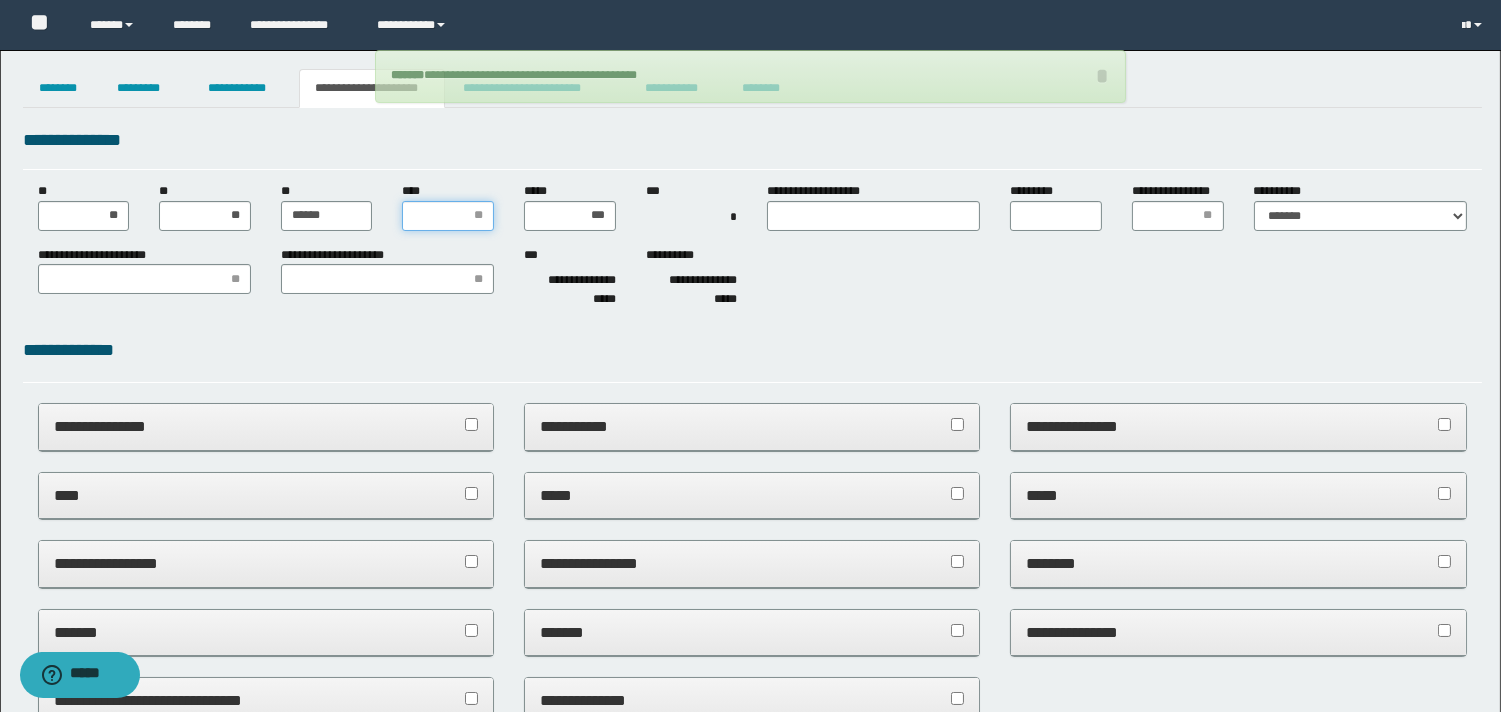 click on "****" at bounding box center [448, 216] 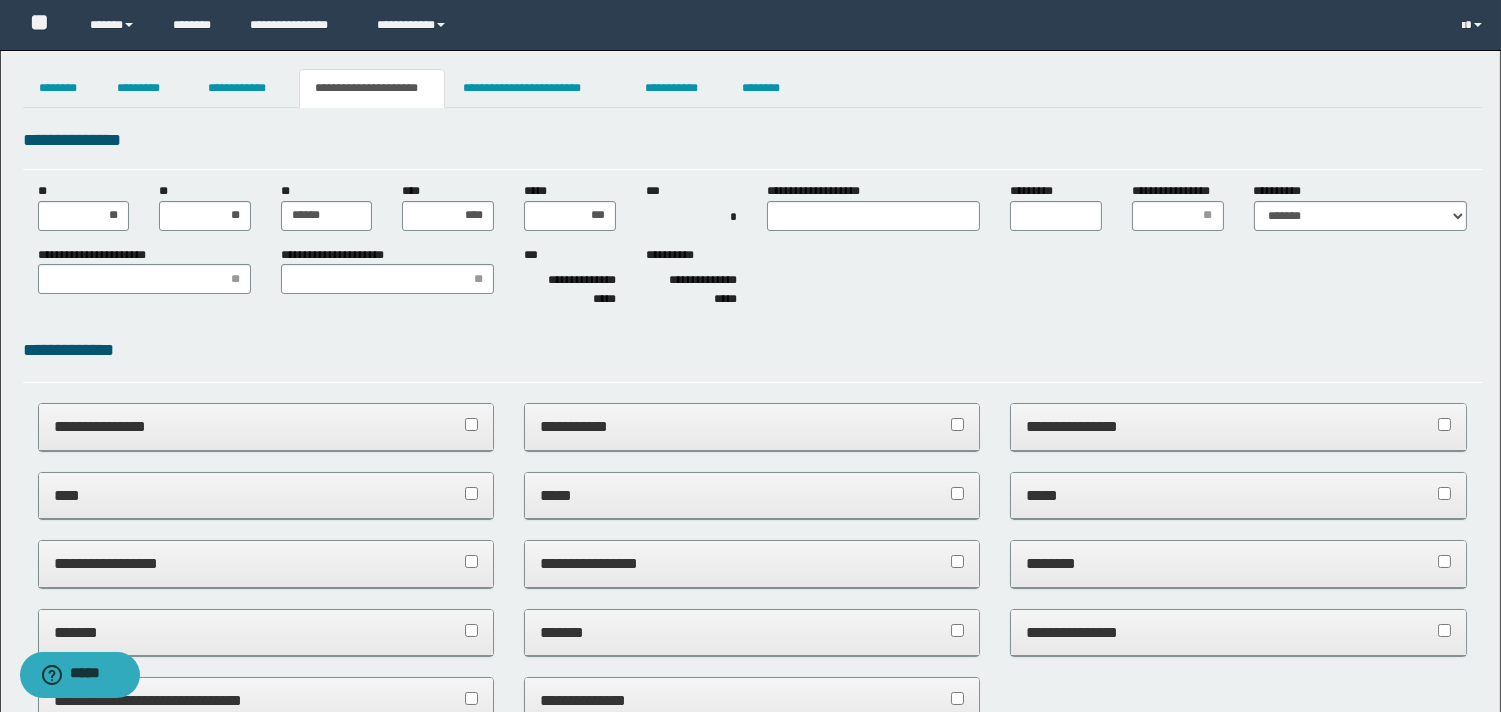 click on "**********" at bounding box center (822, 191) 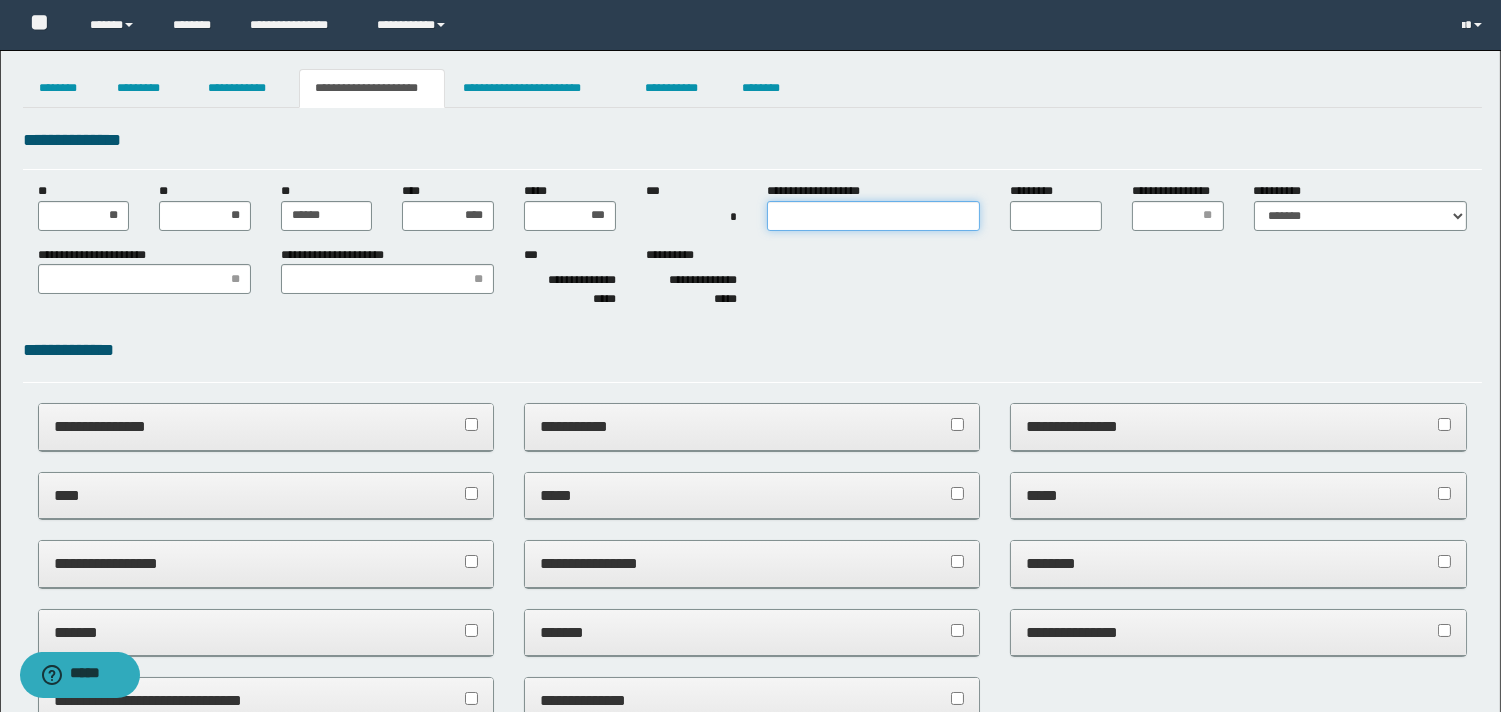 click on "**********" at bounding box center [873, 216] 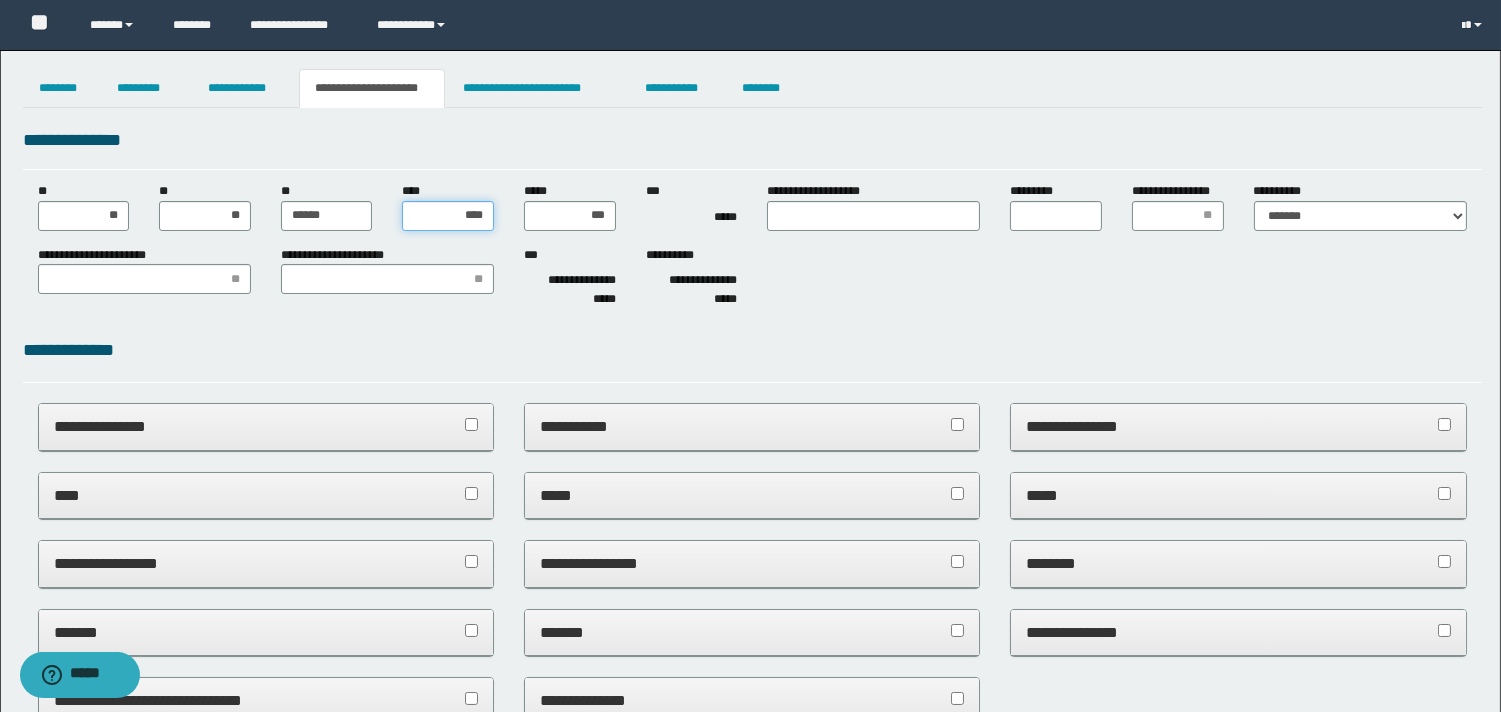 click on "****" at bounding box center [448, 216] 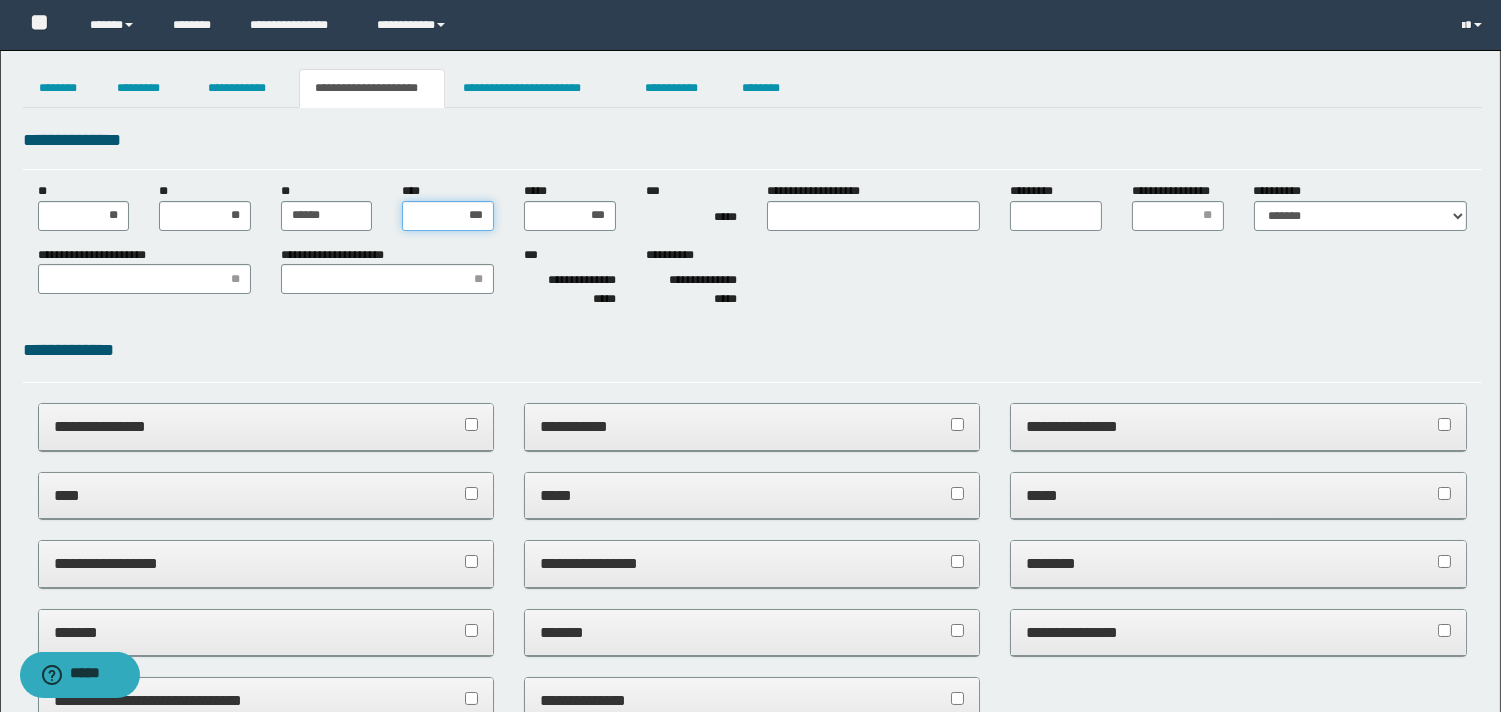 type on "****" 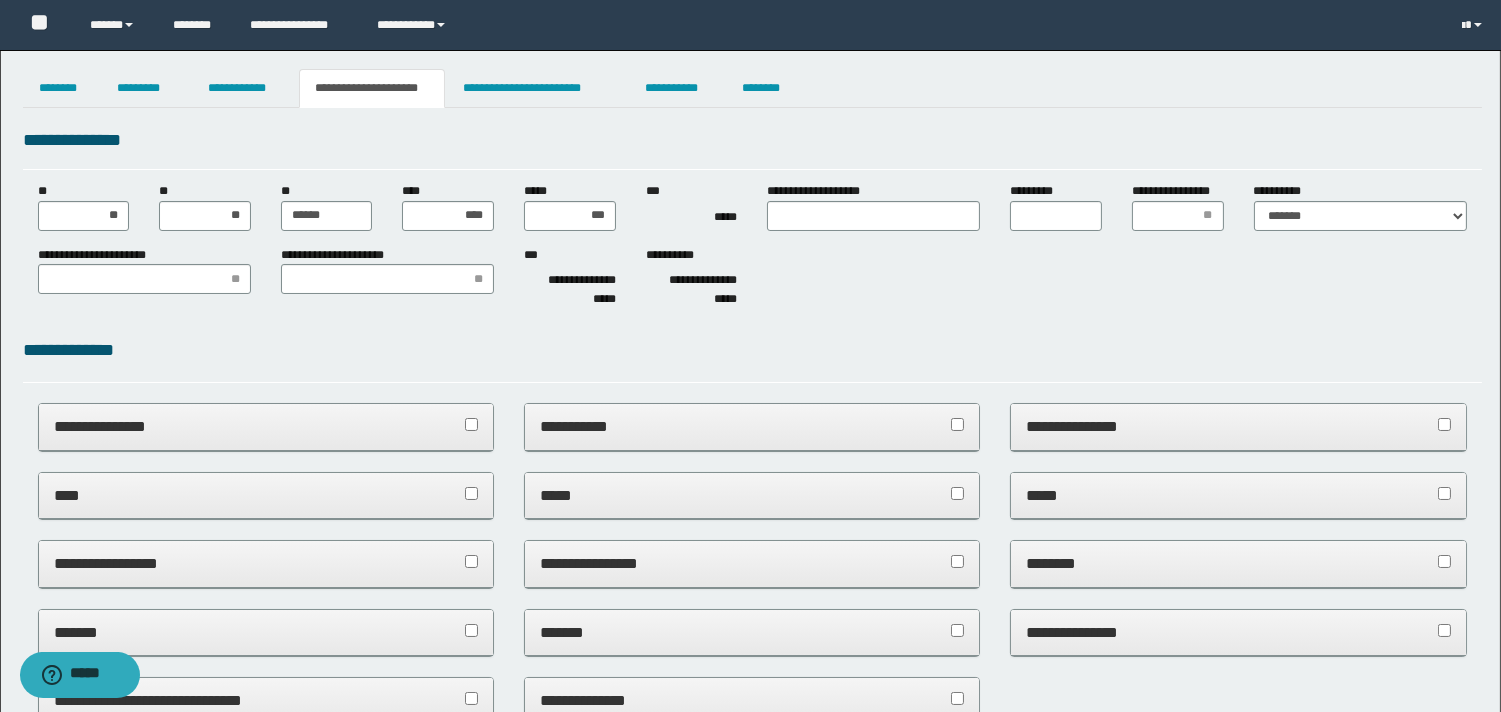 click on "*****" at bounding box center [692, 217] 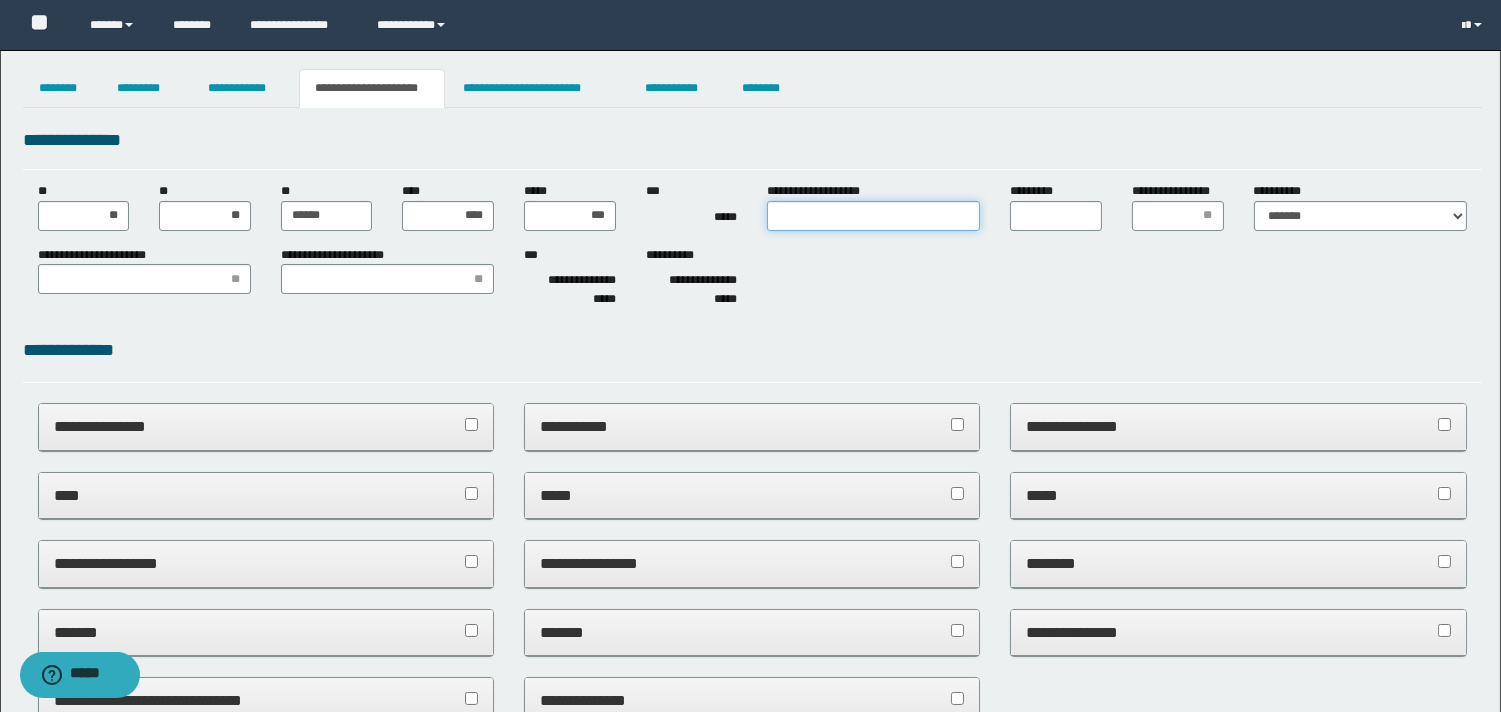 click on "**********" at bounding box center (873, 216) 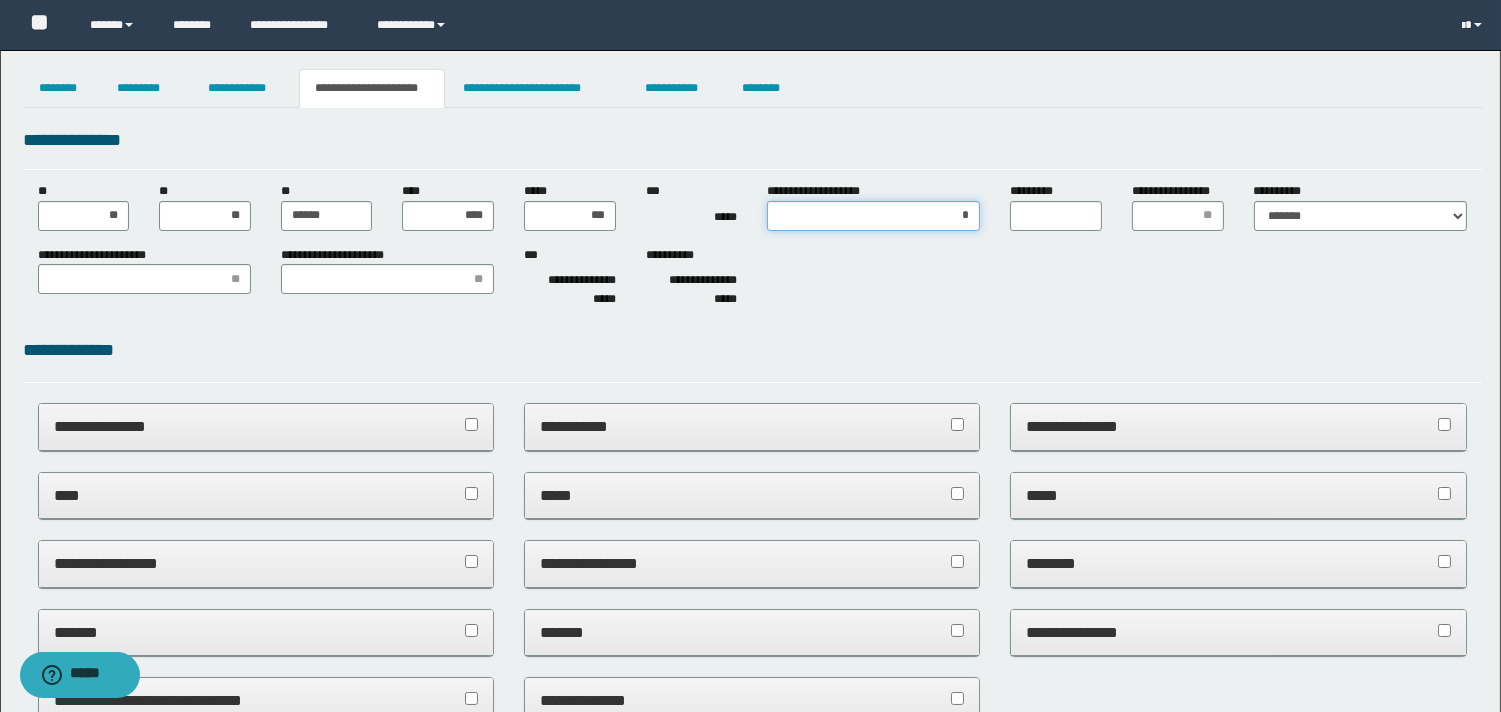 type on "**" 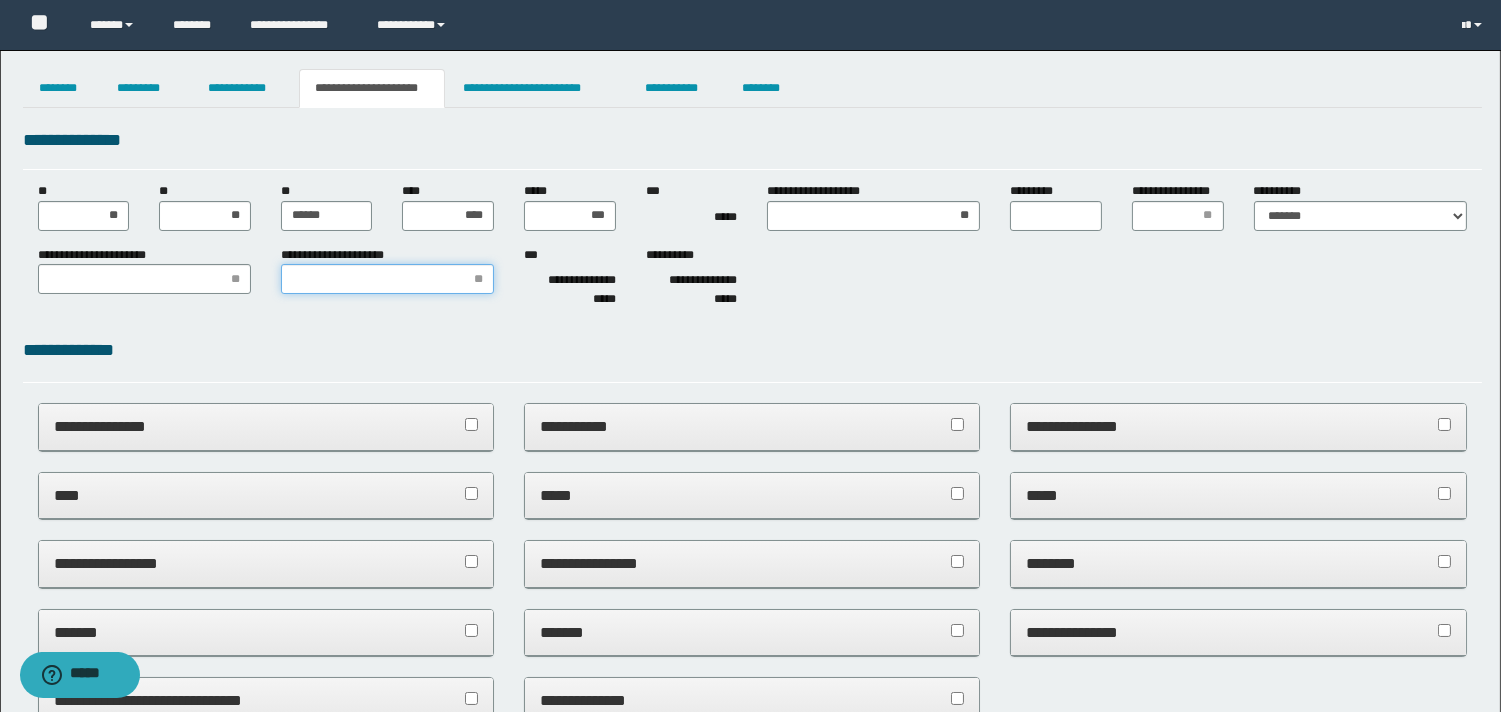 click on "**********" at bounding box center [387, 279] 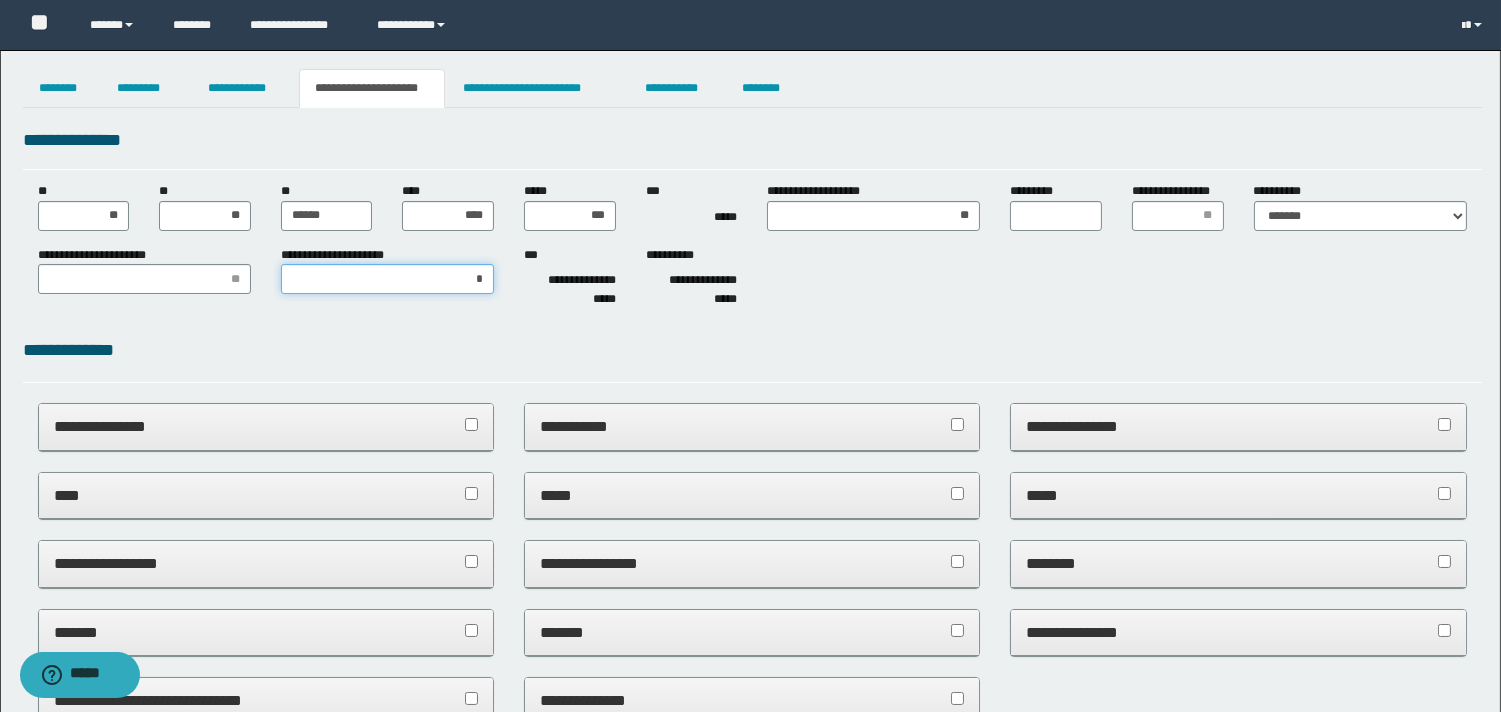 type on "**" 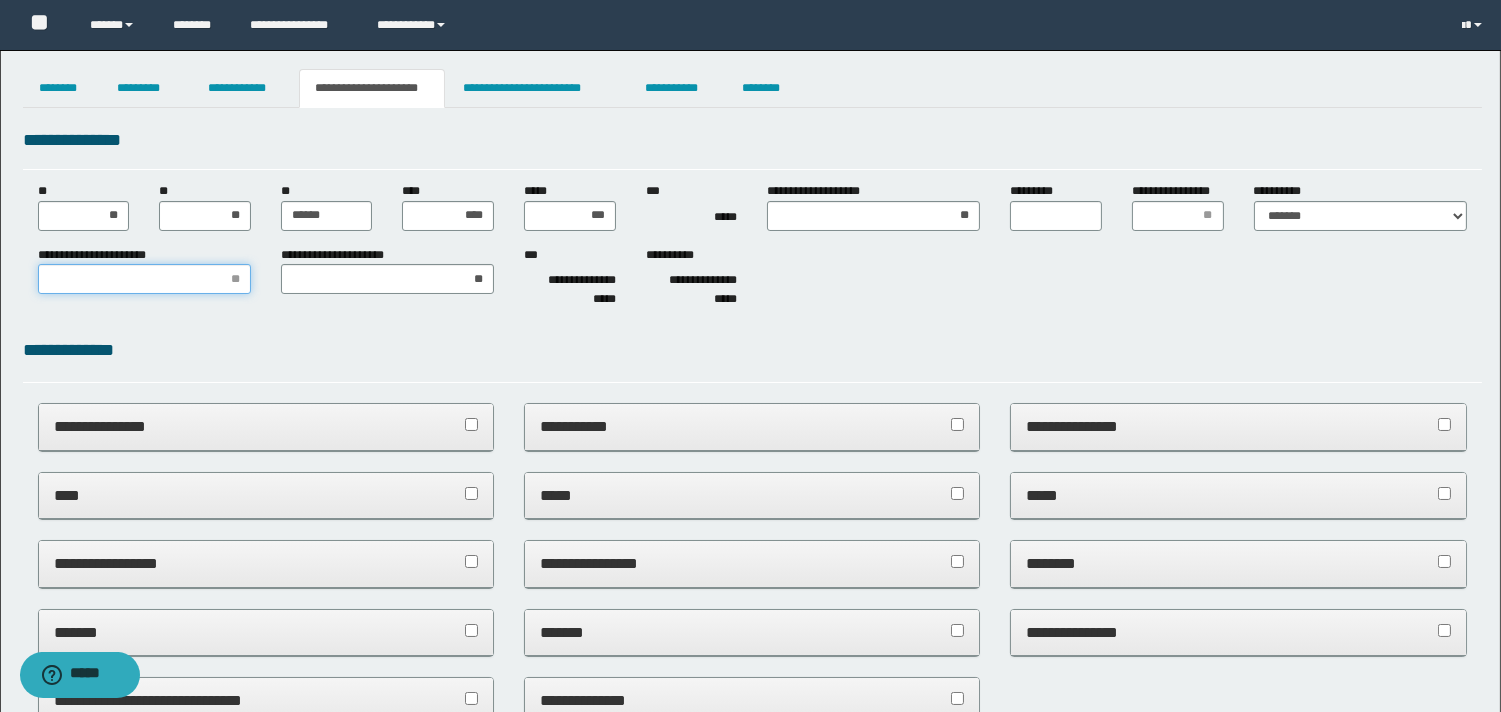 click on "**********" at bounding box center [144, 279] 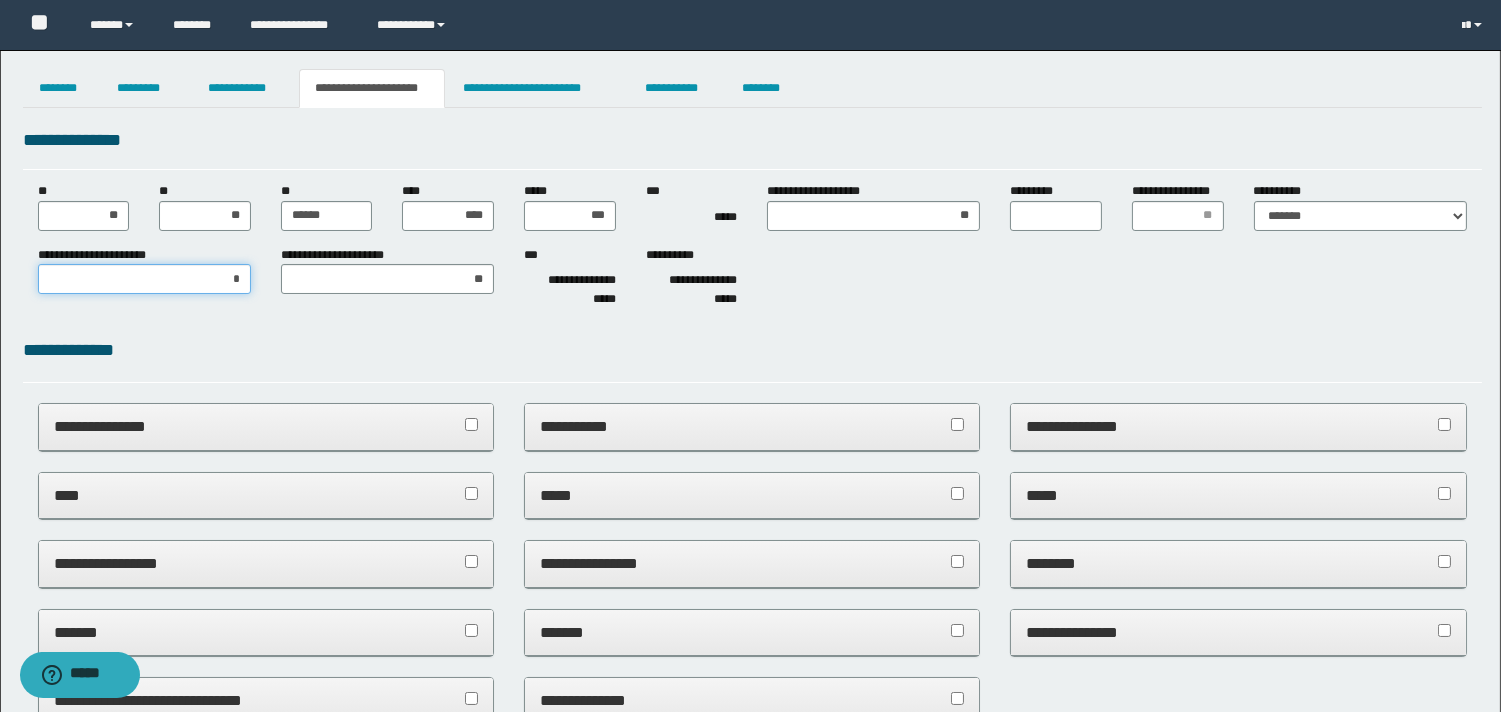 type on "**" 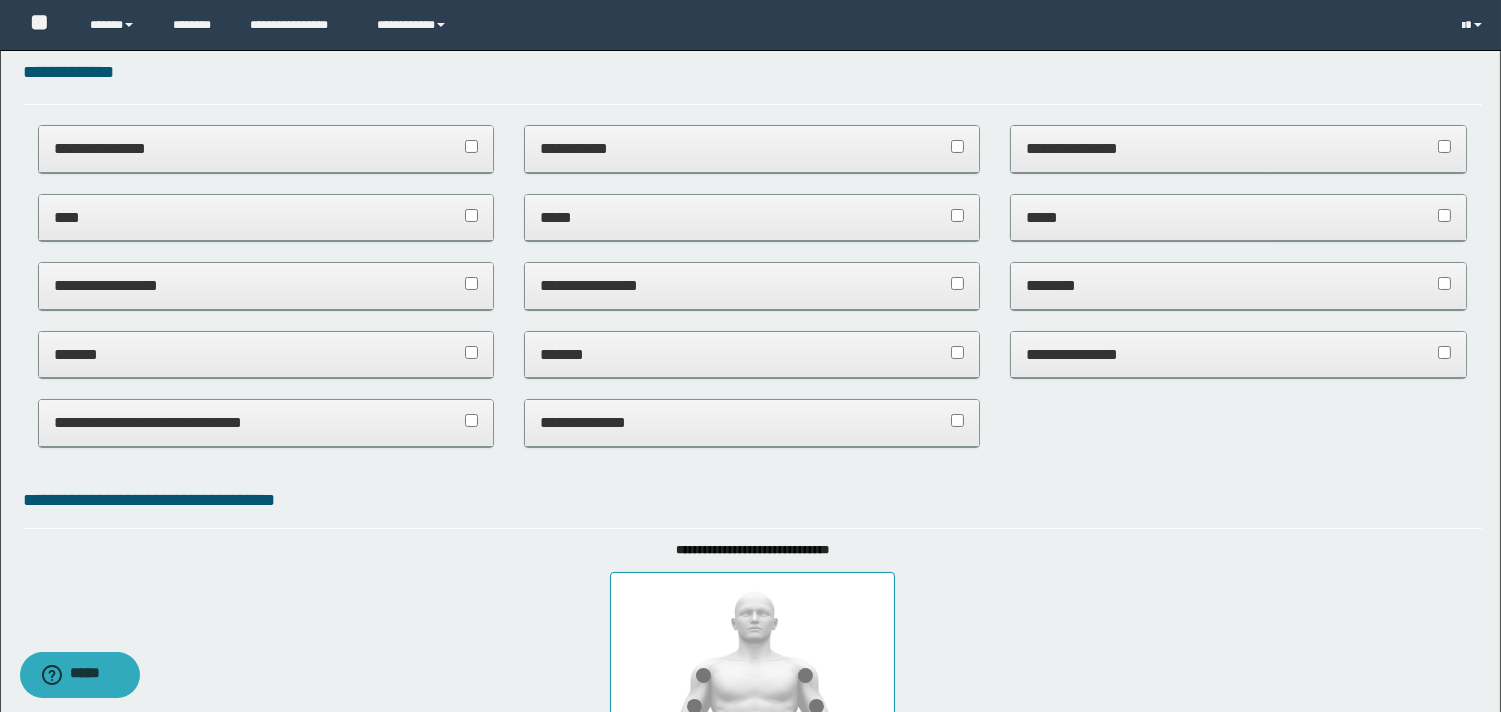 scroll, scrollTop: 111, scrollLeft: 0, axis: vertical 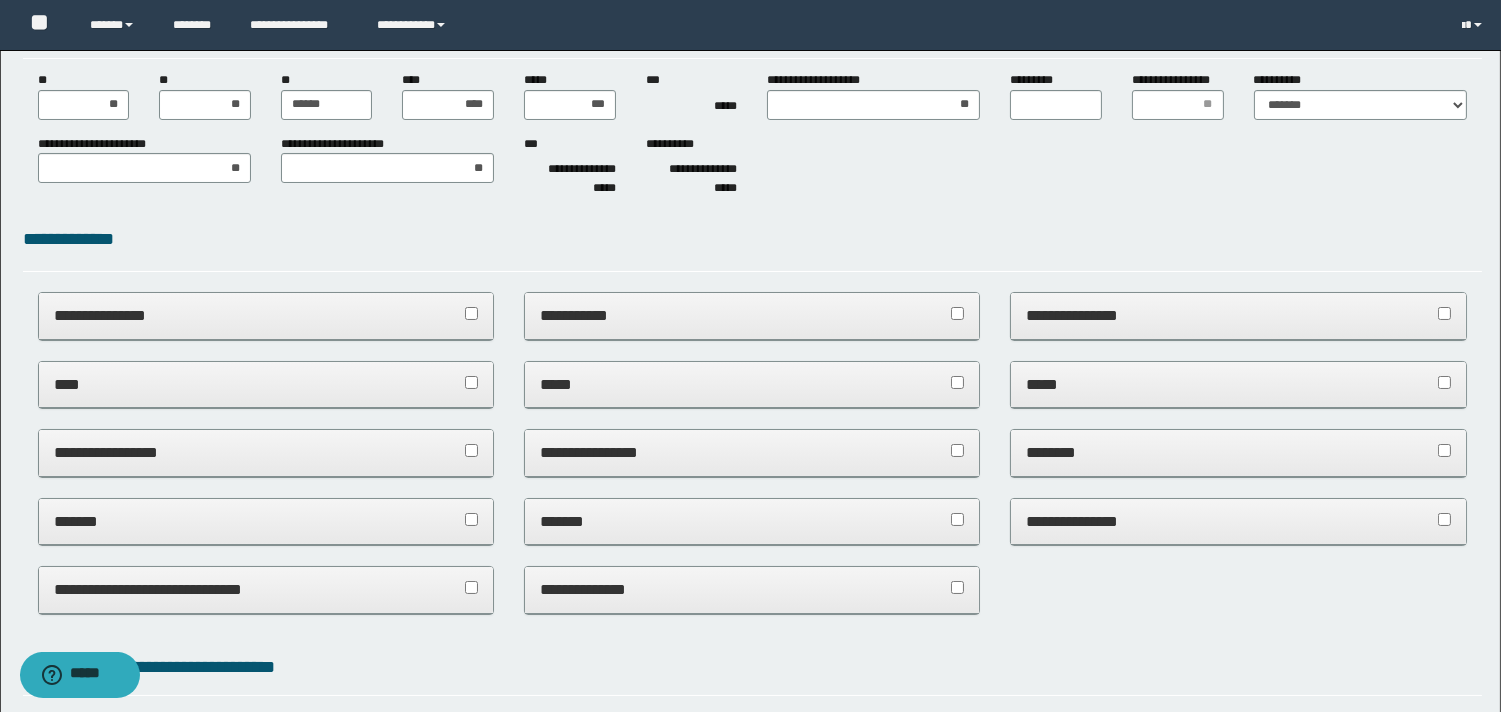 click on "**********" at bounding box center (266, 316) 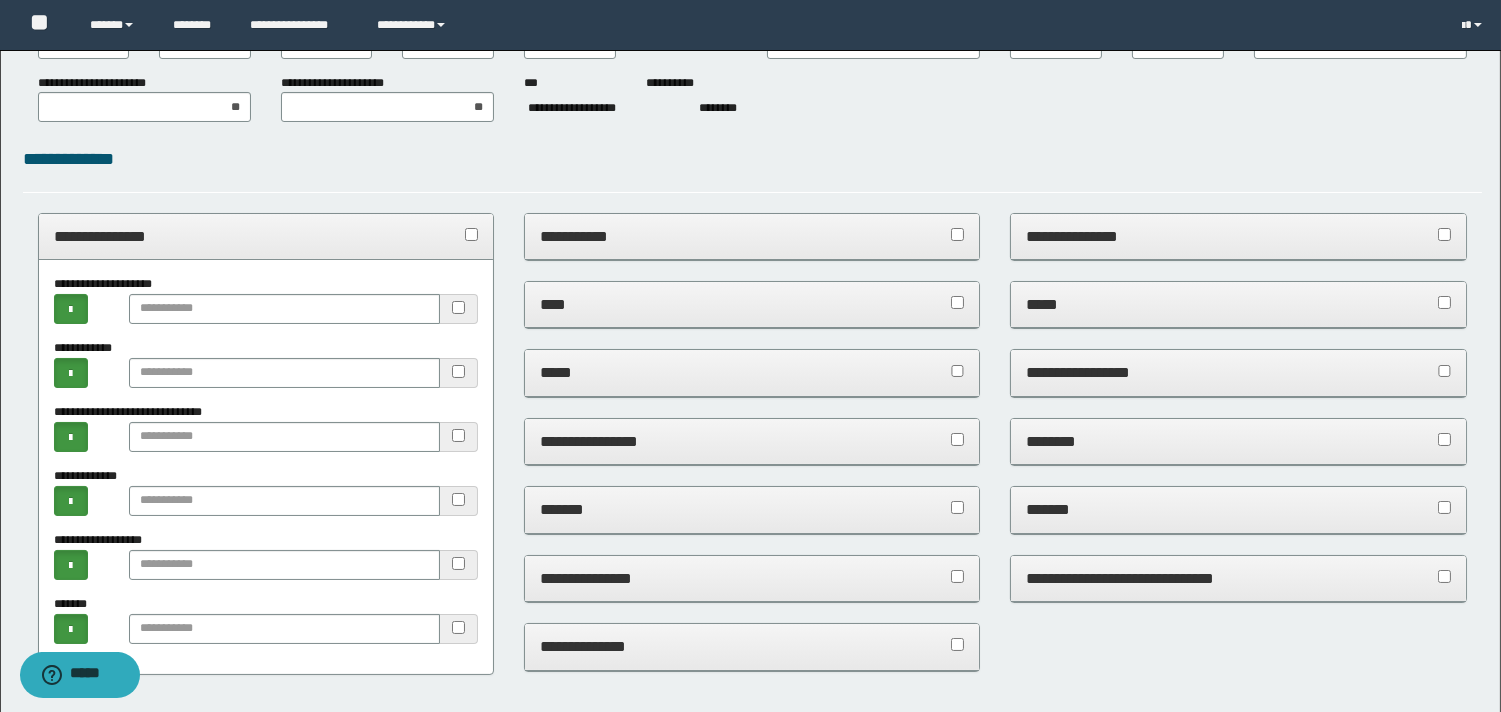scroll, scrollTop: 222, scrollLeft: 0, axis: vertical 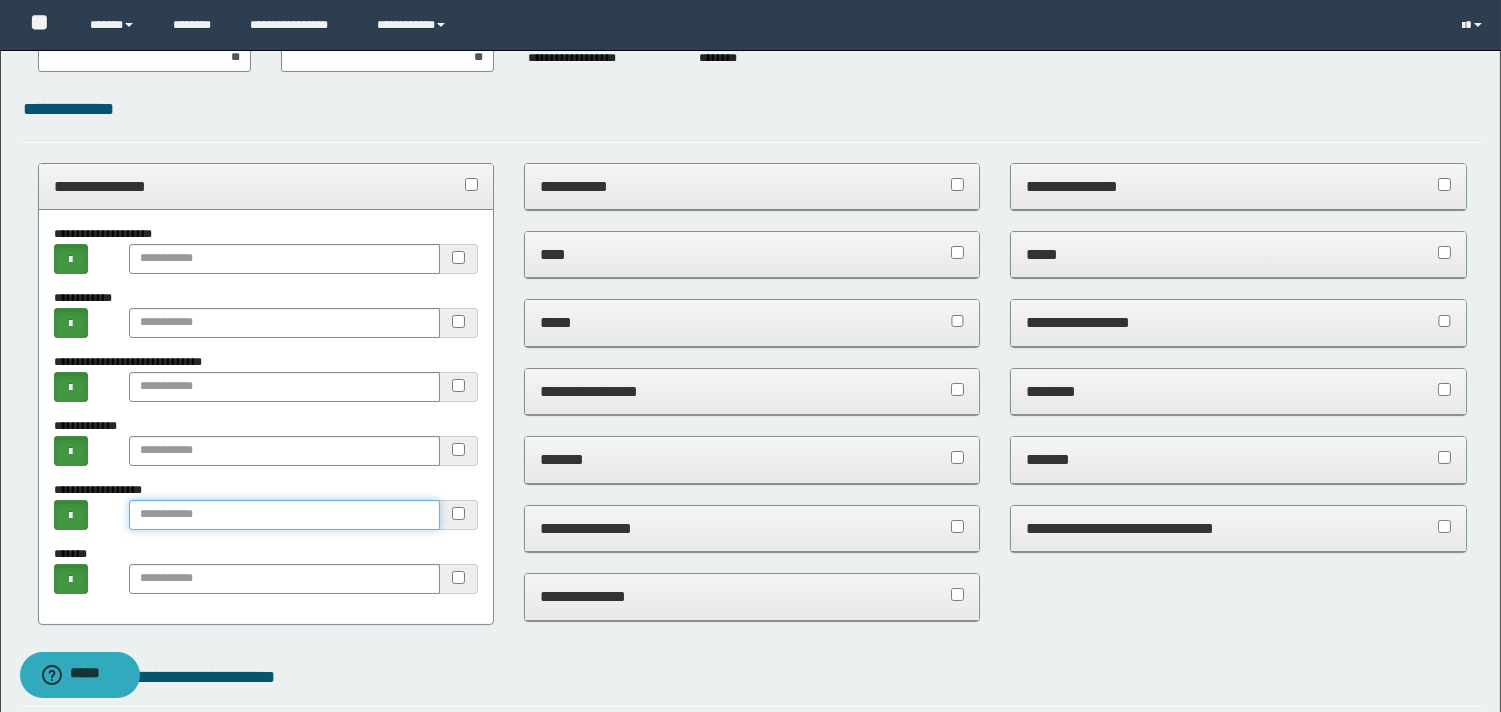 click at bounding box center [284, 515] 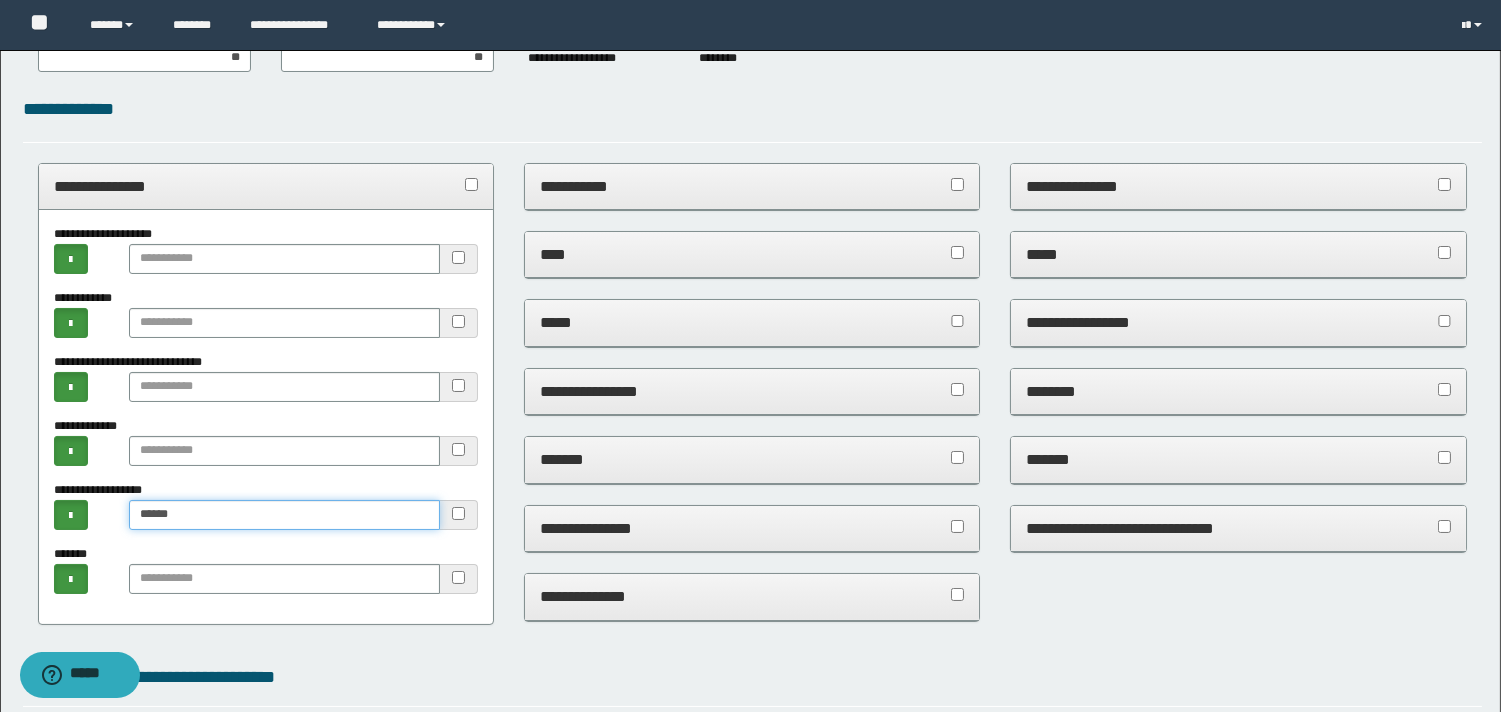 type on "******" 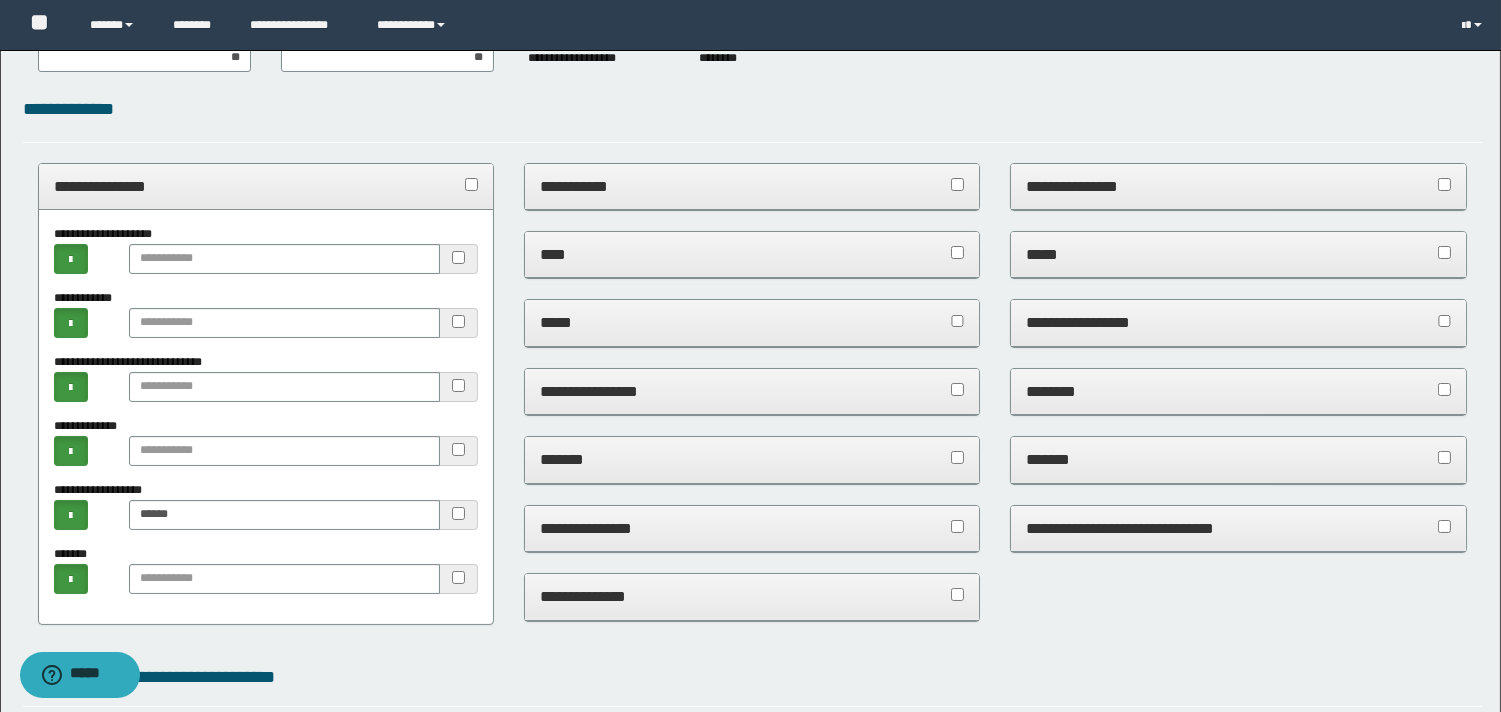 click on "**********" at bounding box center [752, 528] 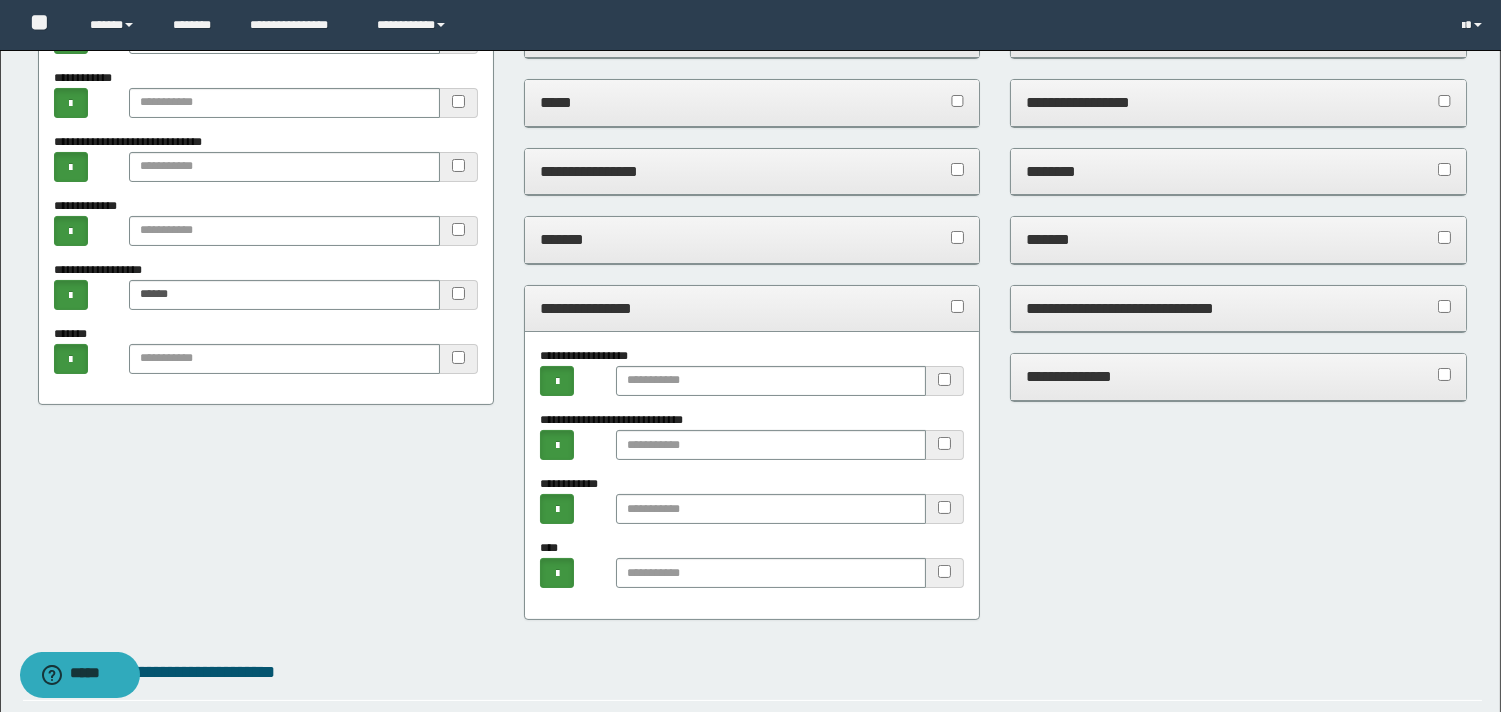 scroll, scrollTop: 444, scrollLeft: 0, axis: vertical 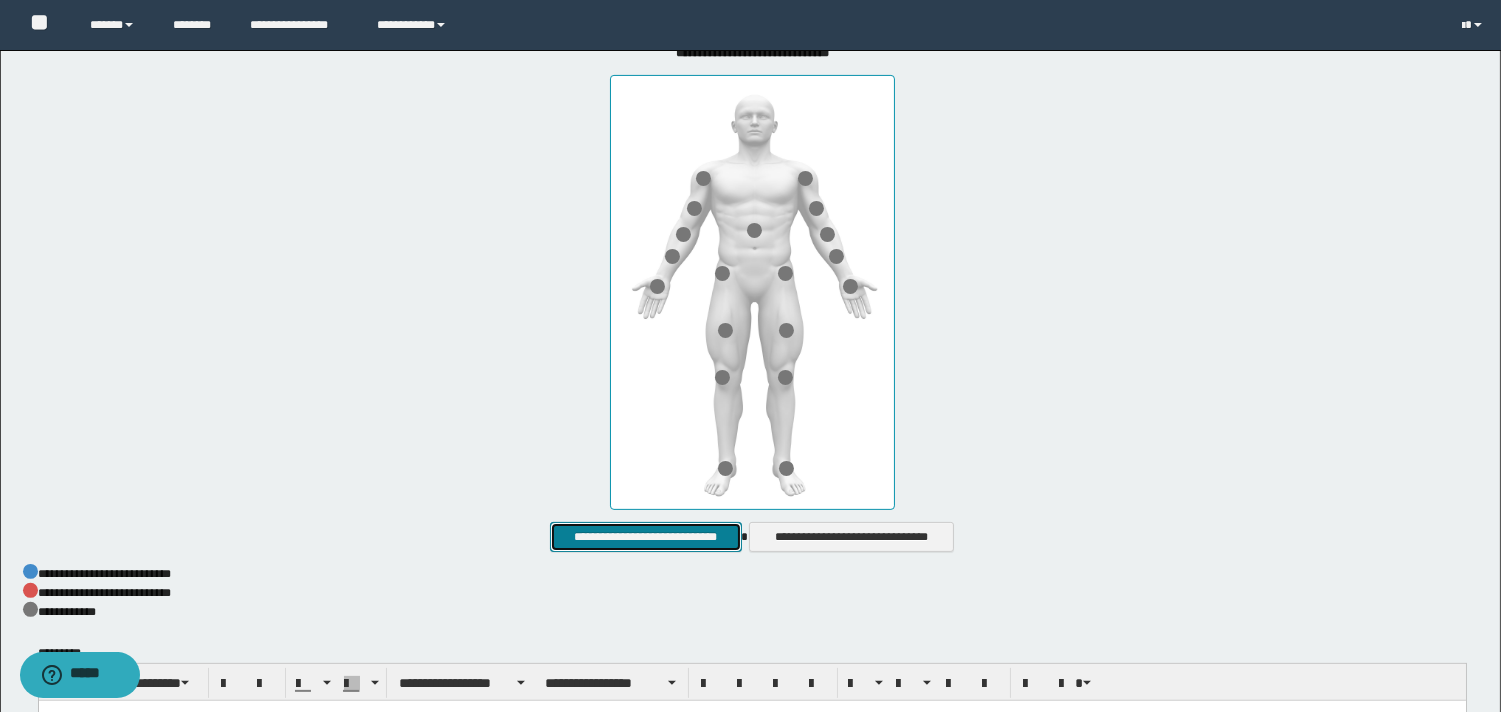 click on "**********" at bounding box center [645, 537] 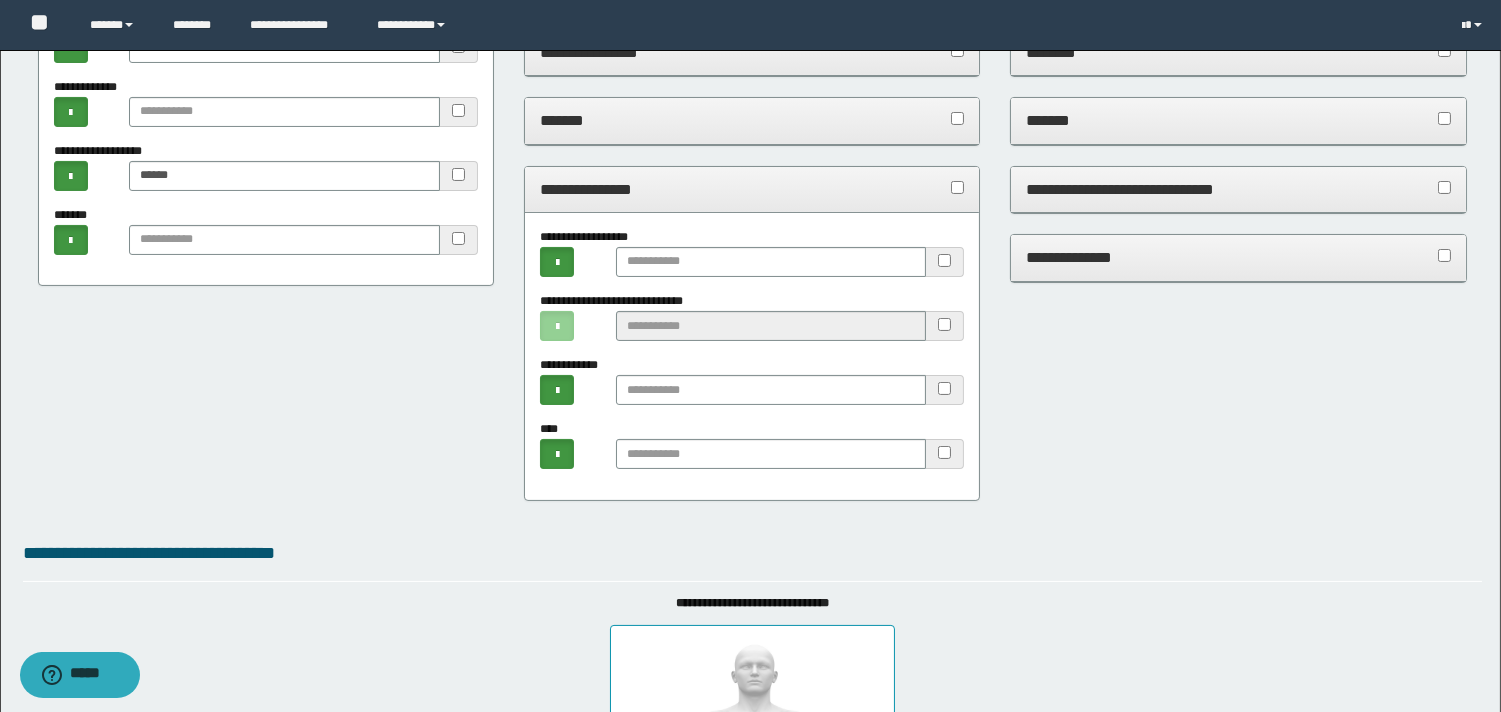 scroll, scrollTop: 444, scrollLeft: 0, axis: vertical 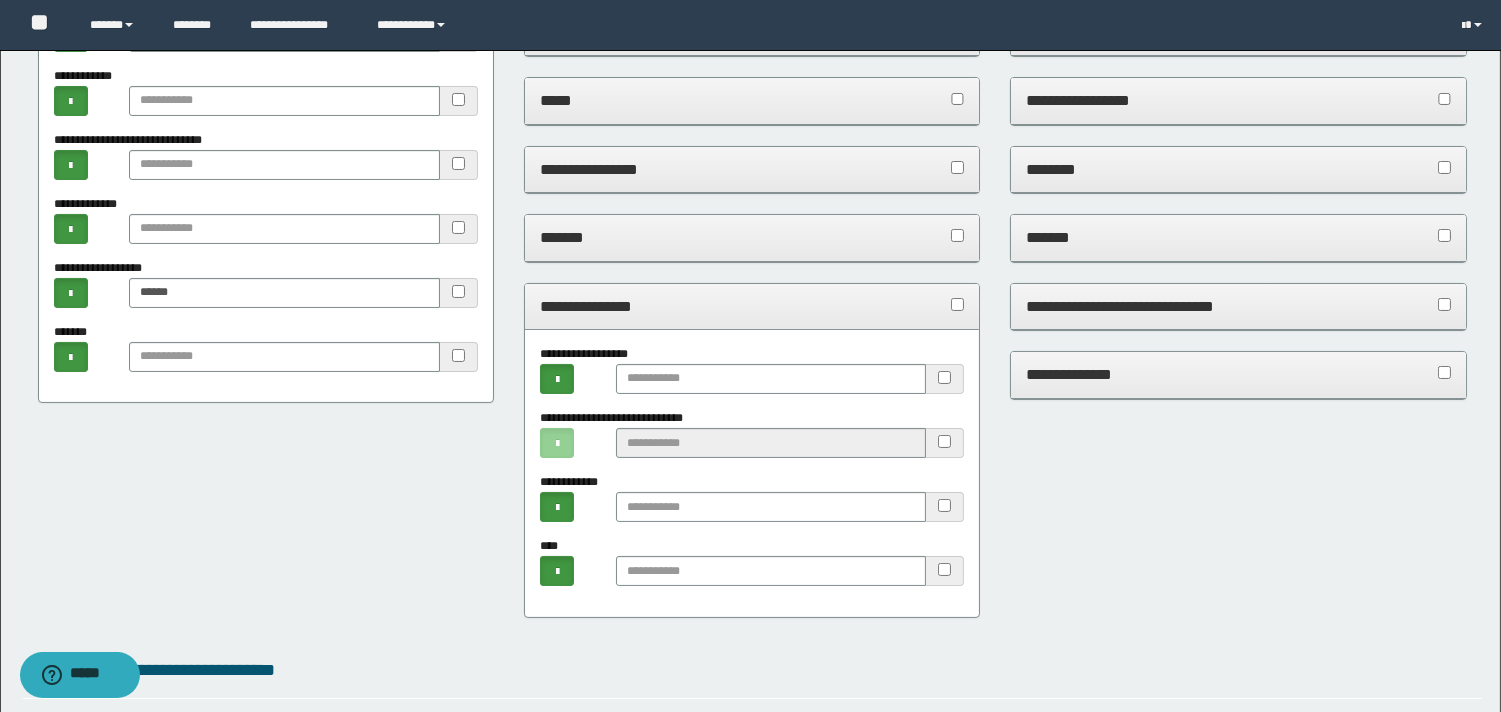 click on "**********" at bounding box center (1238, 374) 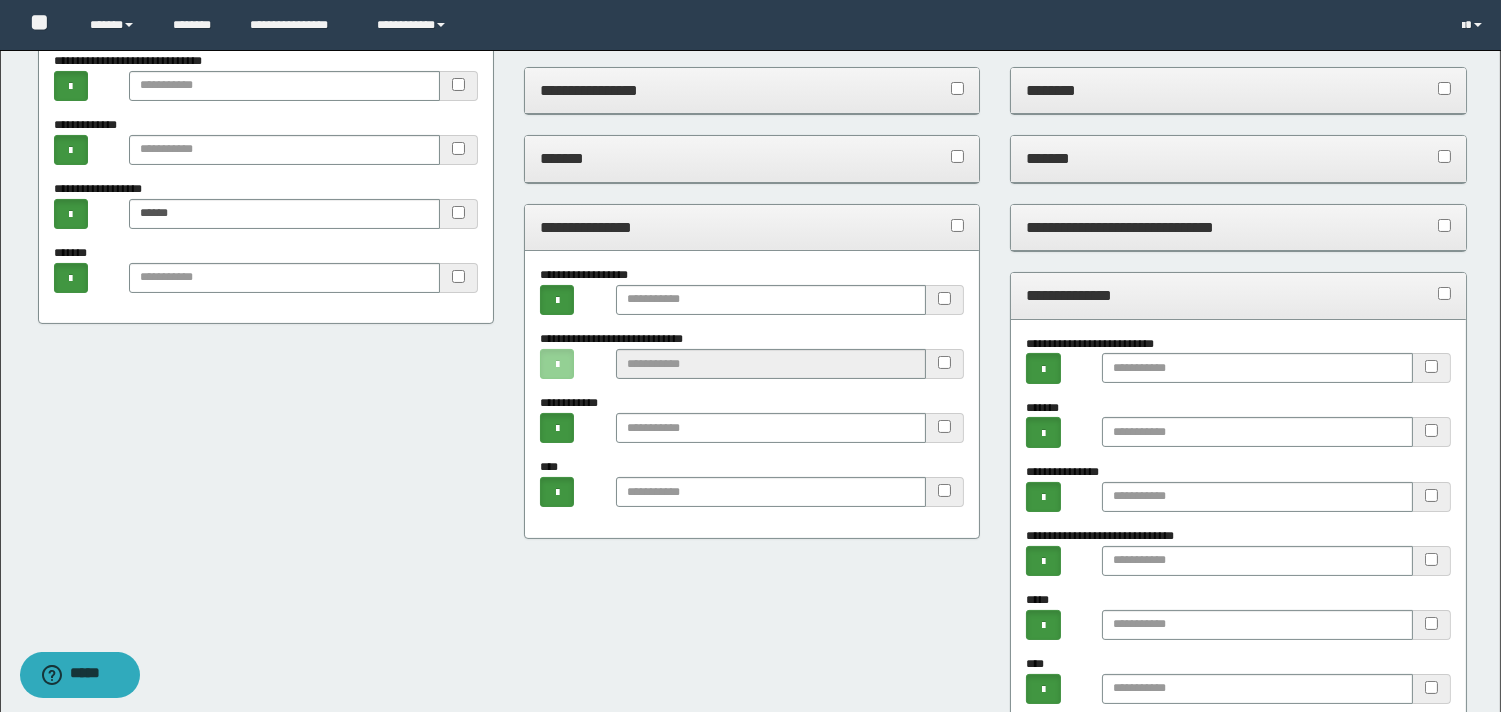 scroll, scrollTop: 555, scrollLeft: 0, axis: vertical 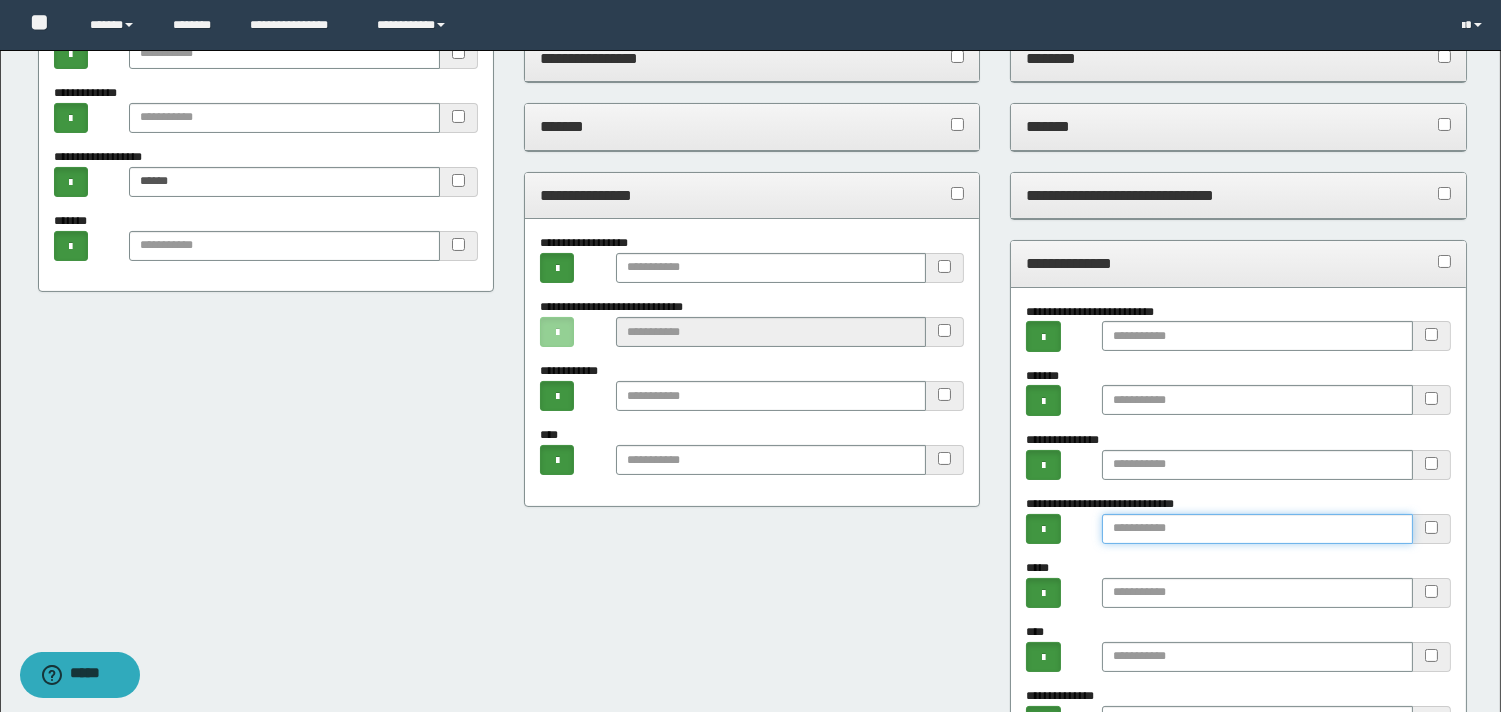 click at bounding box center (1257, 529) 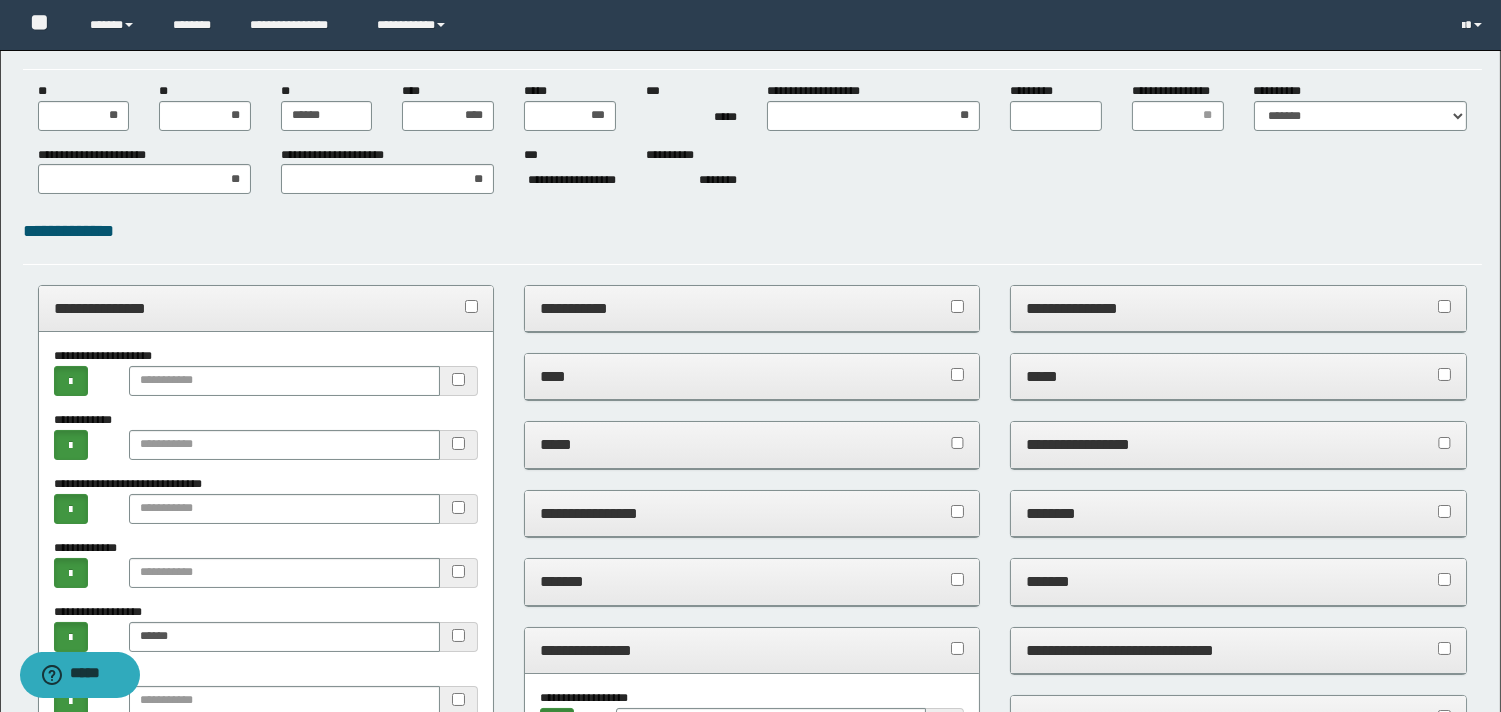 scroll, scrollTop: 0, scrollLeft: 0, axis: both 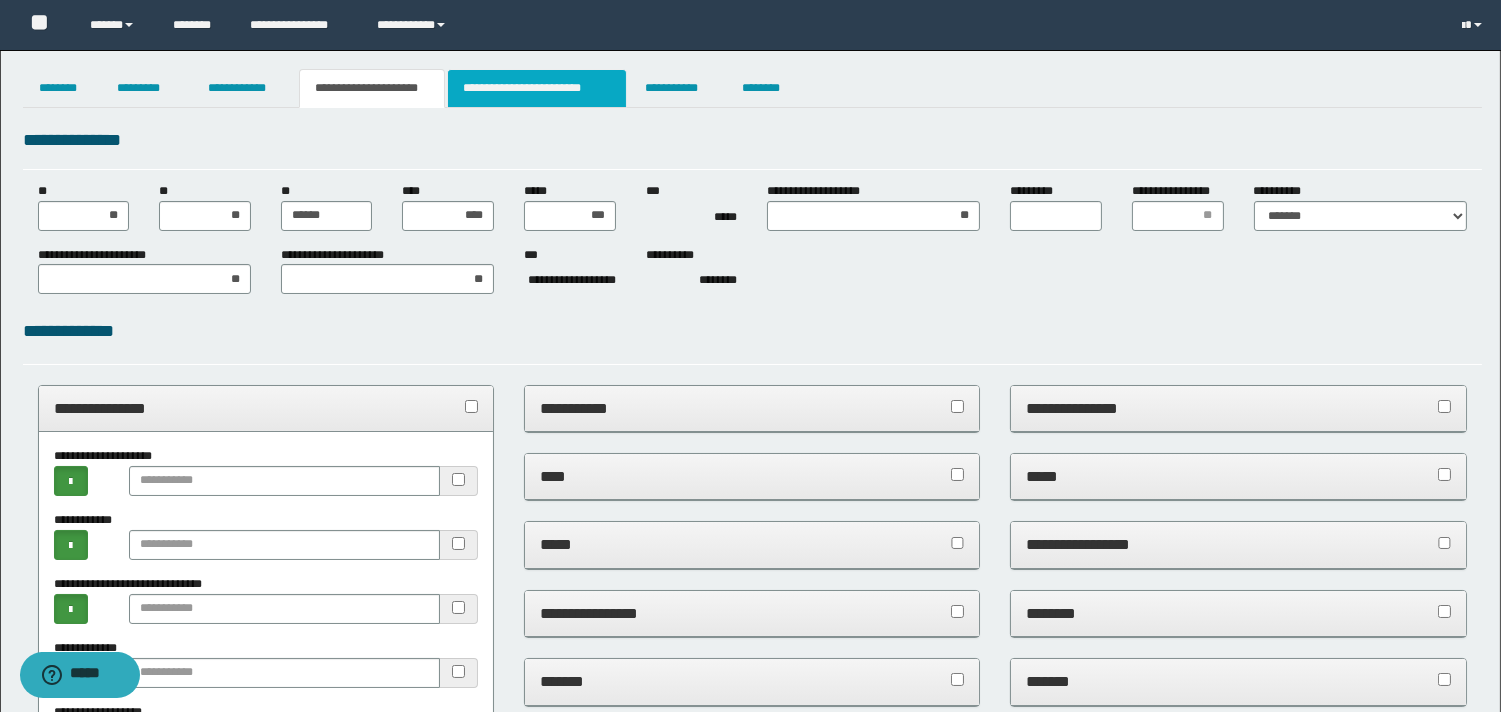 type on "*******" 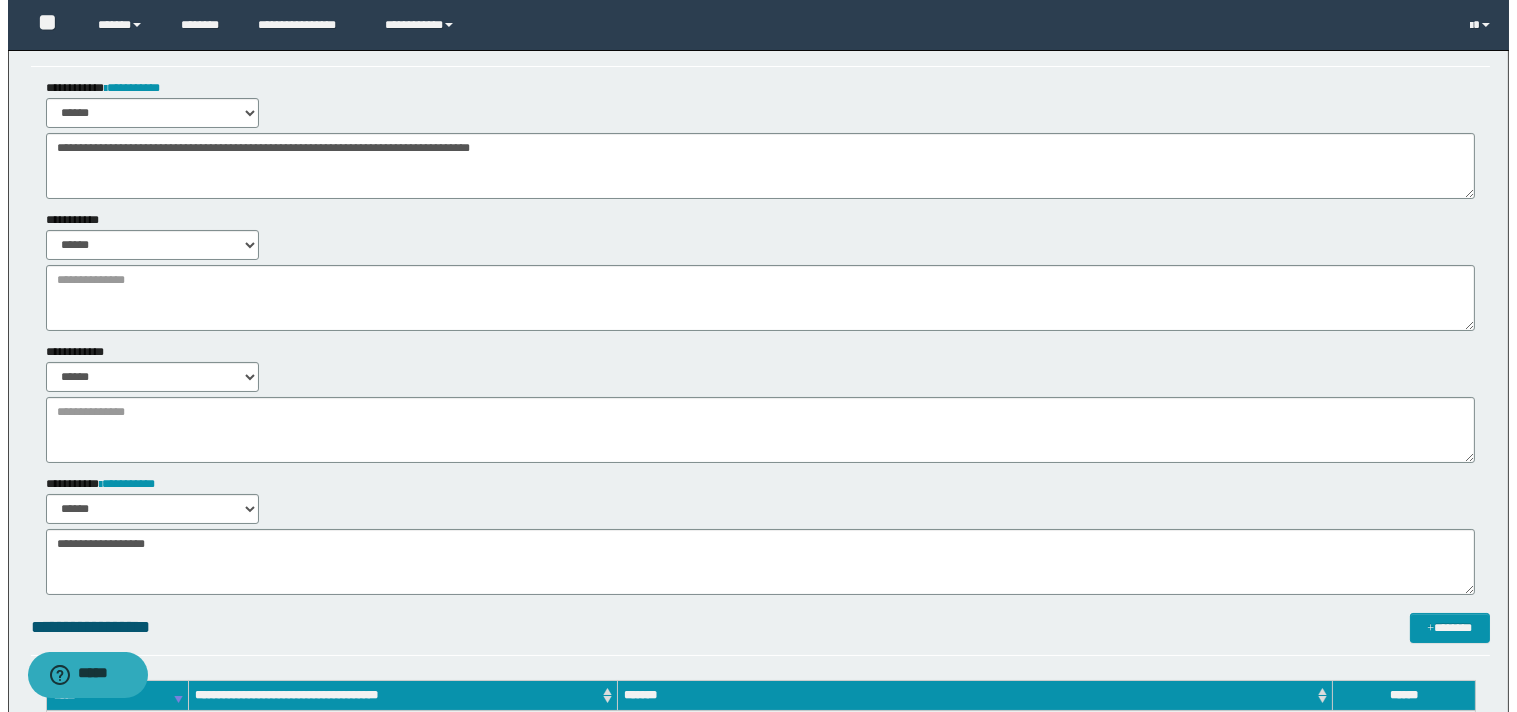 scroll, scrollTop: 0, scrollLeft: 0, axis: both 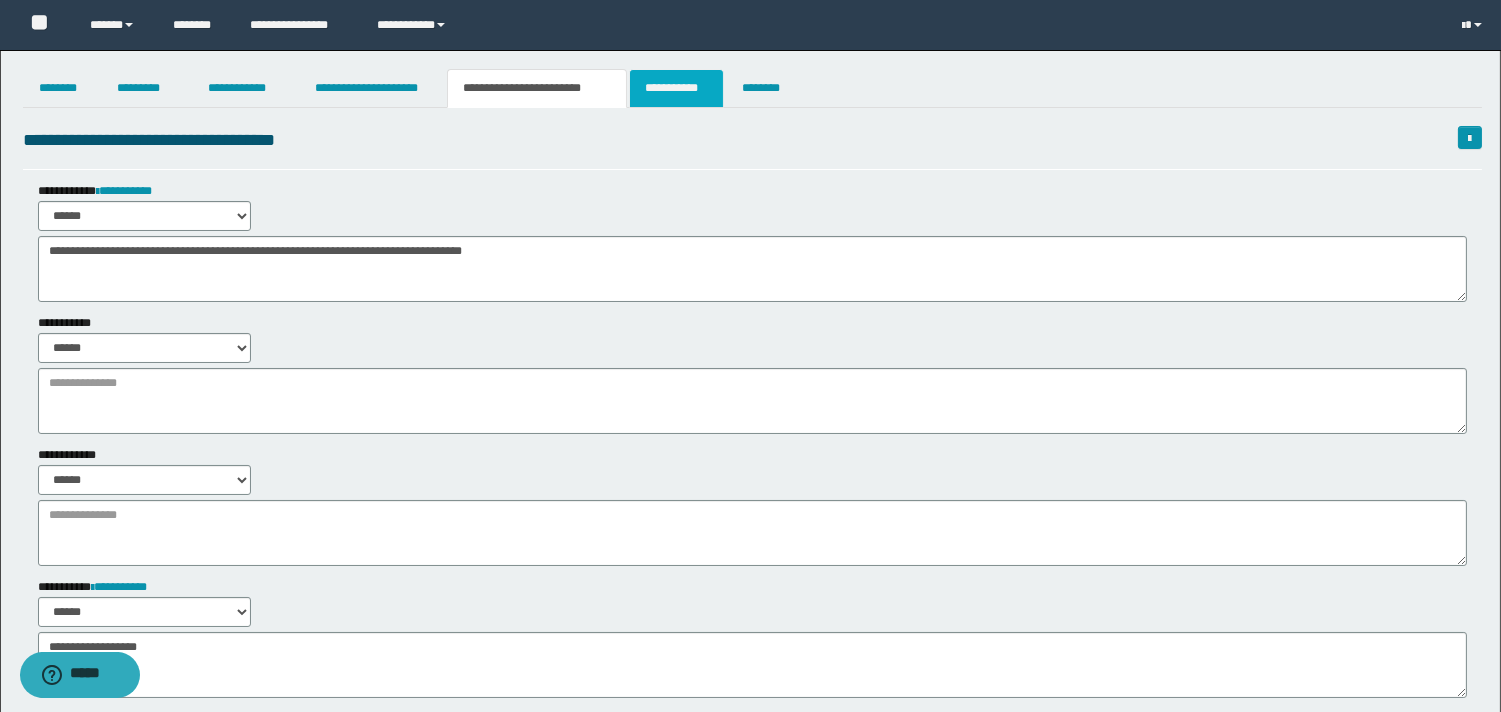click on "**********" at bounding box center [676, 88] 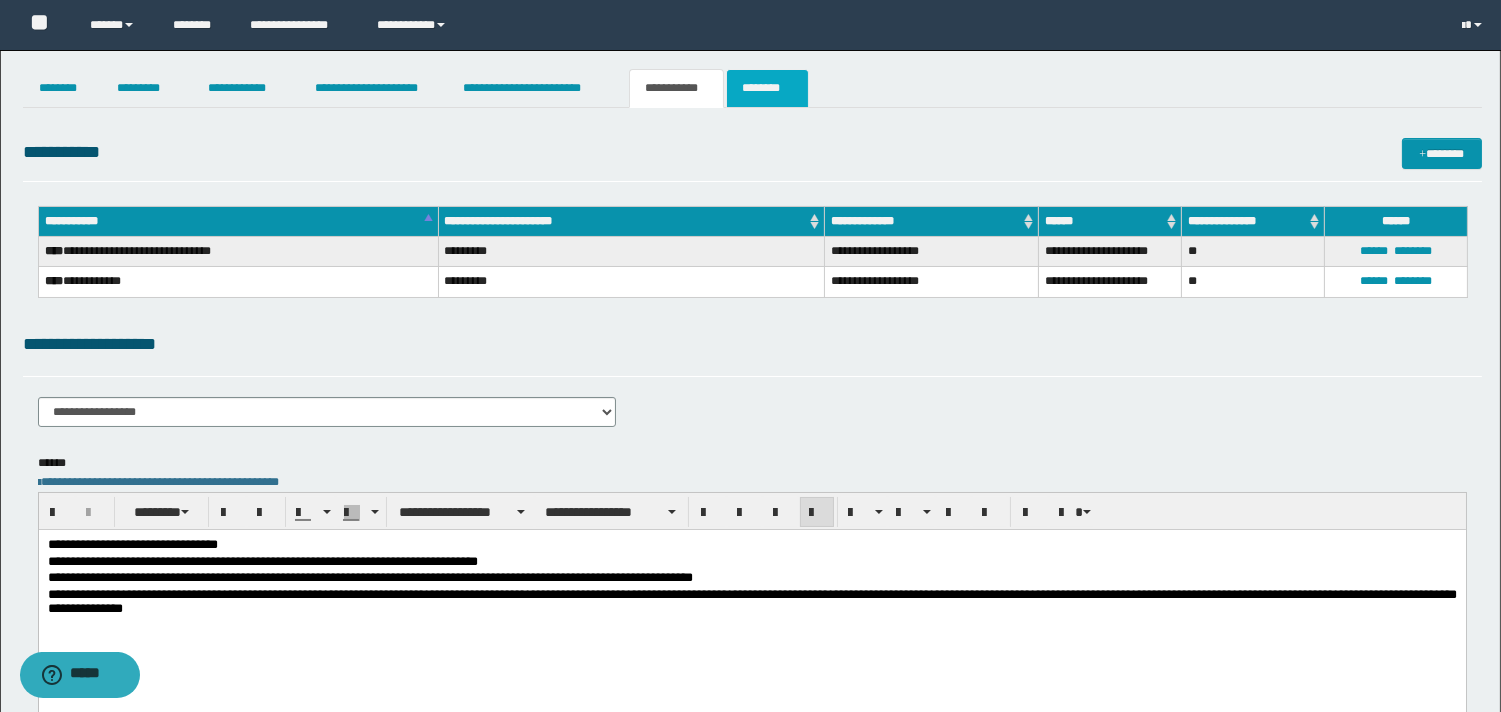 click on "********" at bounding box center (767, 88) 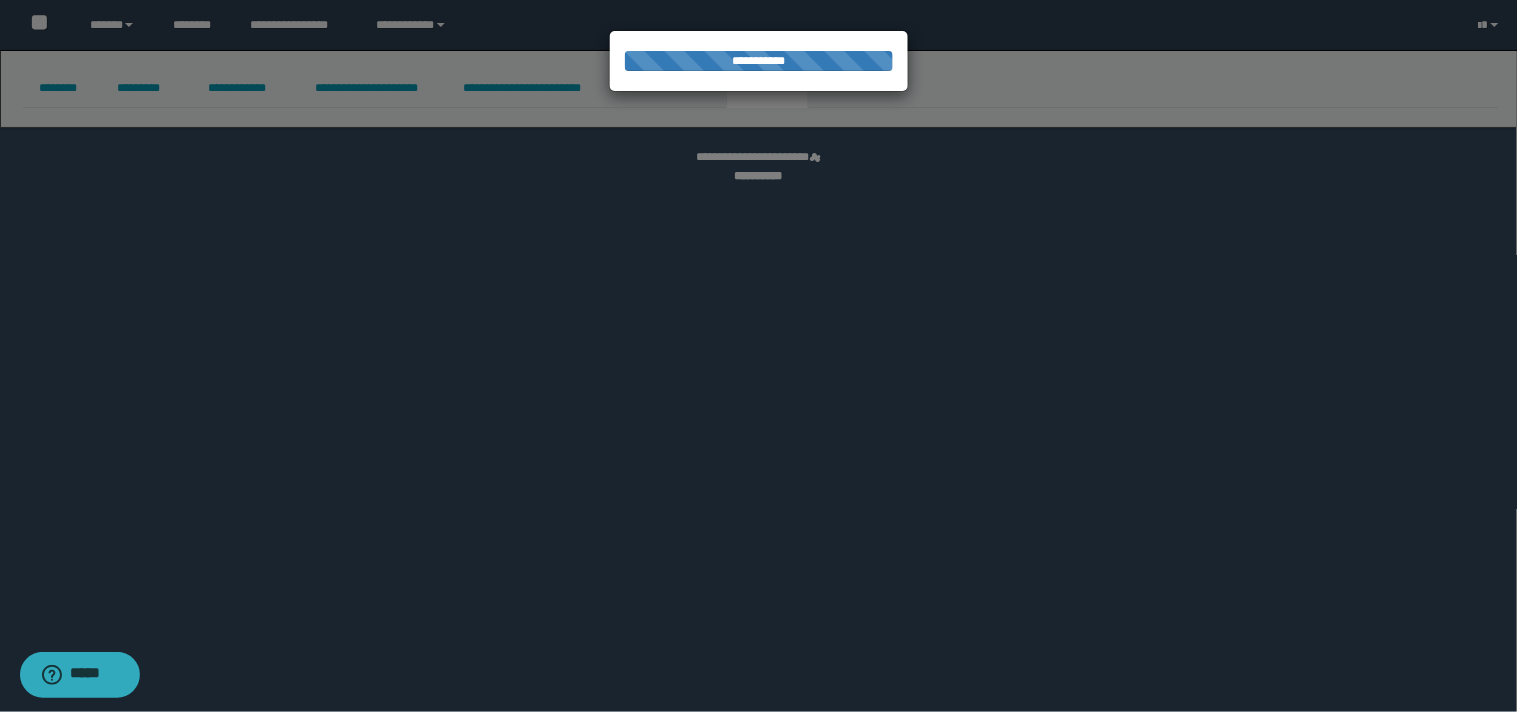 select 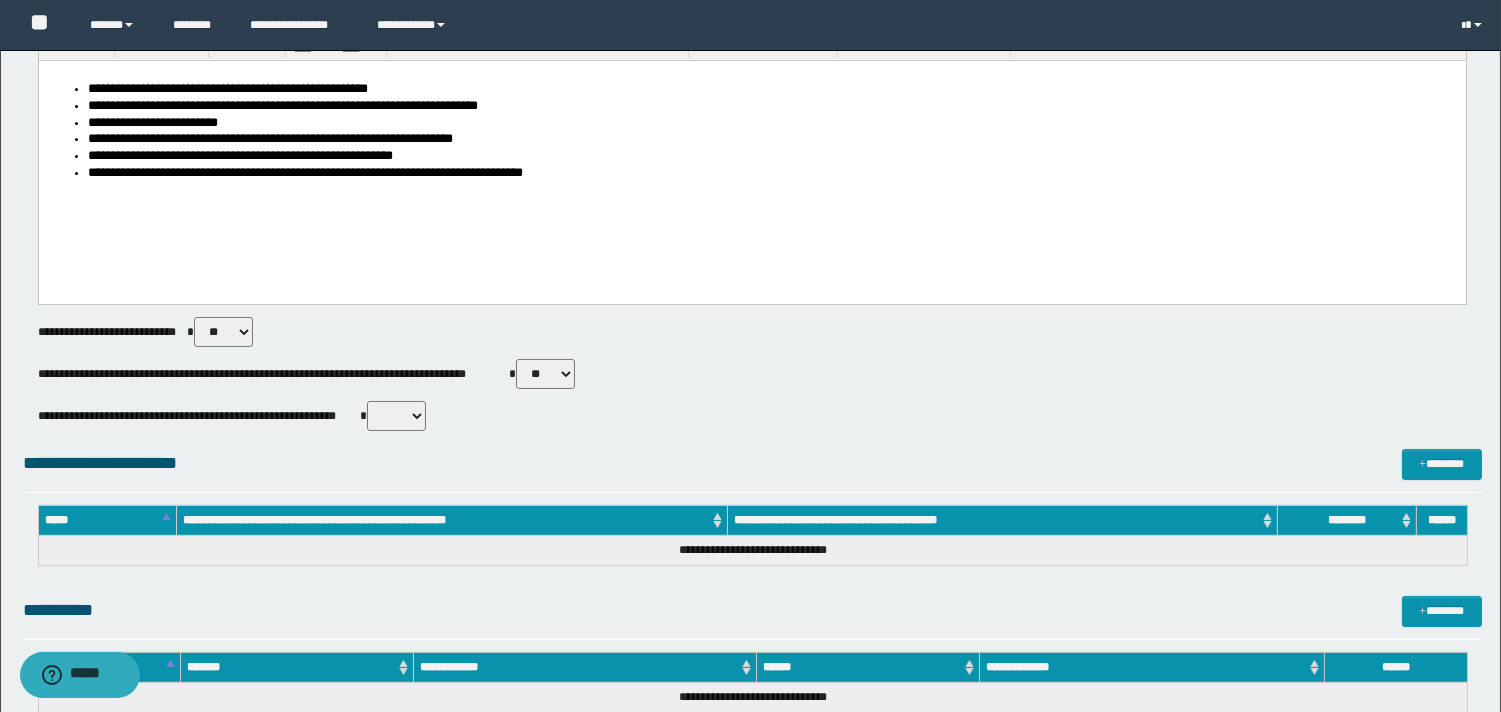 scroll, scrollTop: 444, scrollLeft: 0, axis: vertical 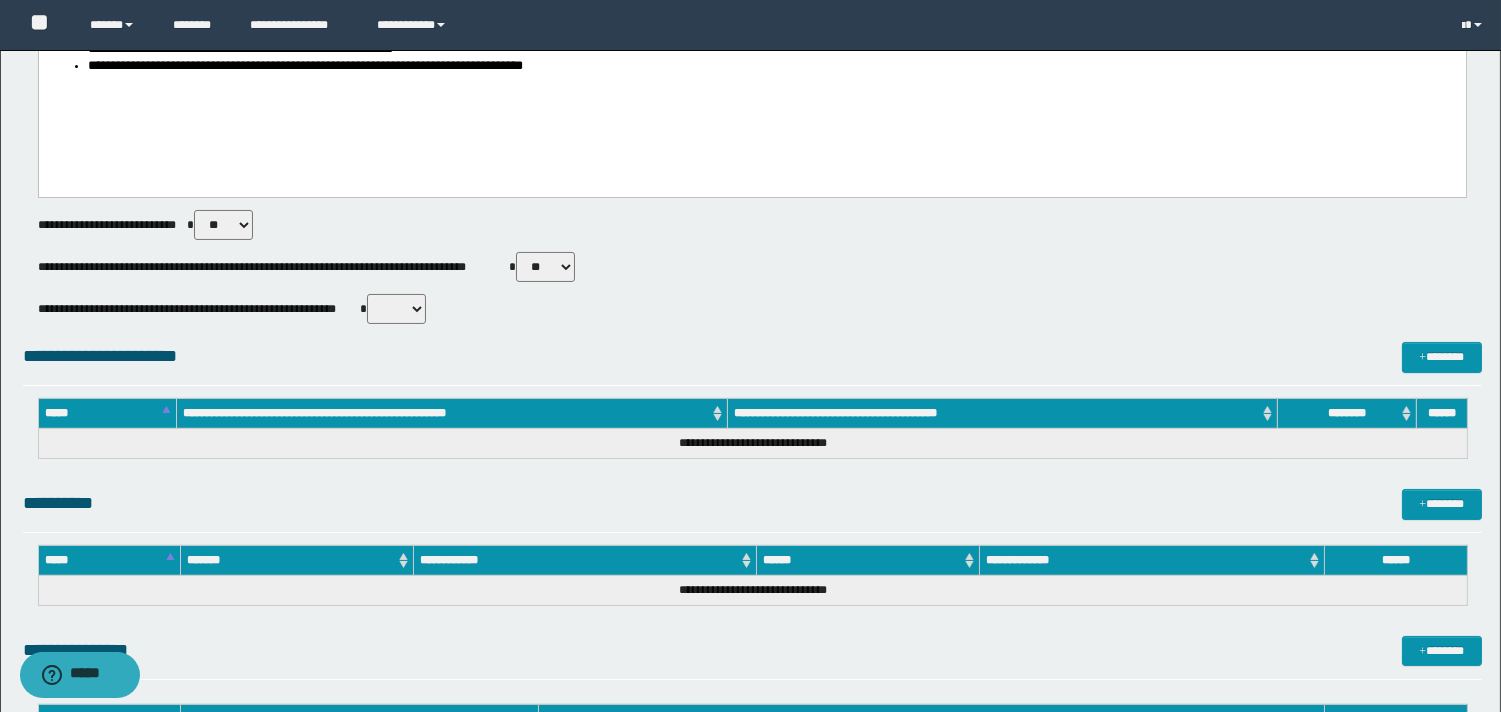 click on "**
**" at bounding box center (545, 267) 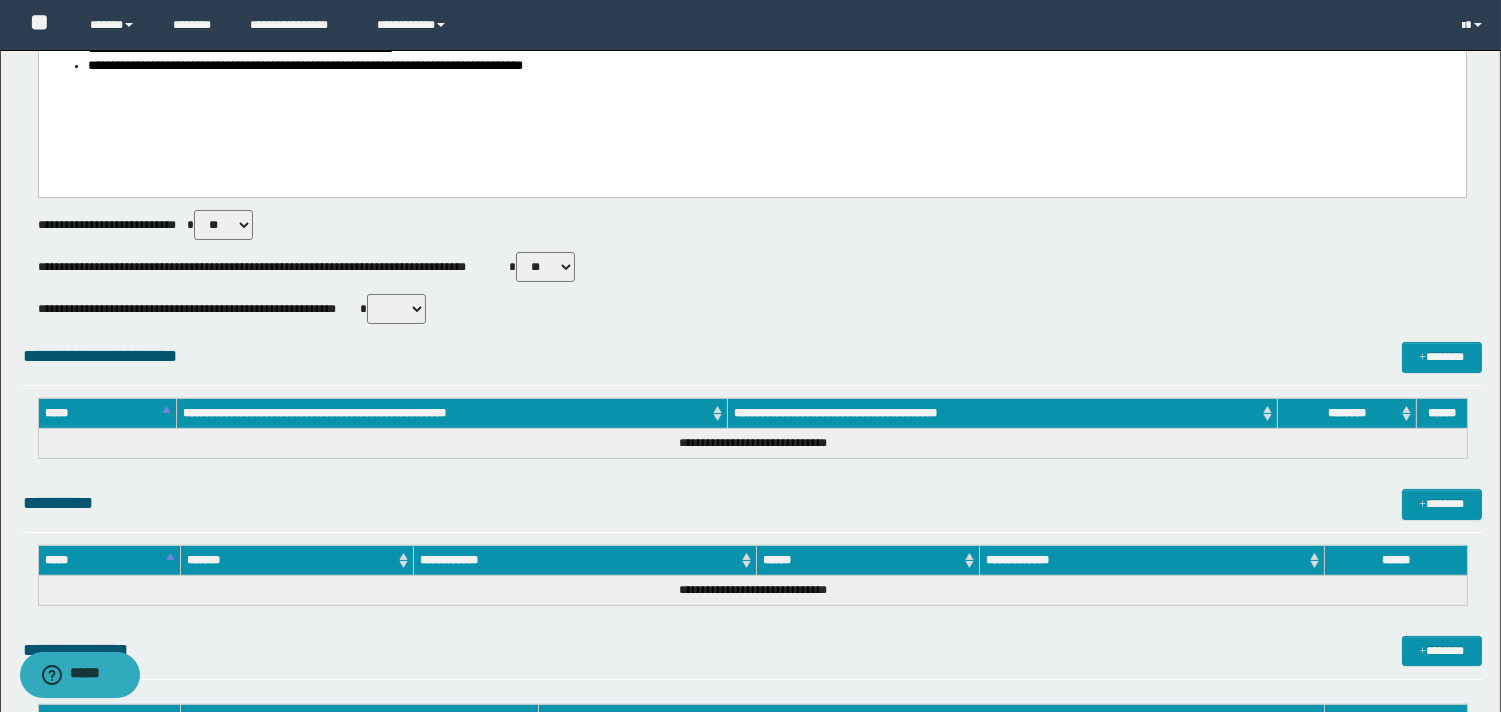select on "****" 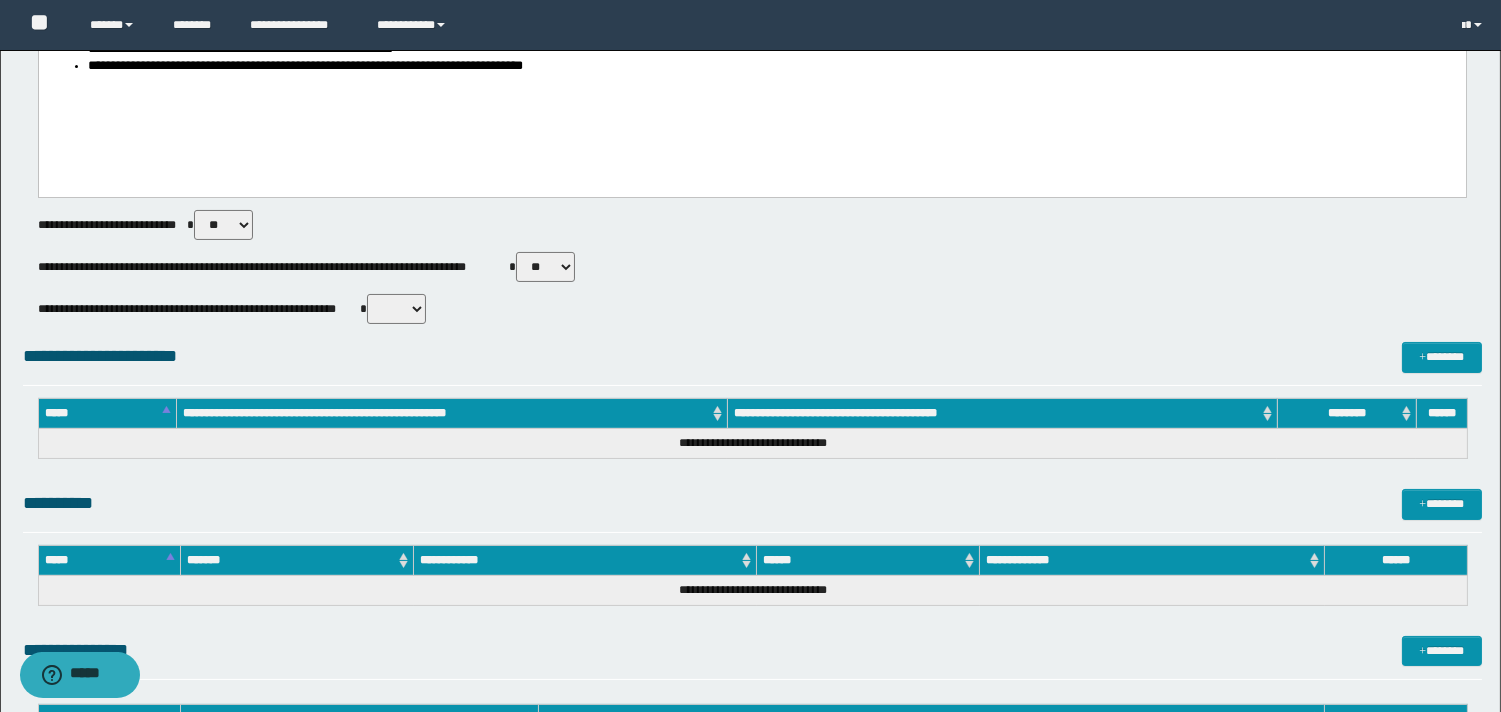 click on "**
**" at bounding box center [545, 267] 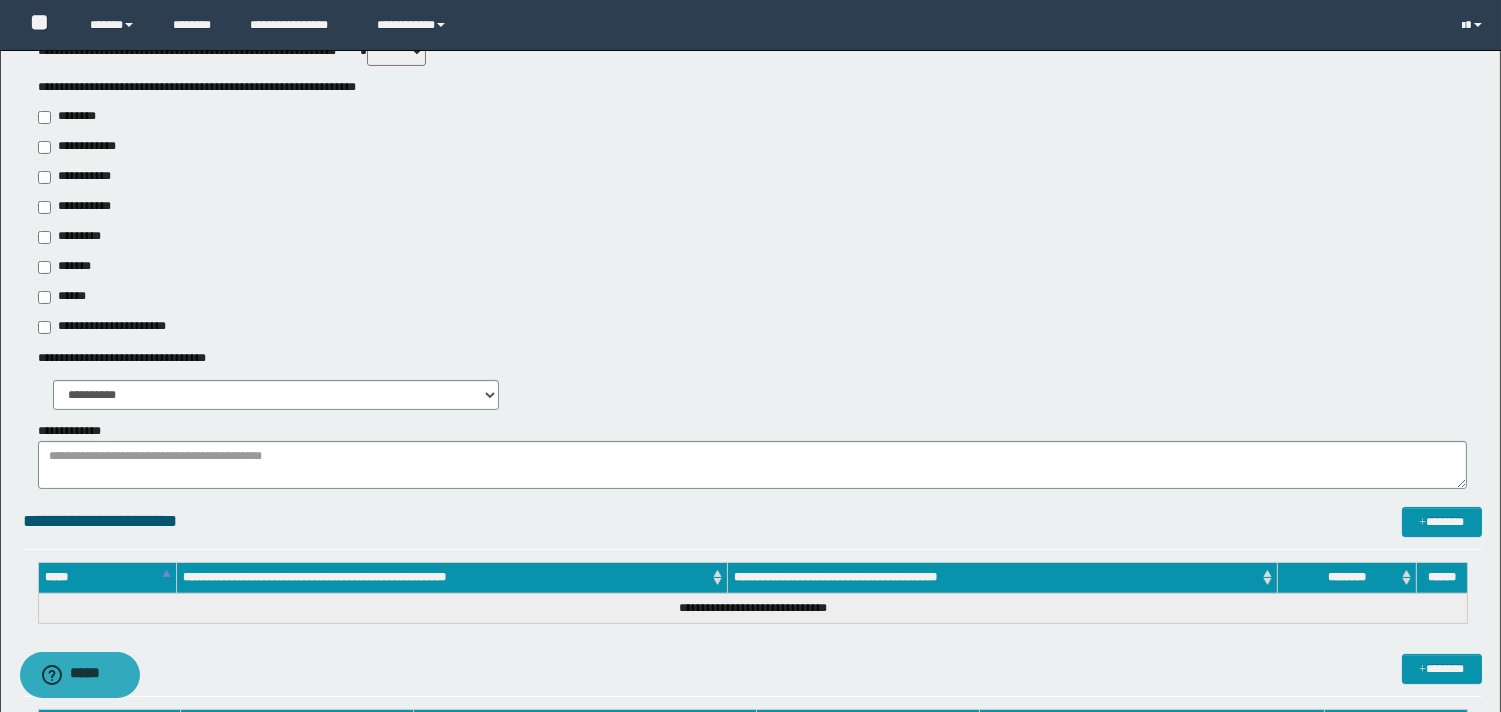 scroll, scrollTop: 666, scrollLeft: 0, axis: vertical 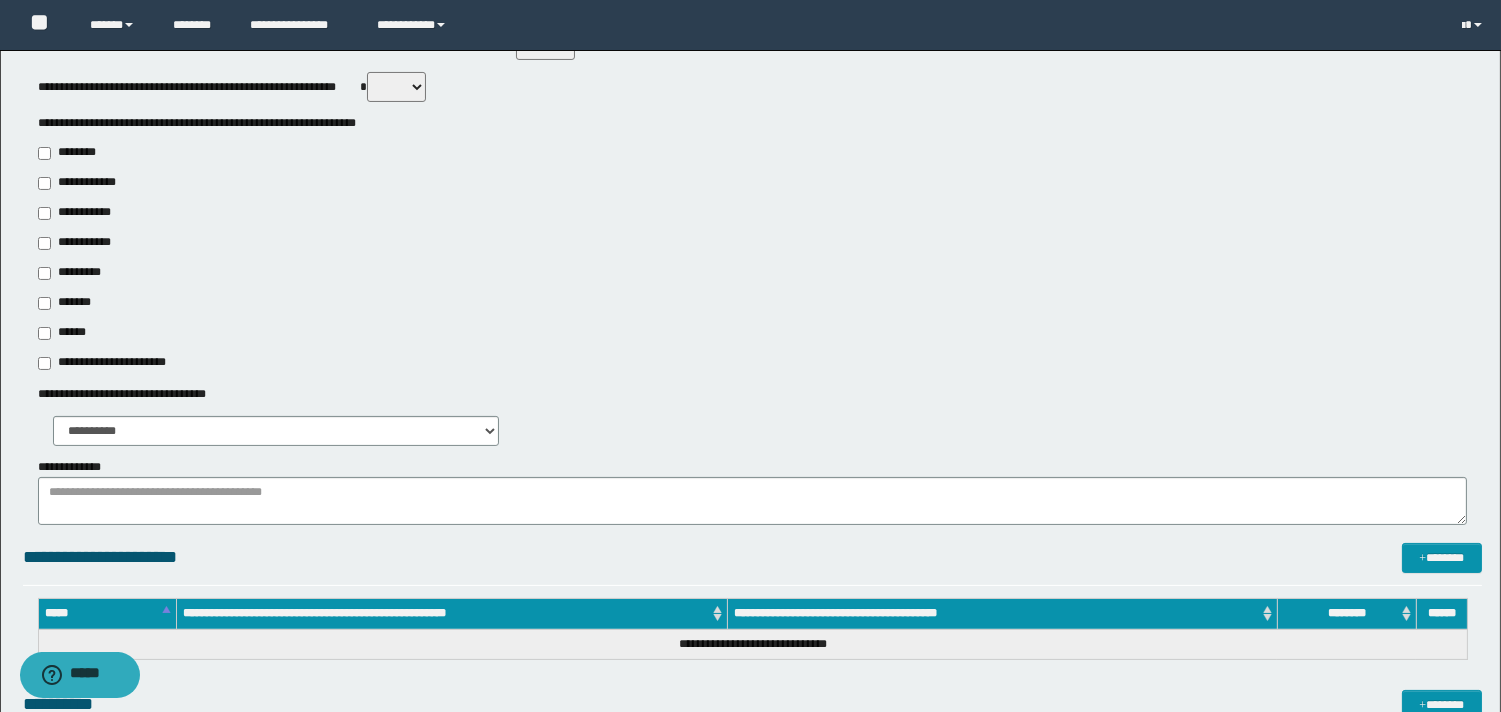 click on "********" at bounding box center (70, 153) 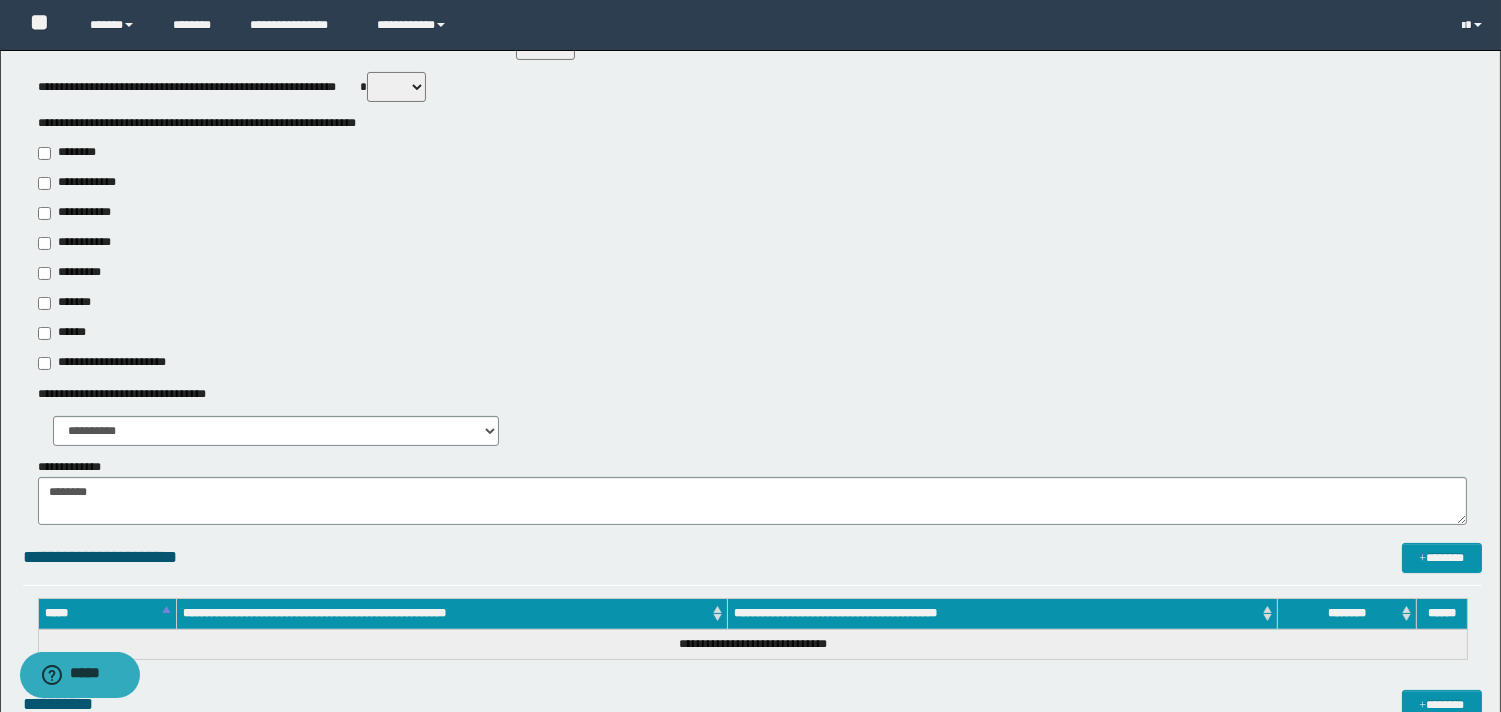 click on "**********" at bounding box center [81, 213] 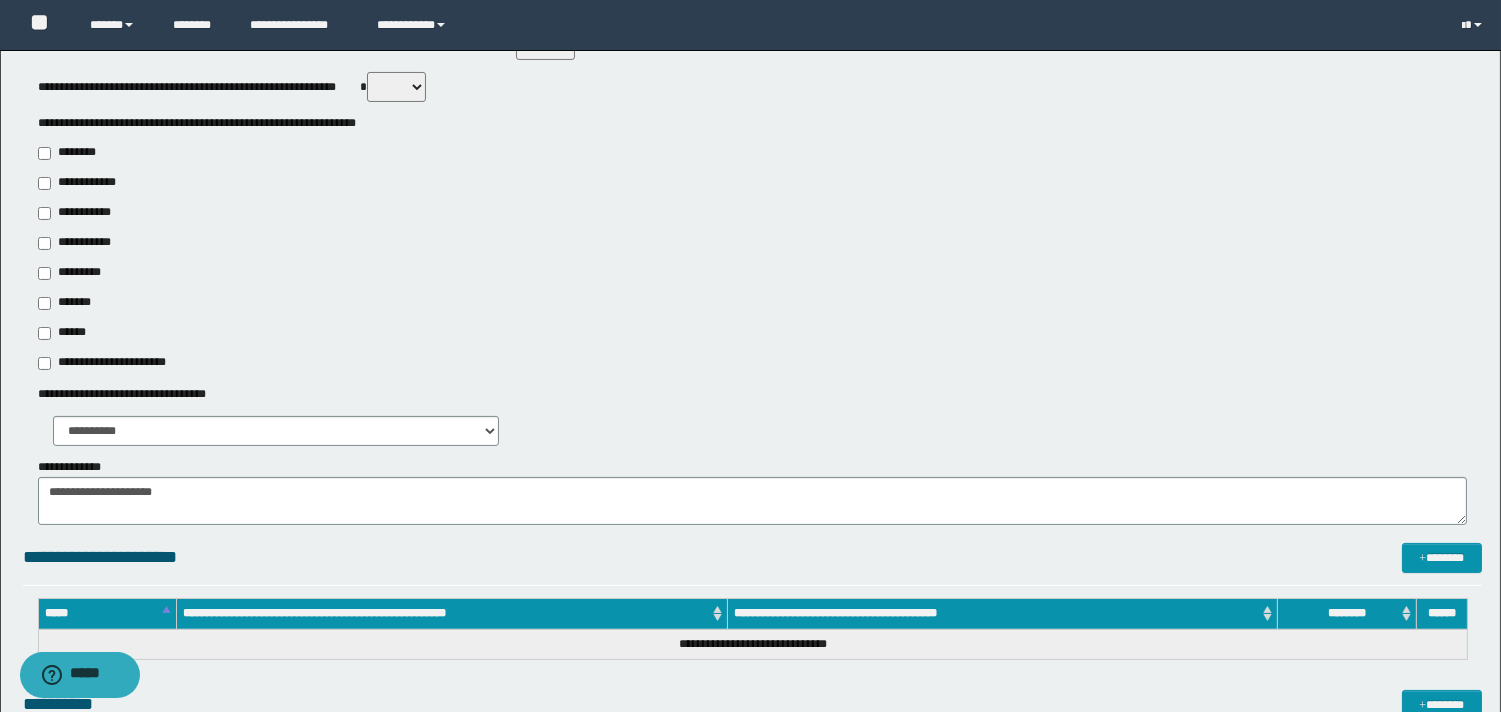 click on "******" at bounding box center (63, 333) 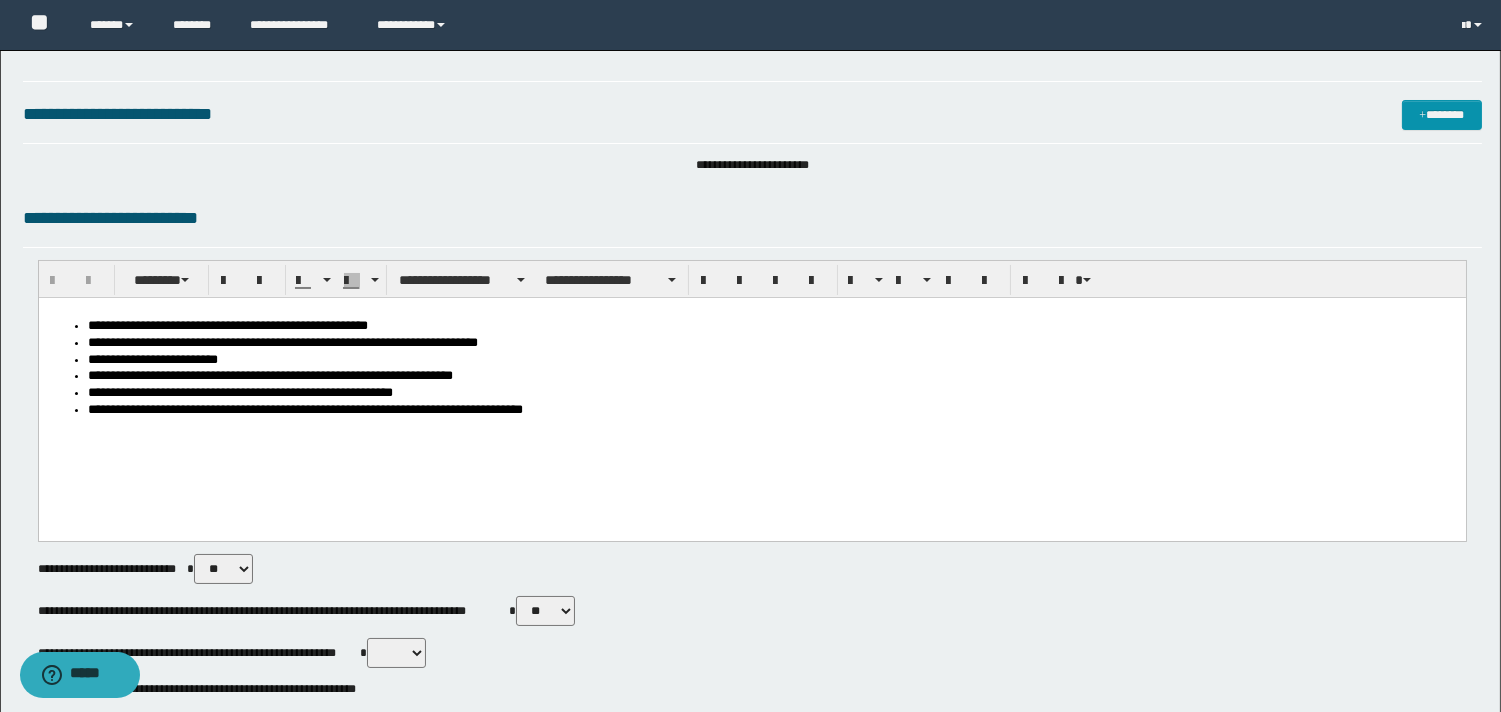 scroll, scrollTop: 0, scrollLeft: 0, axis: both 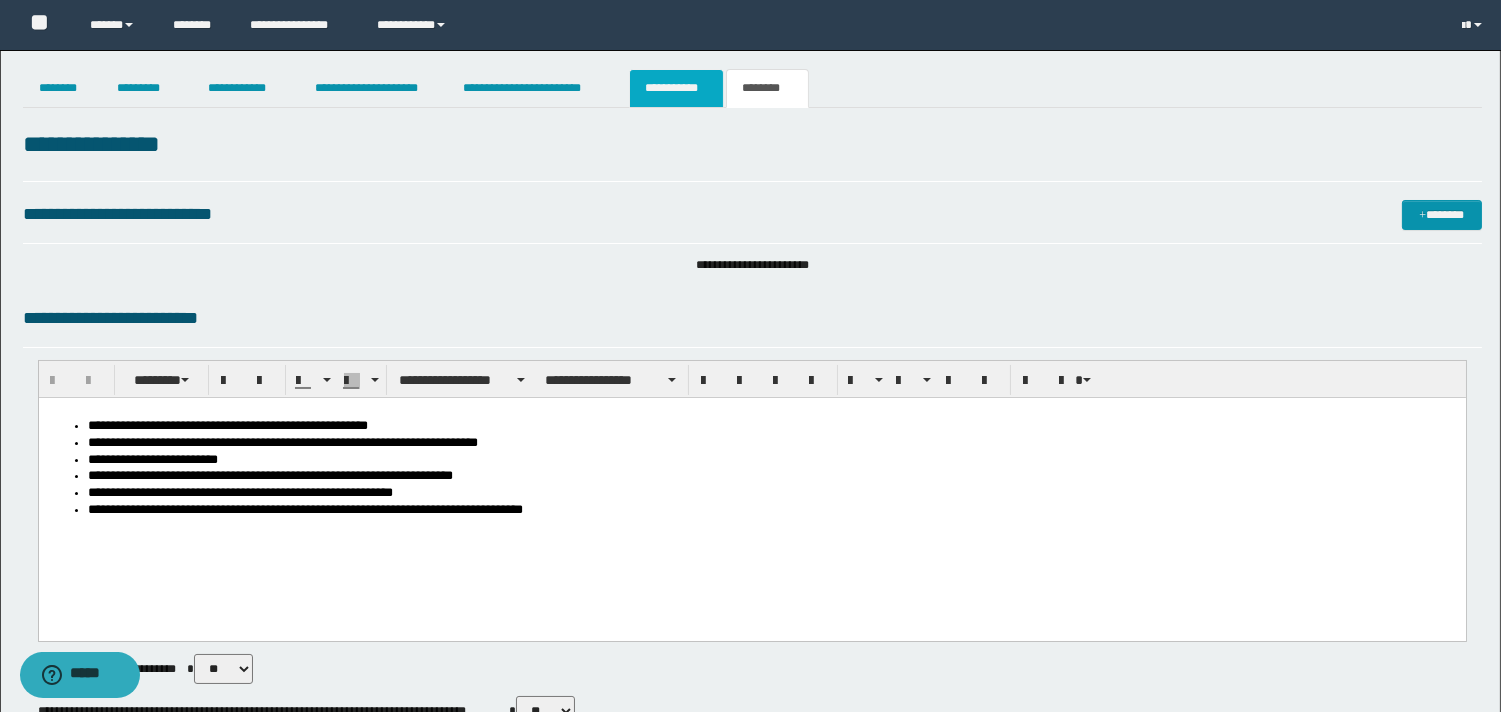 click on "**********" at bounding box center [676, 88] 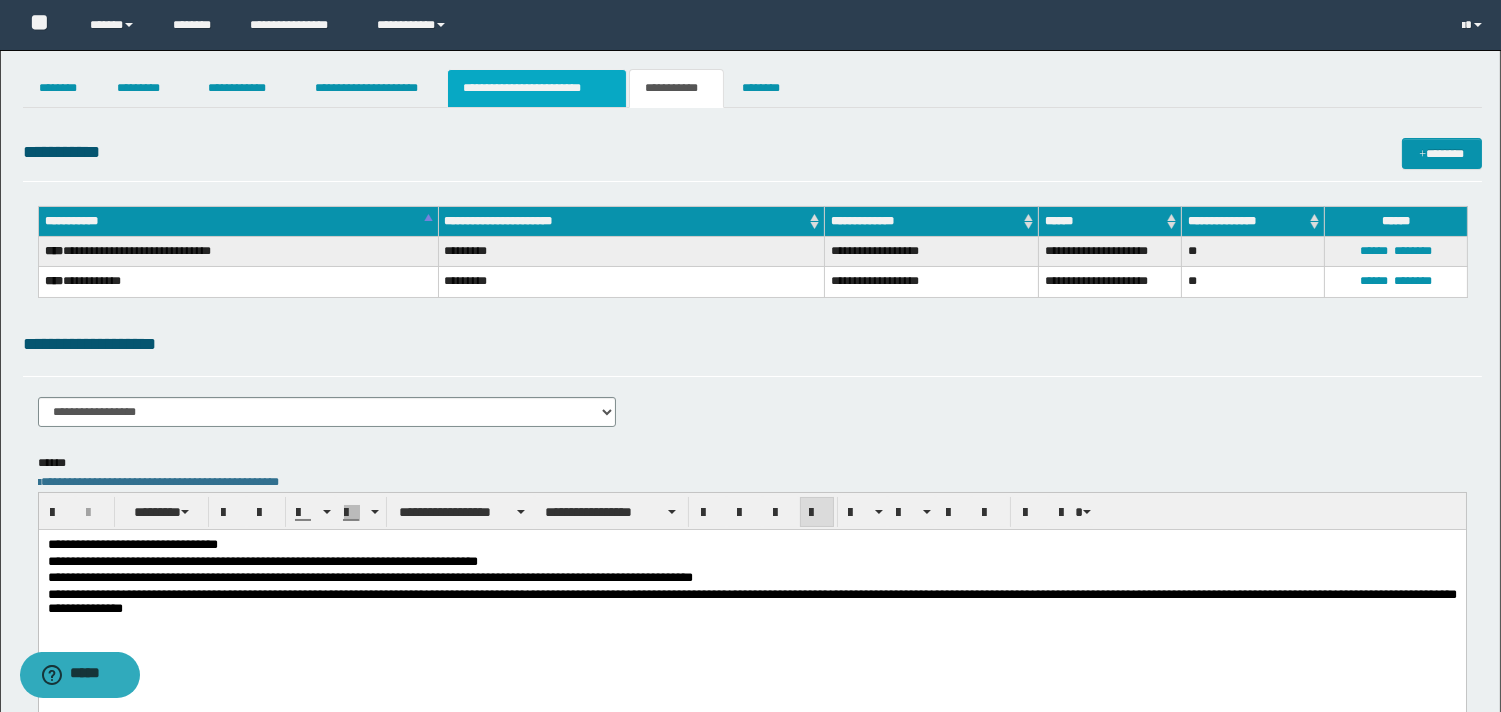 click on "**********" at bounding box center [537, 88] 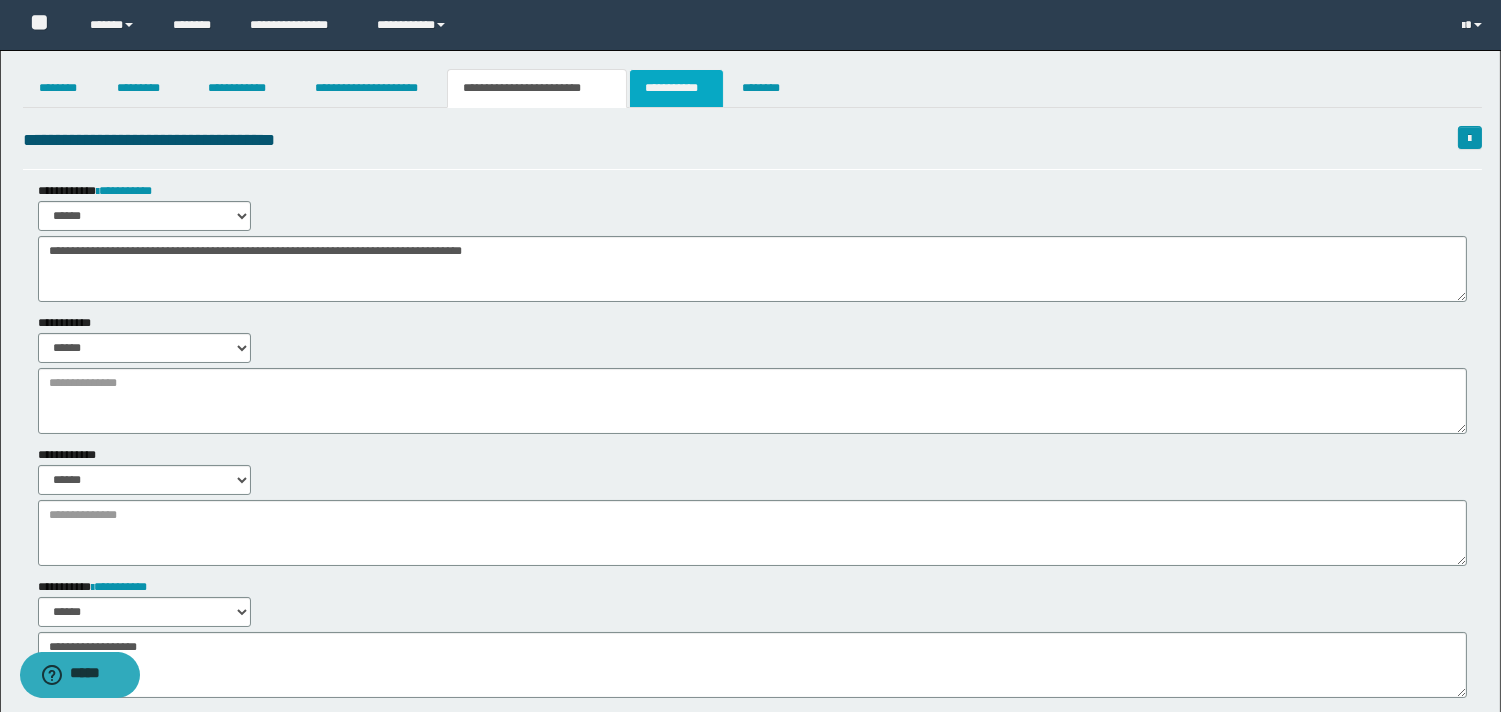 click on "**********" at bounding box center (676, 88) 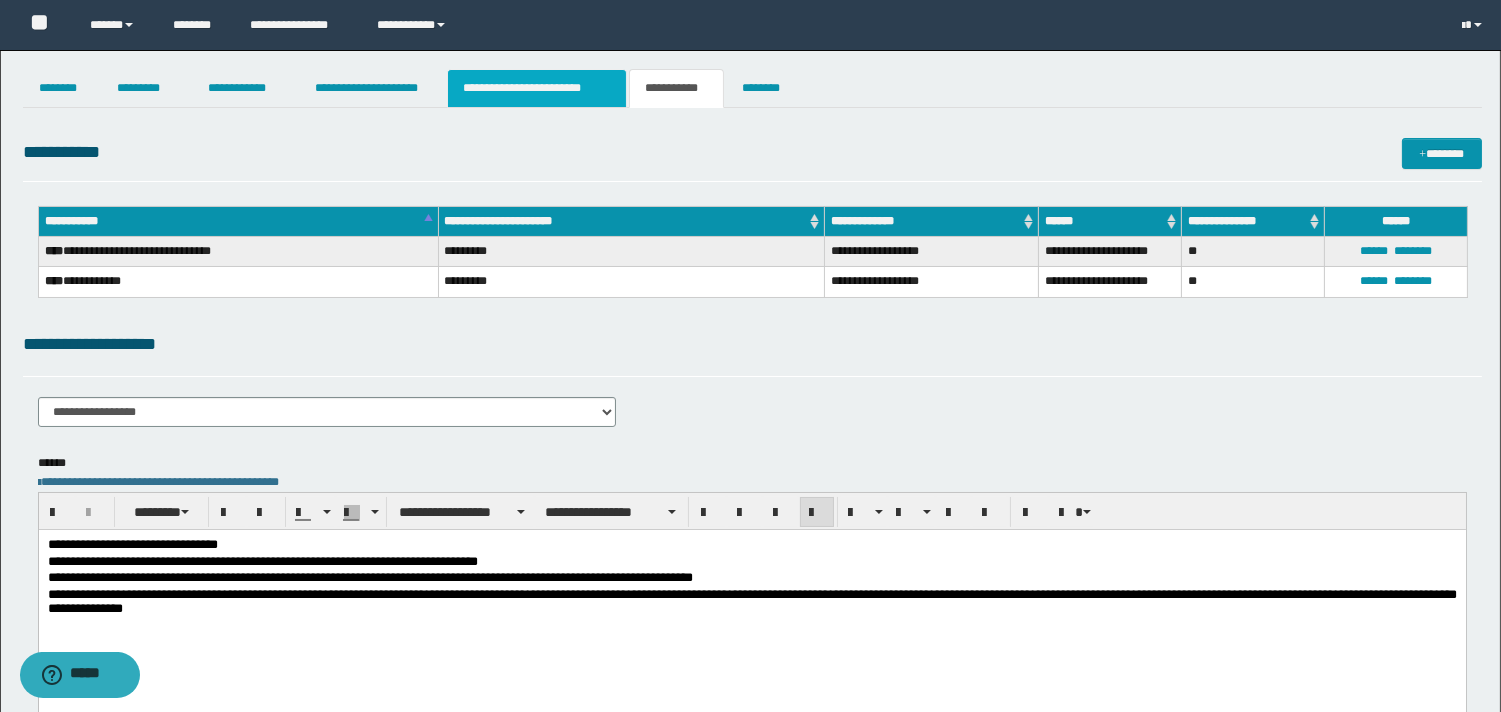 click on "**********" at bounding box center [537, 88] 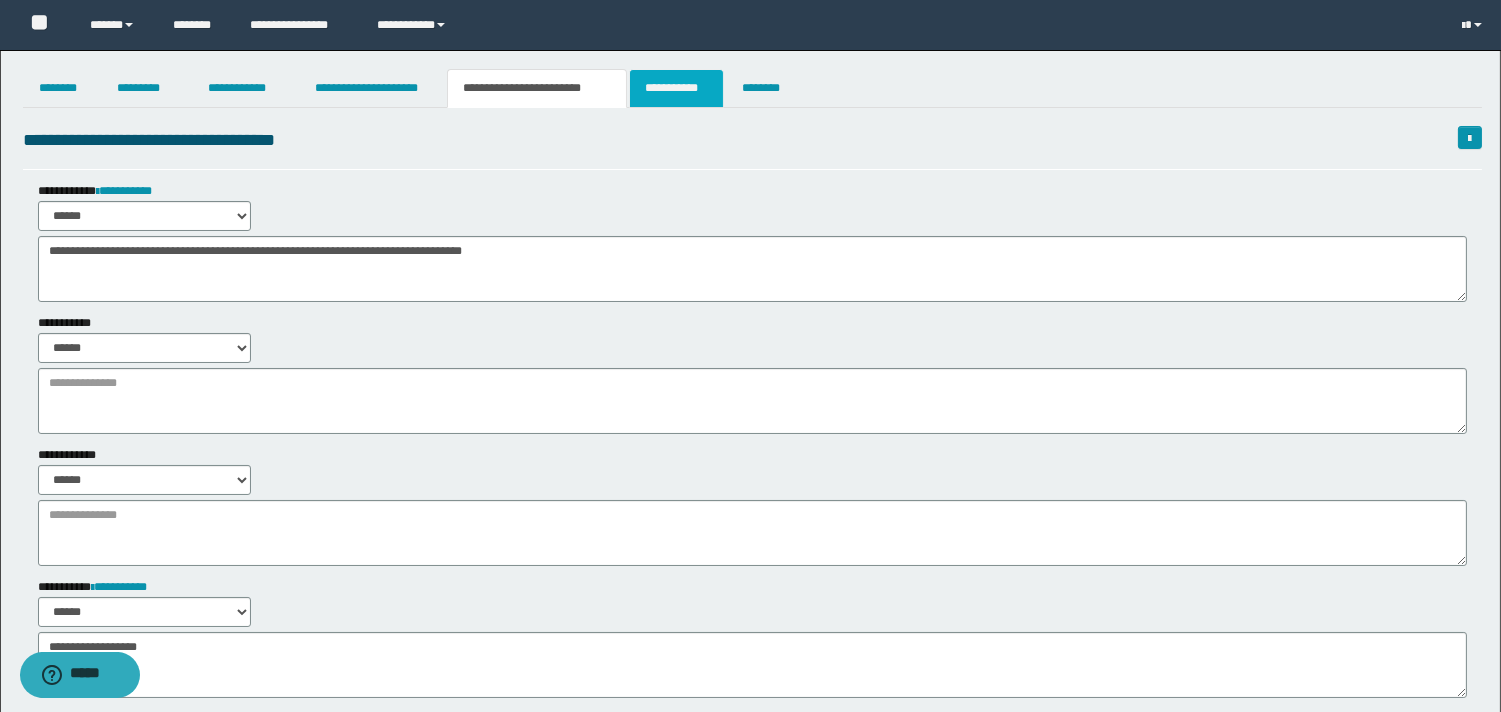 click on "**********" at bounding box center [676, 88] 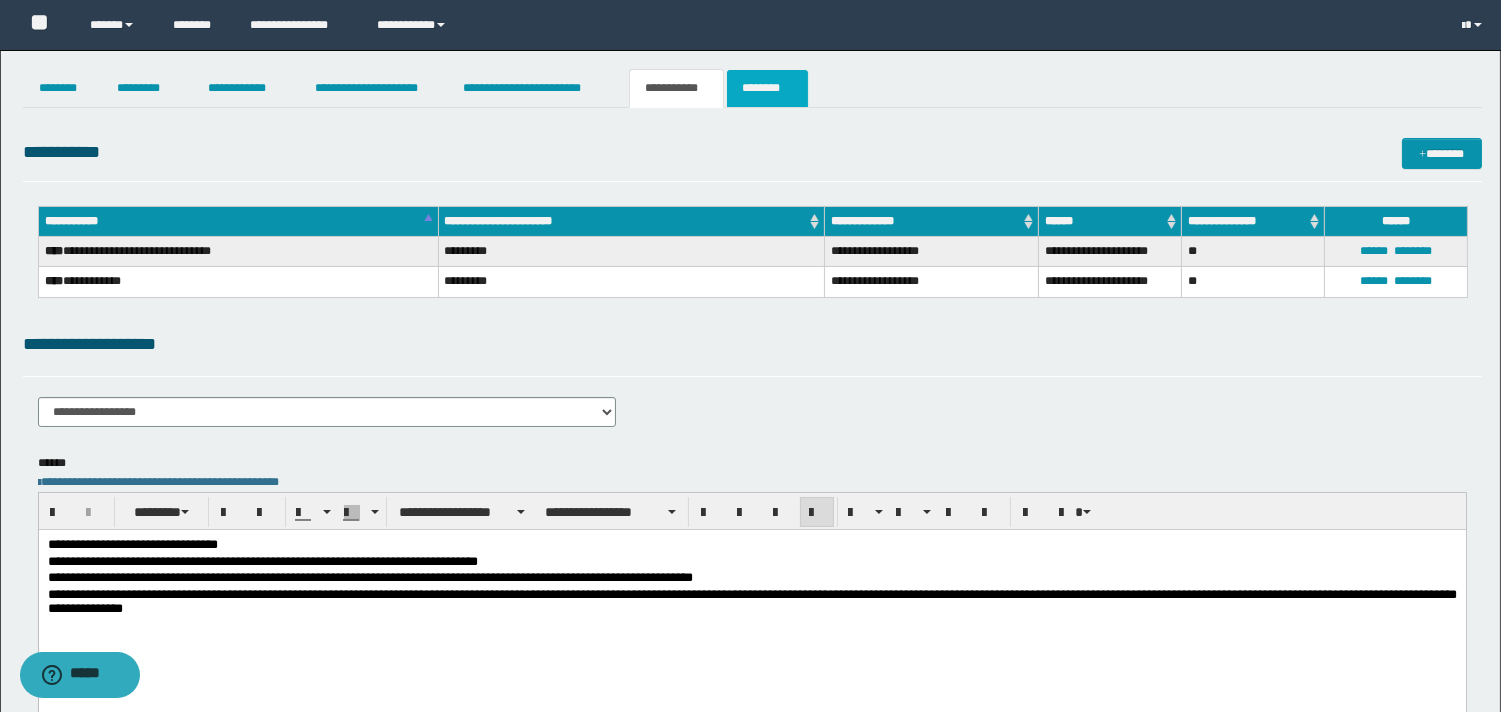 click on "********" at bounding box center (767, 88) 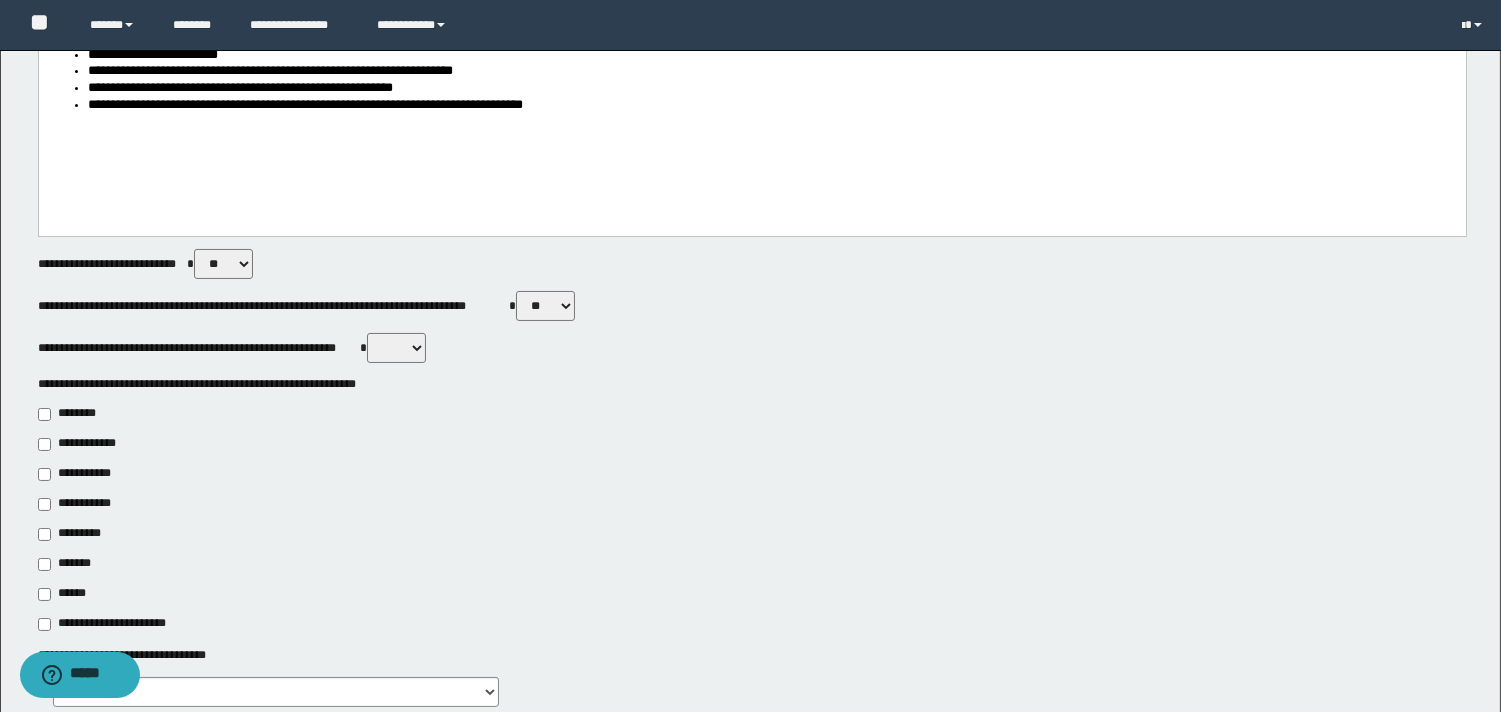 scroll, scrollTop: 444, scrollLeft: 0, axis: vertical 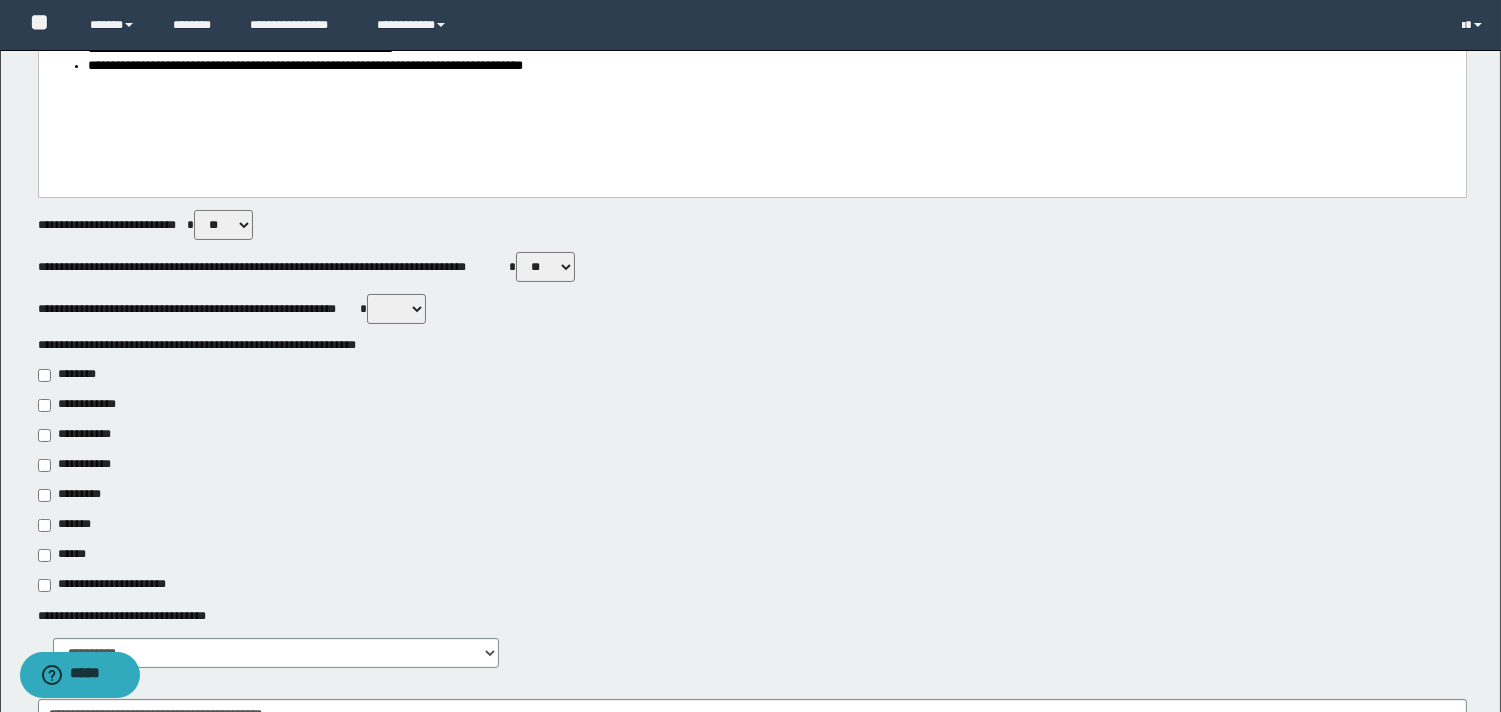 click on "**********" at bounding box center (76, 465) 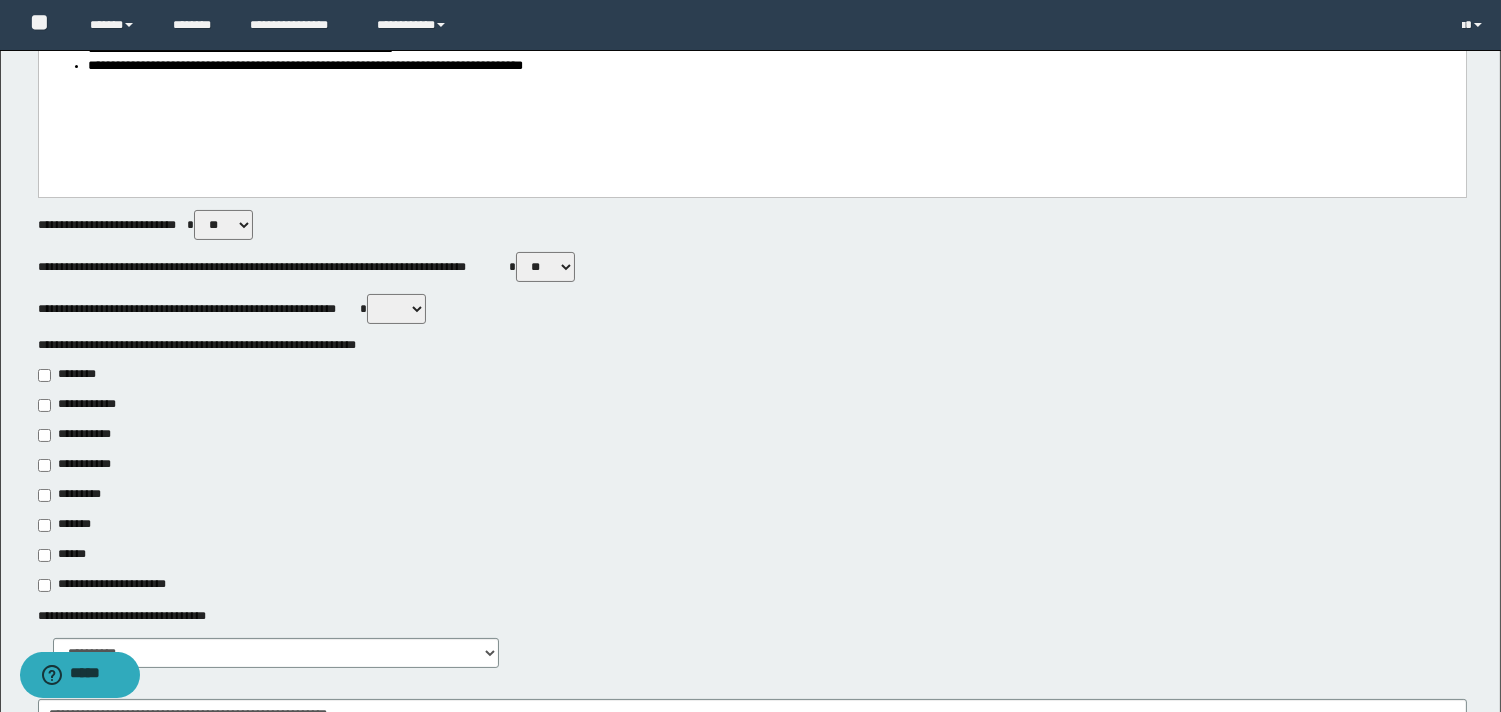 click on "*******" at bounding box center (70, 525) 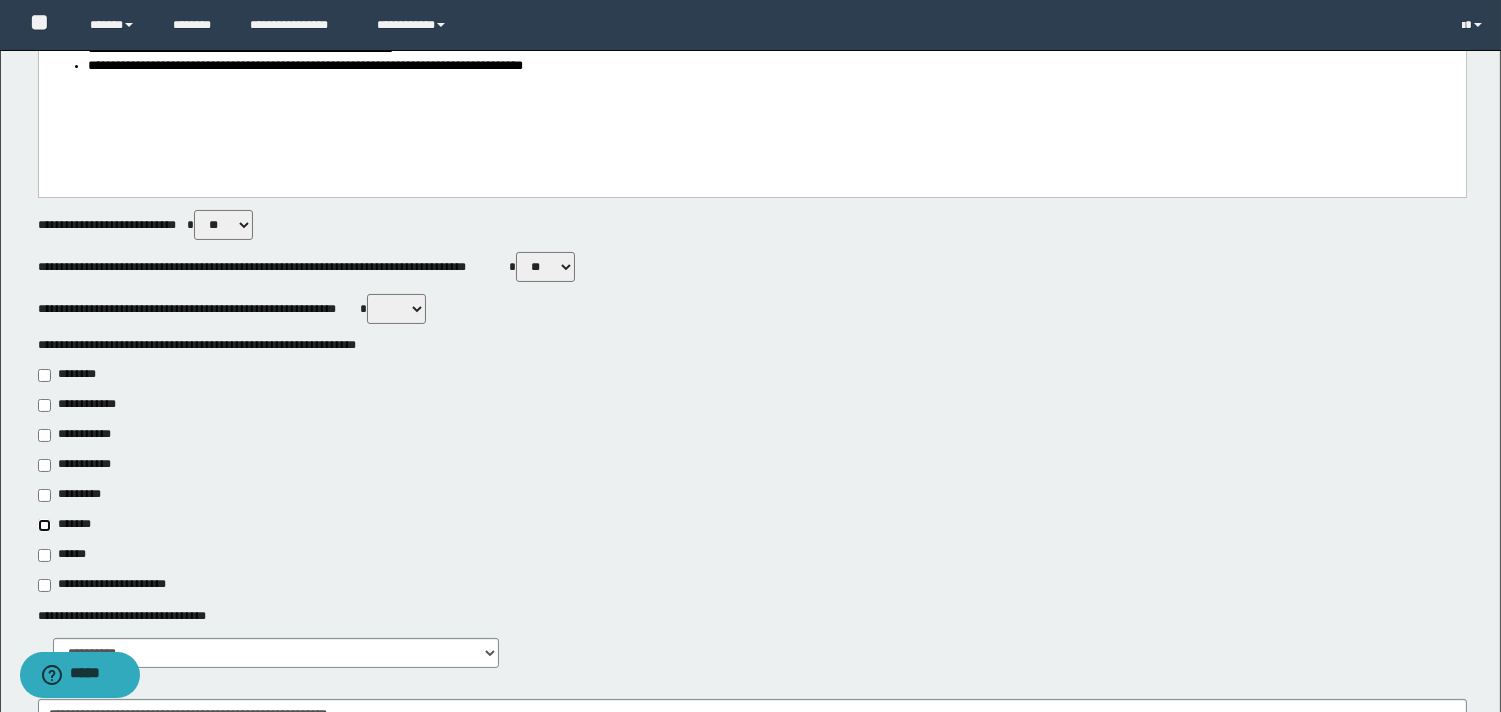 type on "**********" 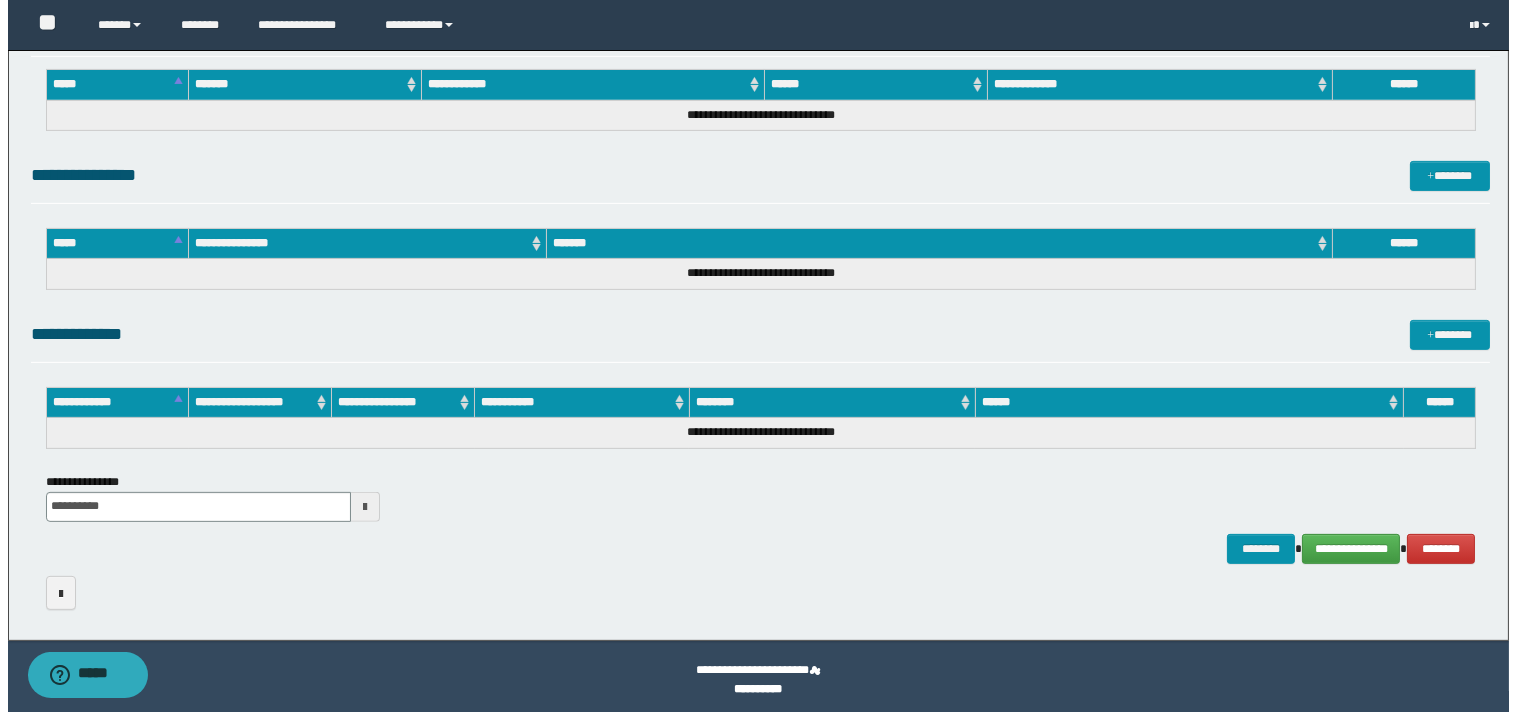 scroll, scrollTop: 1348, scrollLeft: 0, axis: vertical 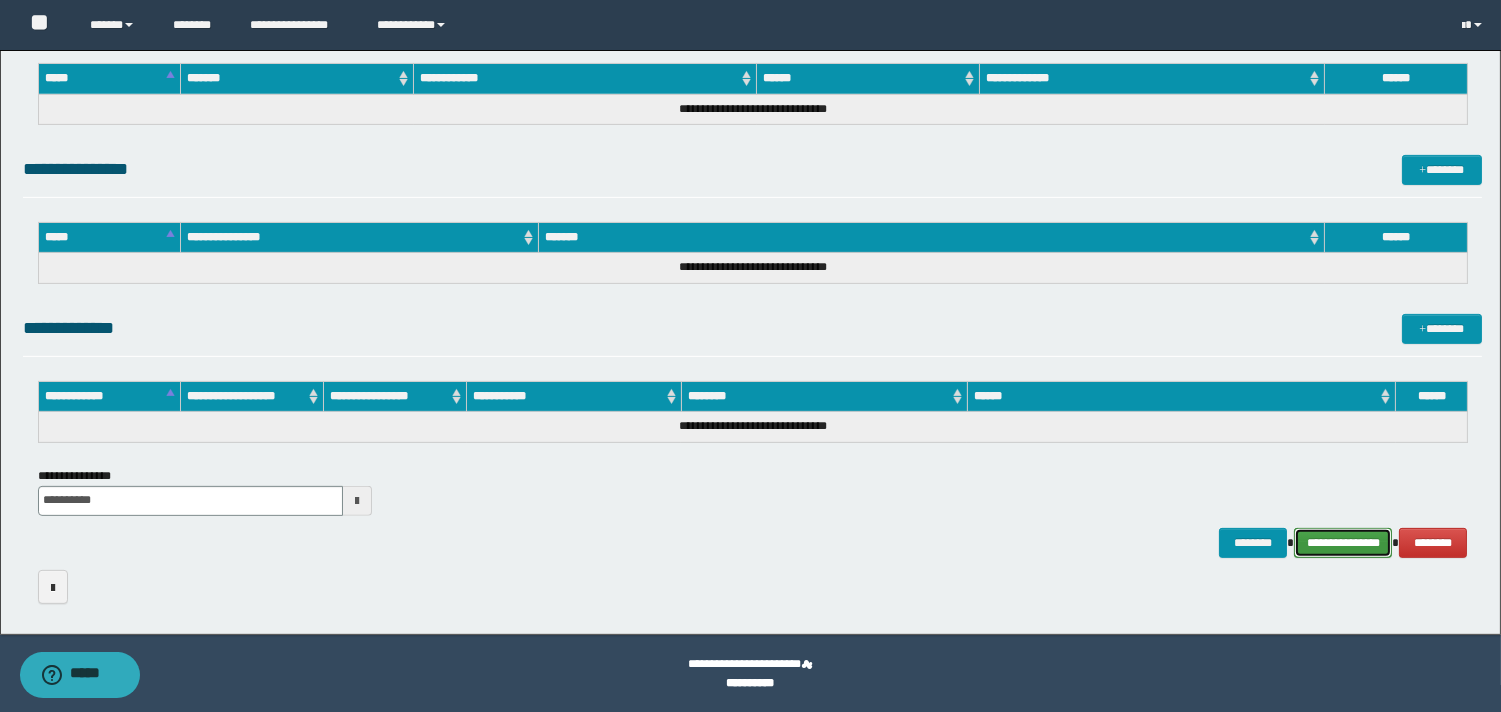 click on "**********" at bounding box center (1343, 543) 